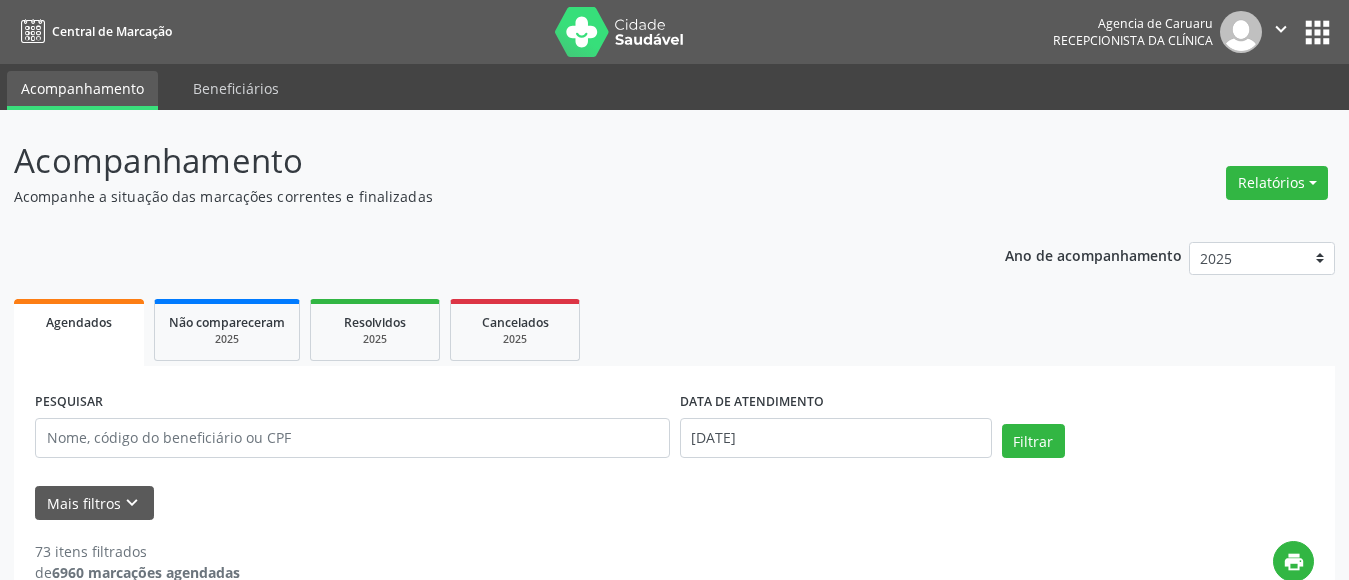 scroll, scrollTop: 0, scrollLeft: 0, axis: both 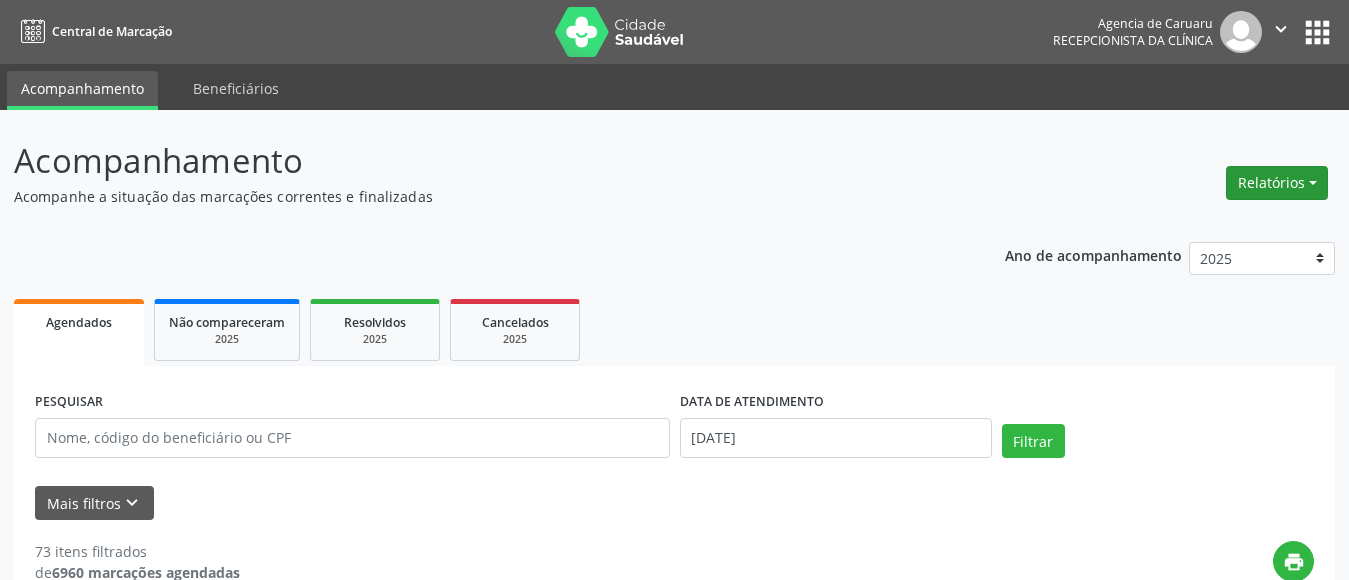 click on "Relatórios" at bounding box center (1277, 183) 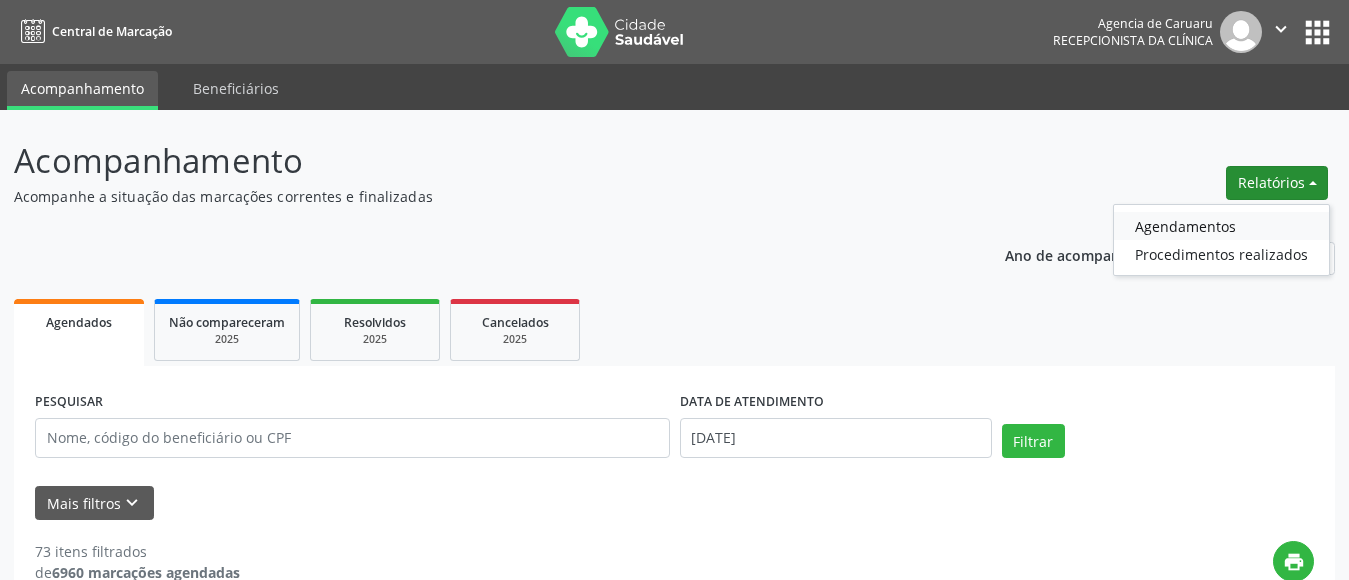 click on "Agendamentos" at bounding box center (1221, 226) 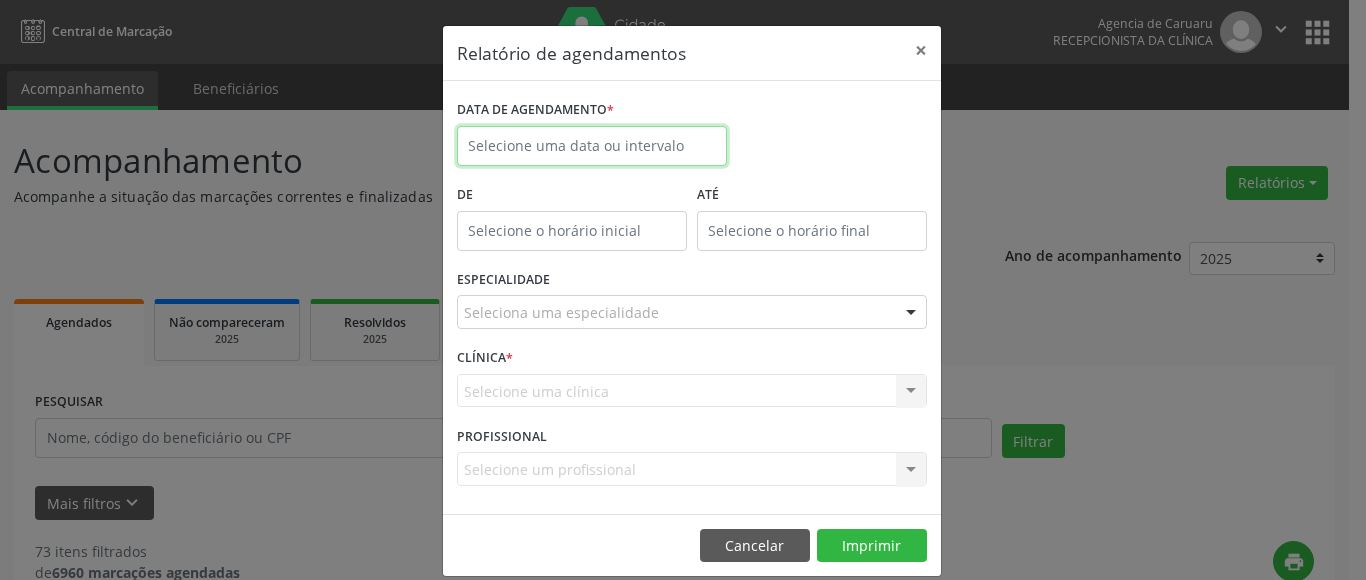 click on "Todos as unidades         Todos as unidades   Agencia de Caruaru
Nenhum resultado encontrado para: "   "
Não há nenhuma opção para ser exibida.
PROFISSIONAL EXECUTANTE
Selecione um profissional
"" at bounding box center (683, 290) 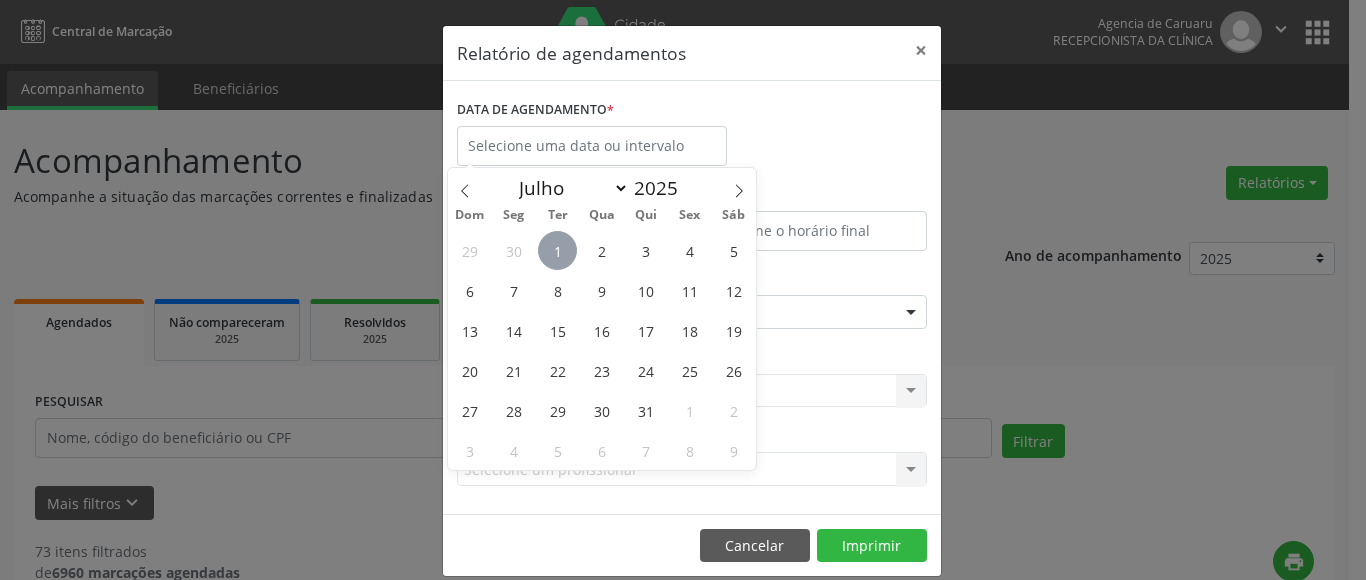 click on "1" at bounding box center [557, 250] 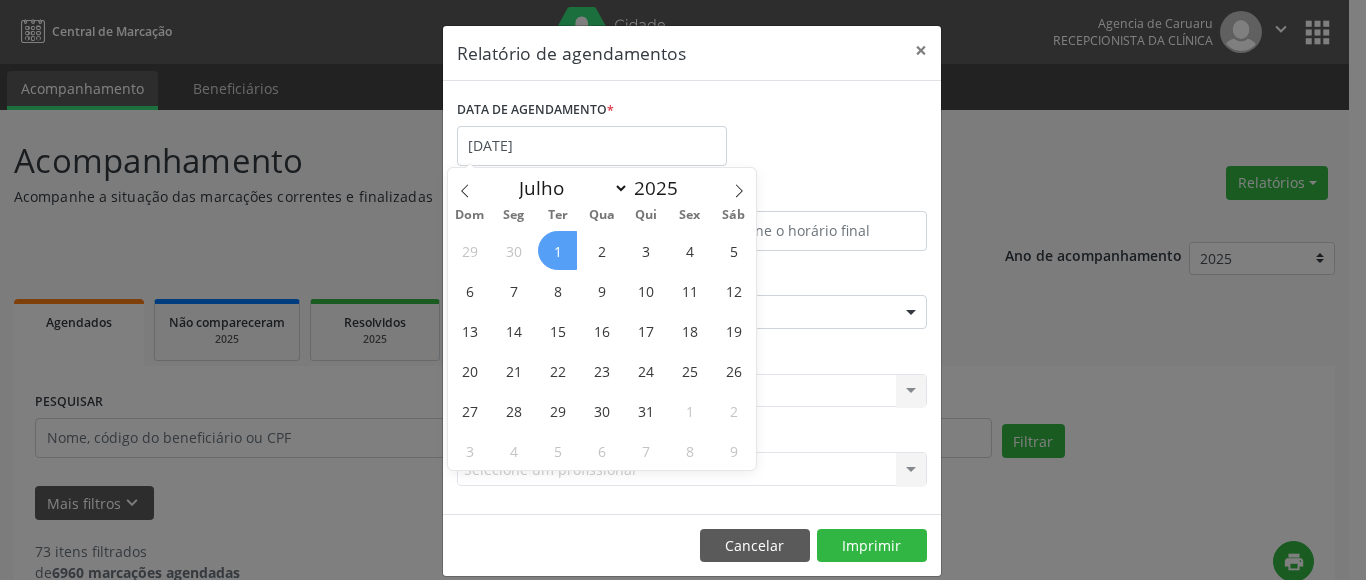 click on "1" at bounding box center [557, 250] 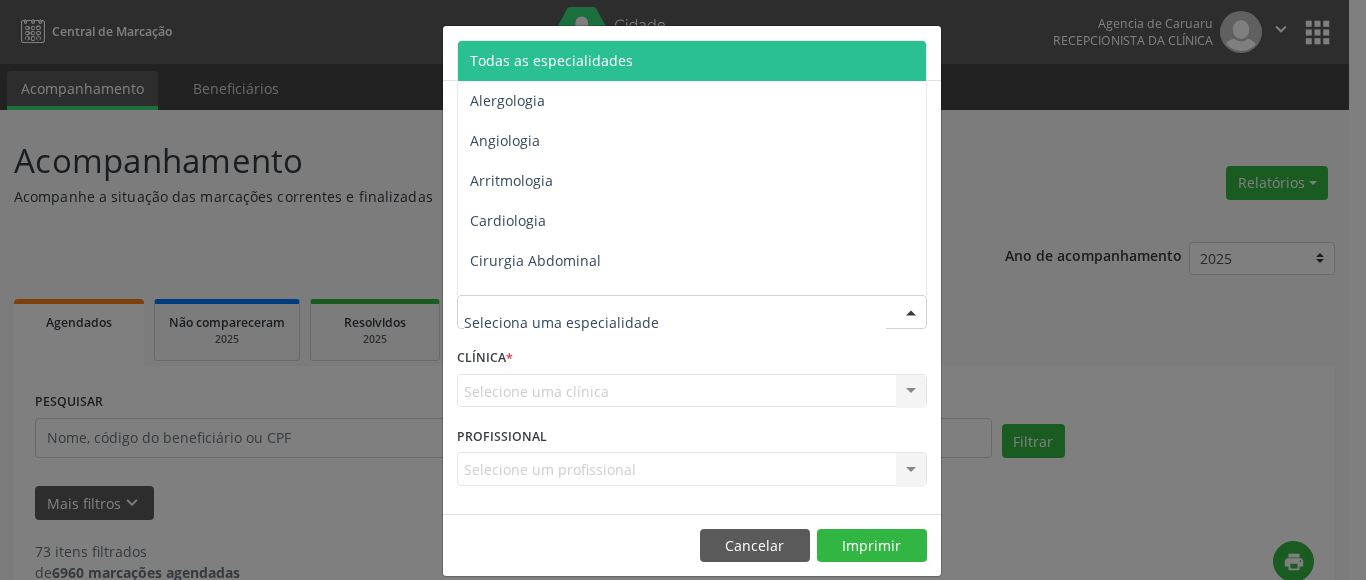 click on "Todas as especialidades" at bounding box center (551, 60) 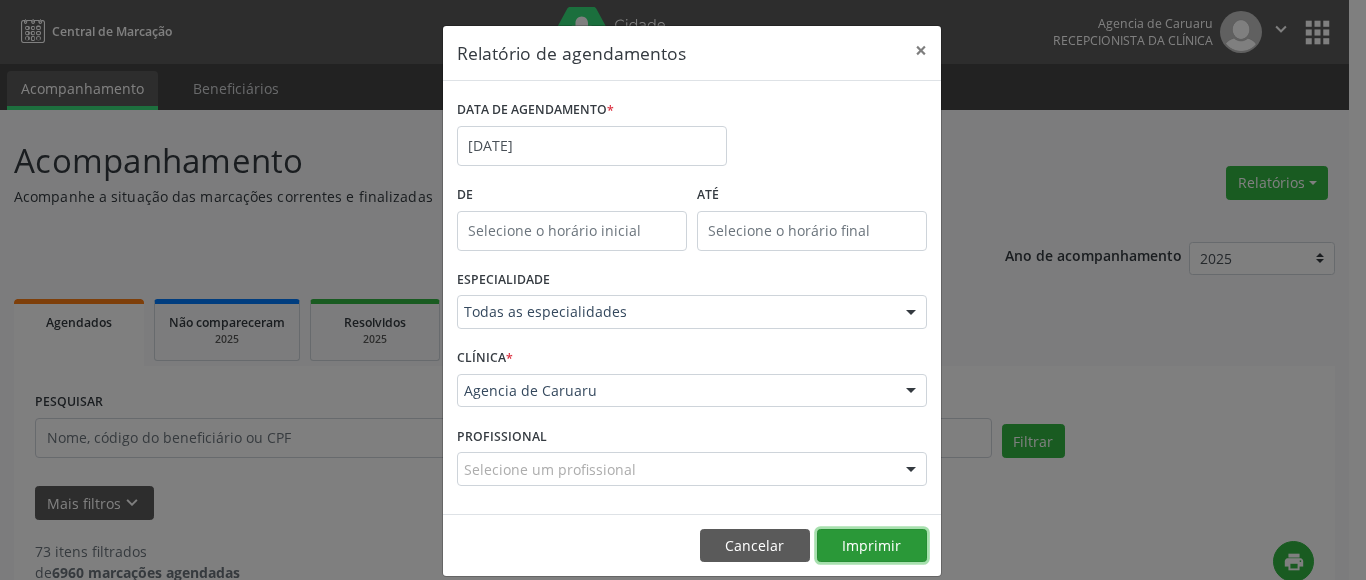 click on "Imprimir" at bounding box center (872, 546) 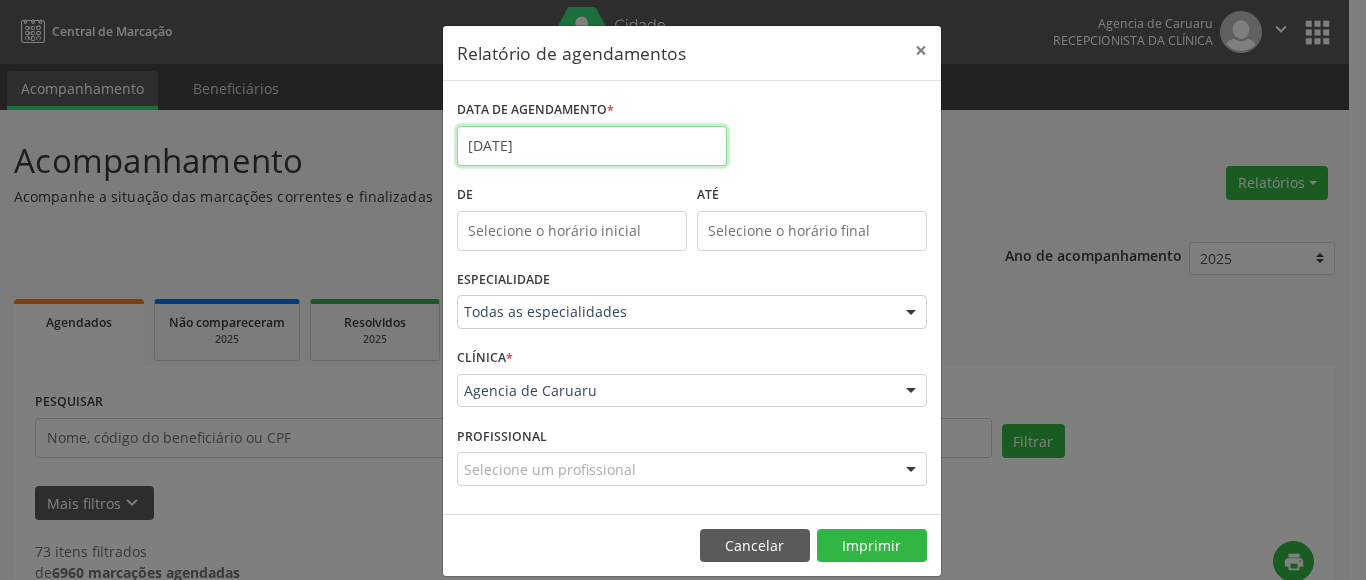 click on "[DATE]" at bounding box center (592, 146) 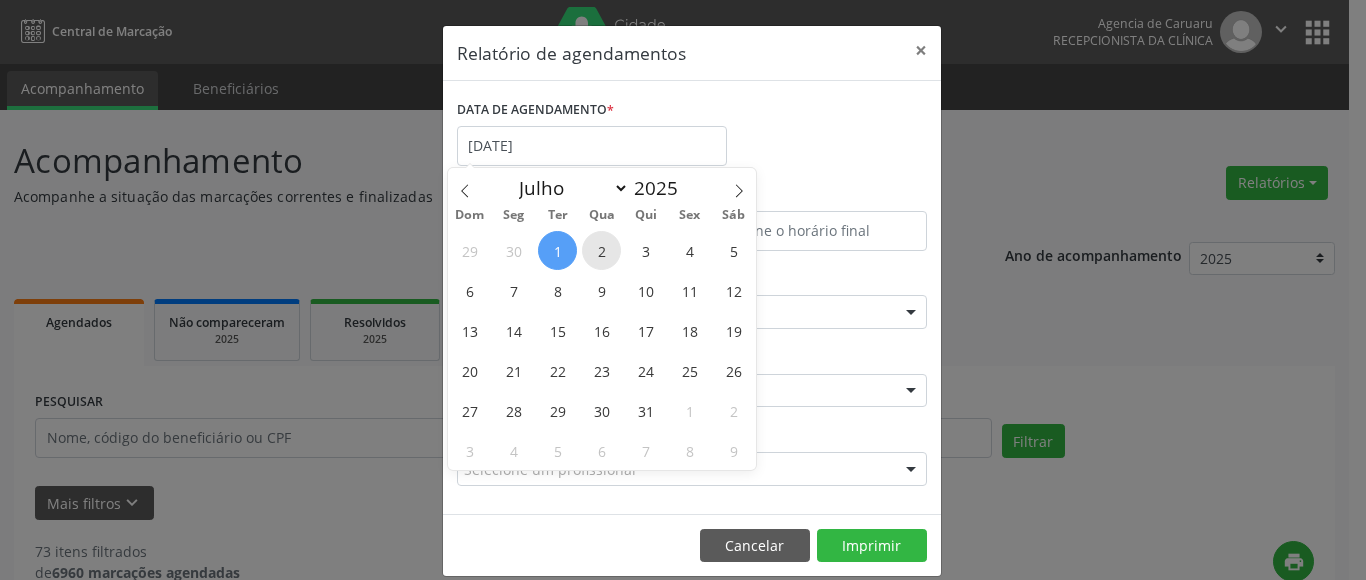 click on "2" at bounding box center [601, 250] 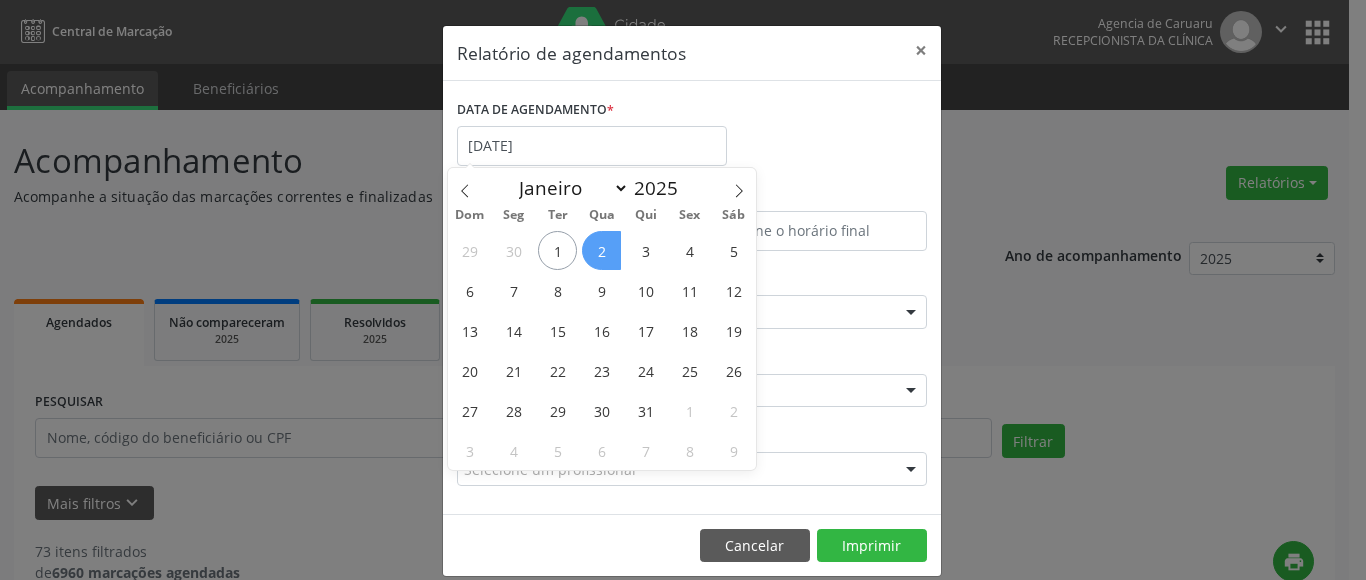 click on "2" at bounding box center [601, 250] 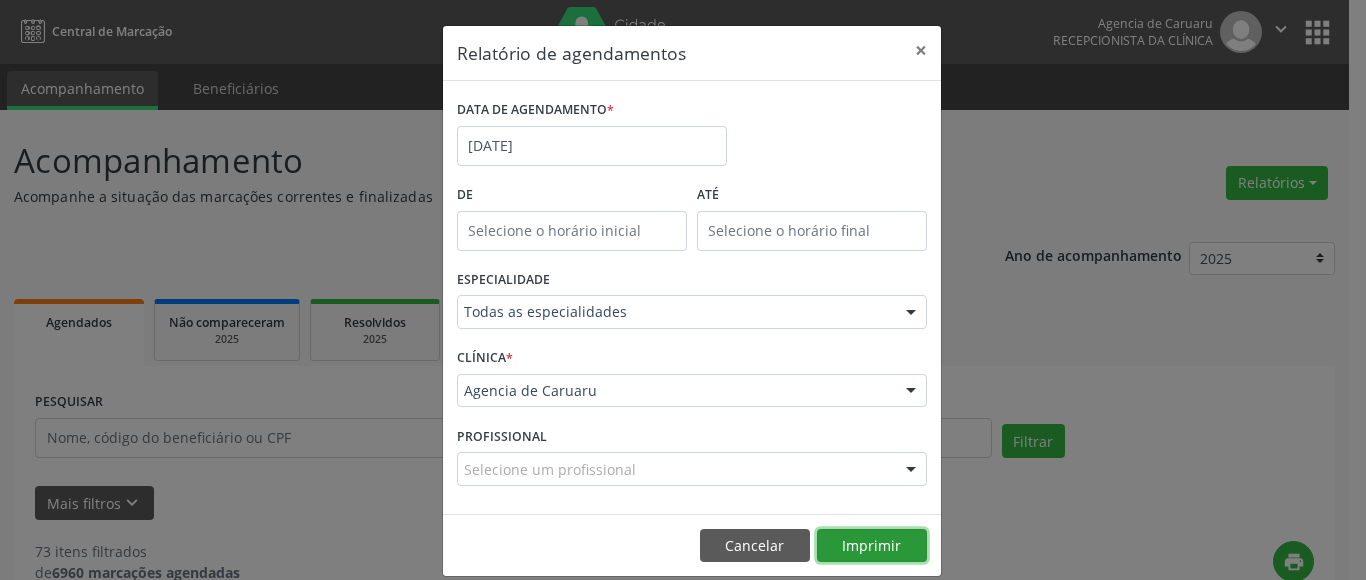 click on "Imprimir" at bounding box center [872, 546] 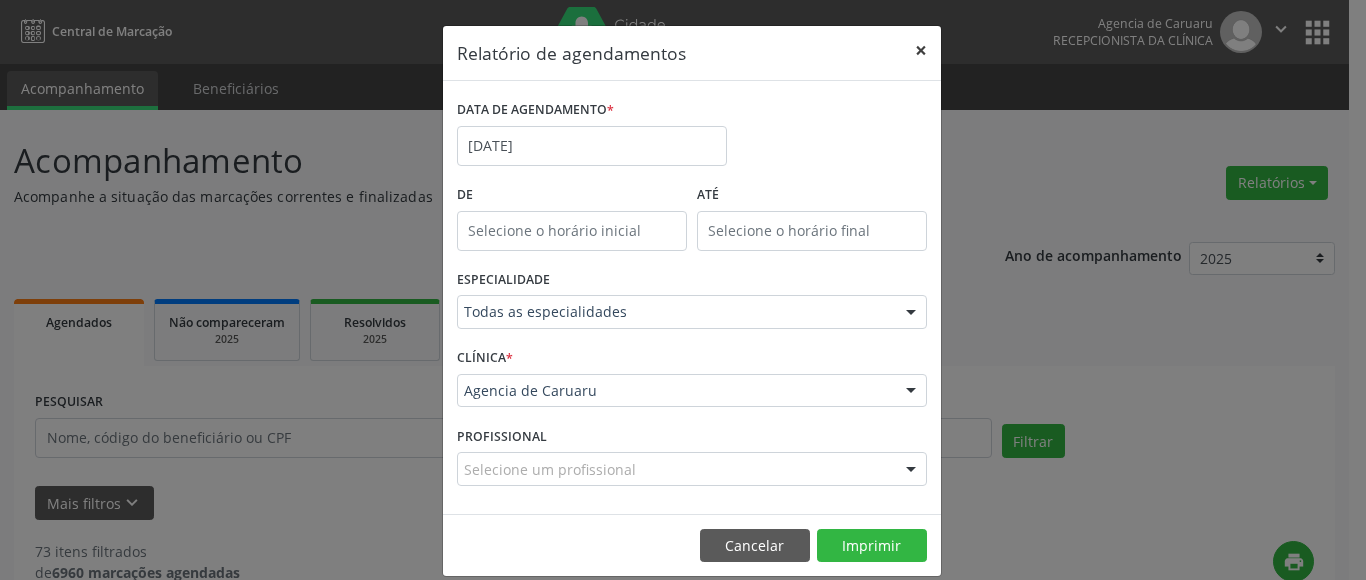 click on "×" at bounding box center [921, 50] 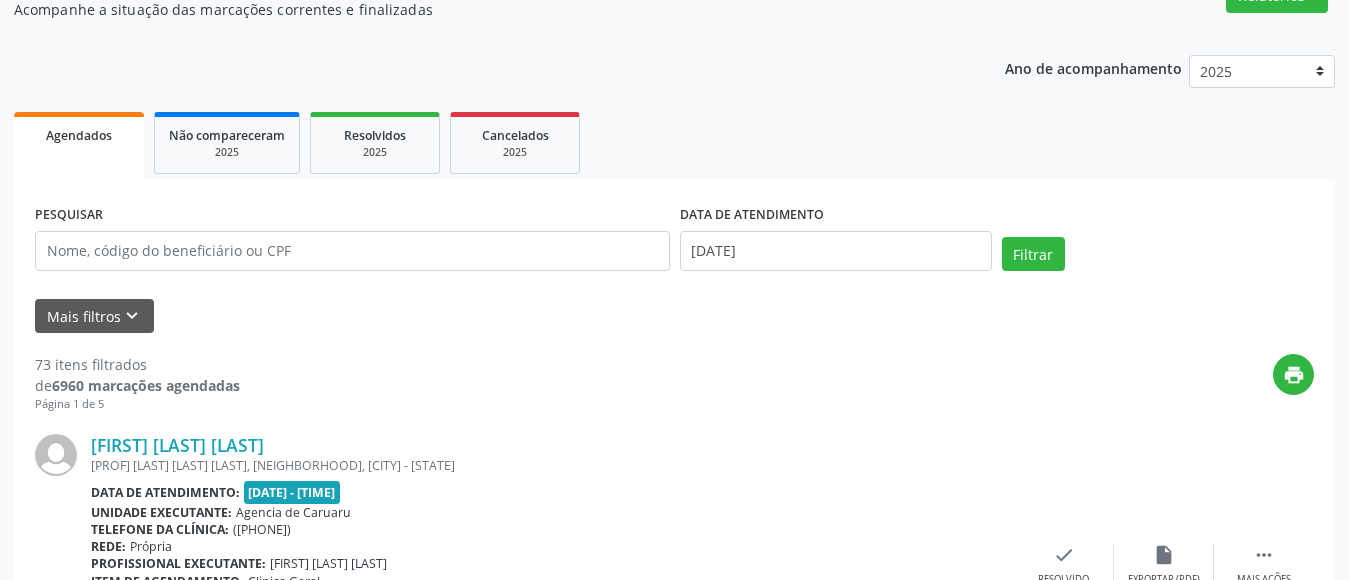 scroll, scrollTop: 200, scrollLeft: 0, axis: vertical 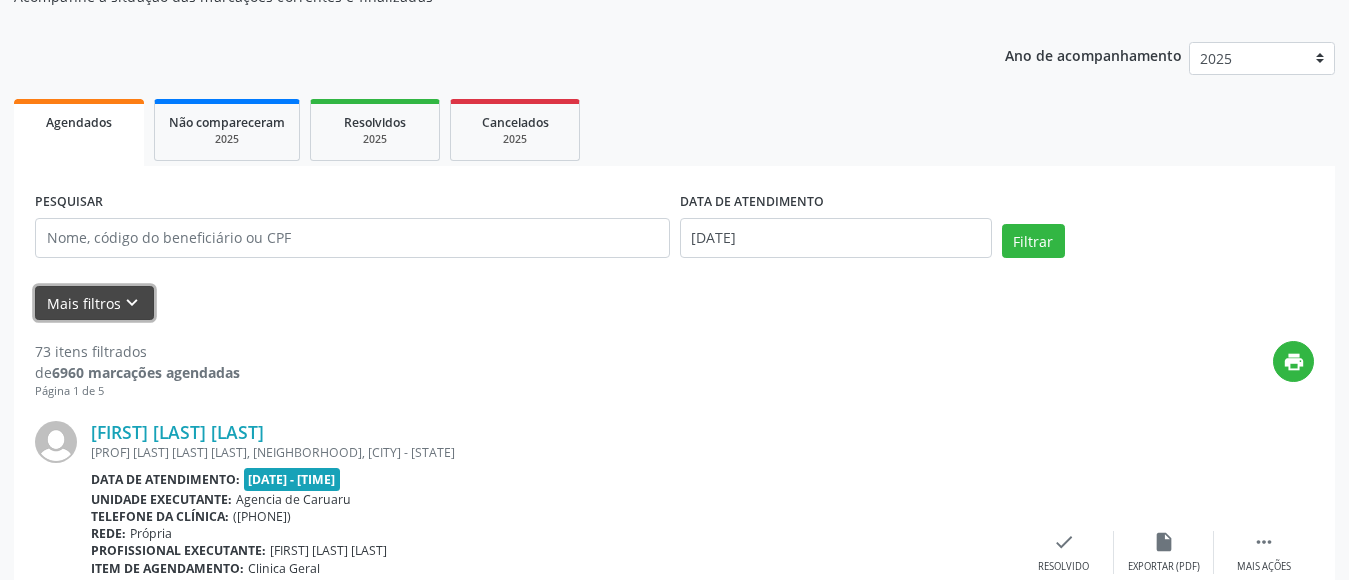 click on "keyboard_arrow_down" at bounding box center (132, 303) 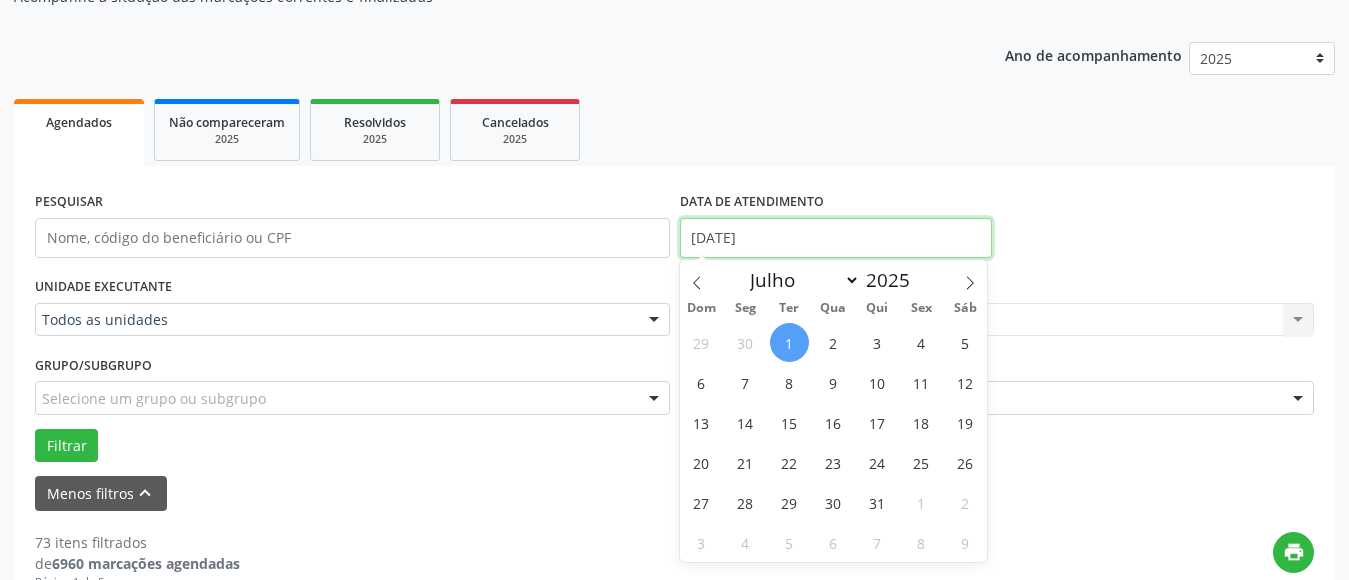 click on "[DATE]" at bounding box center [836, 238] 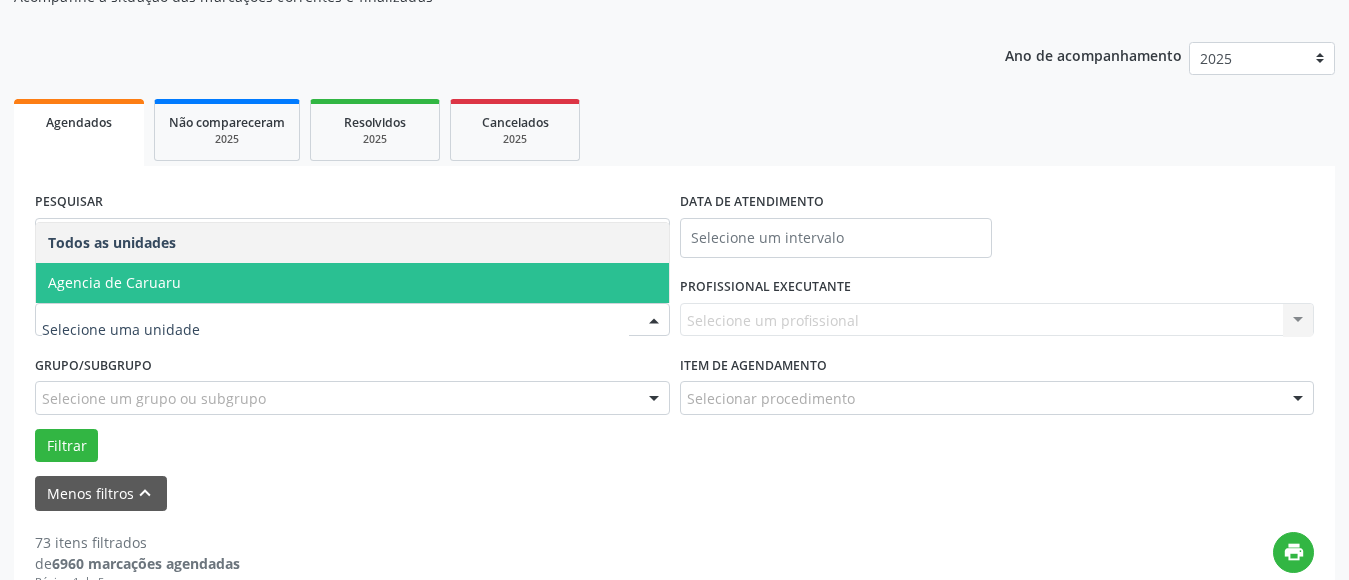 click on "Agencia de Caruaru" at bounding box center [114, 282] 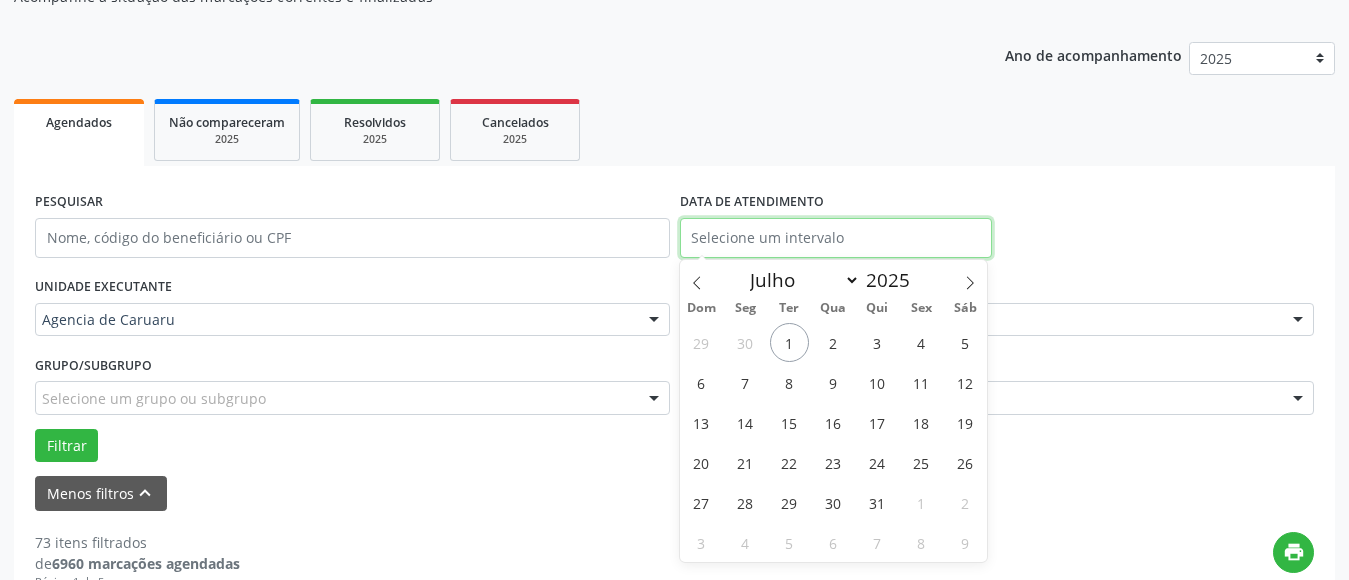 click at bounding box center (836, 238) 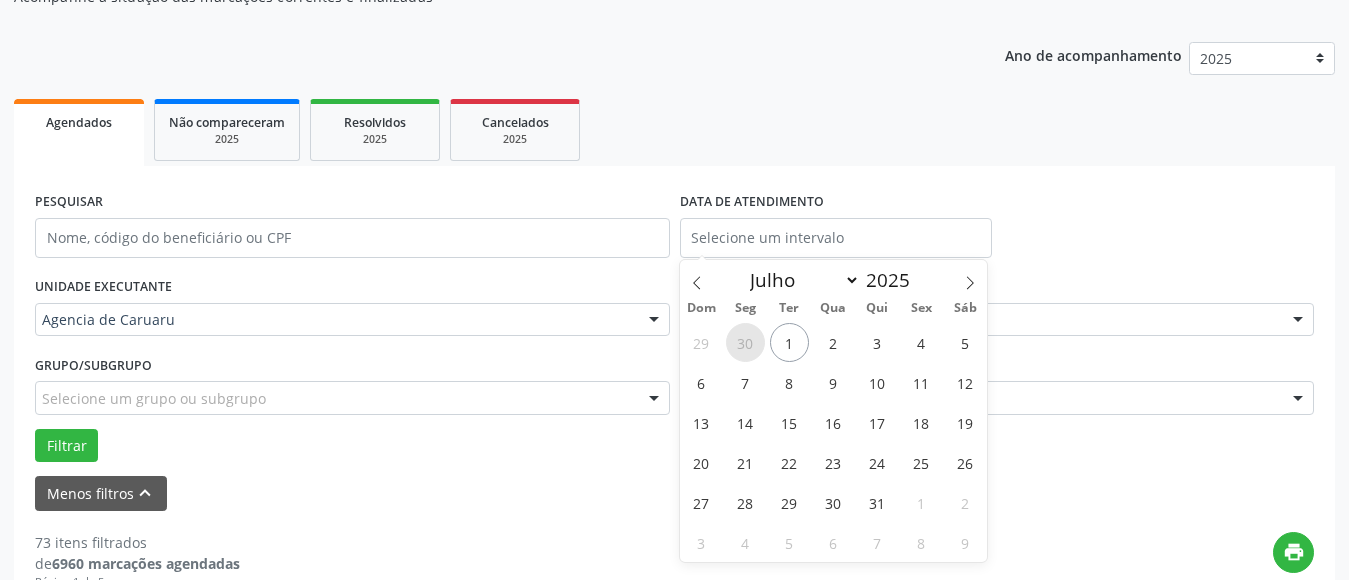 click on "30" at bounding box center [745, 342] 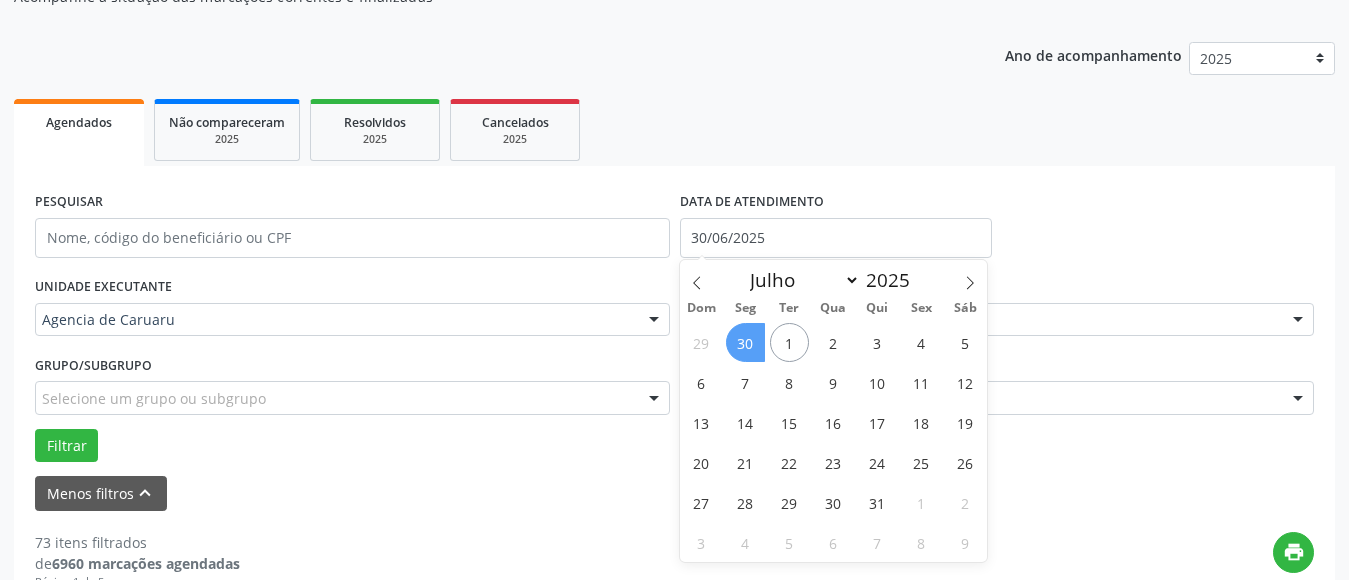 click on "30" at bounding box center (745, 342) 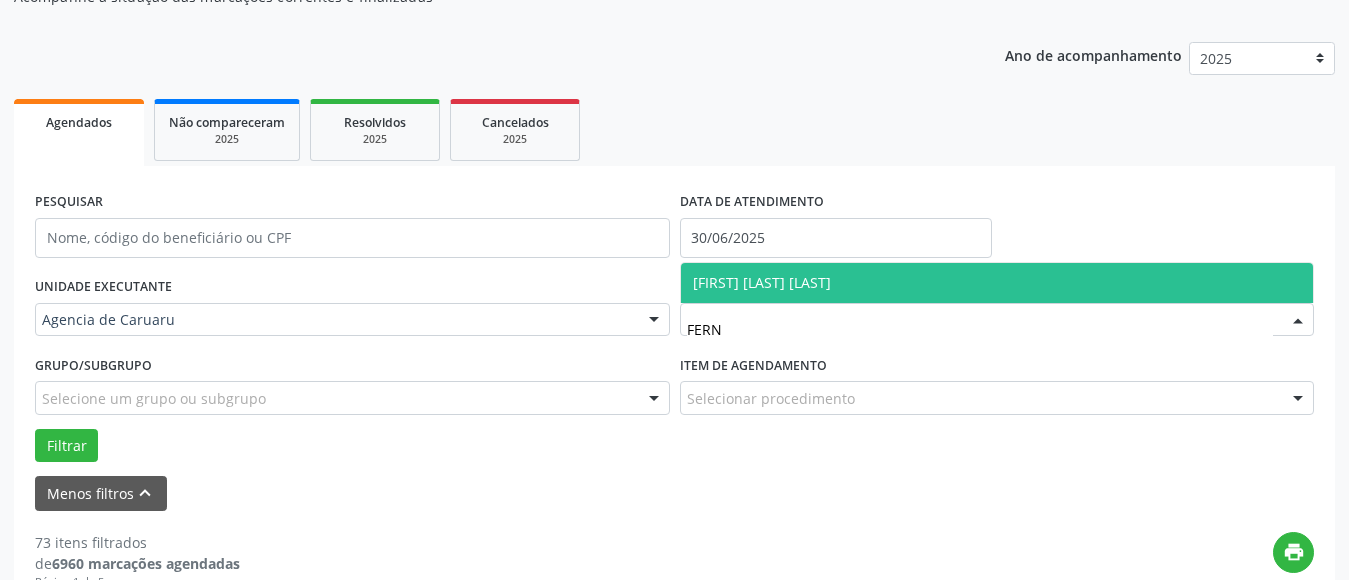 click on "[FIRST] [LAST] [LAST]" at bounding box center (762, 282) 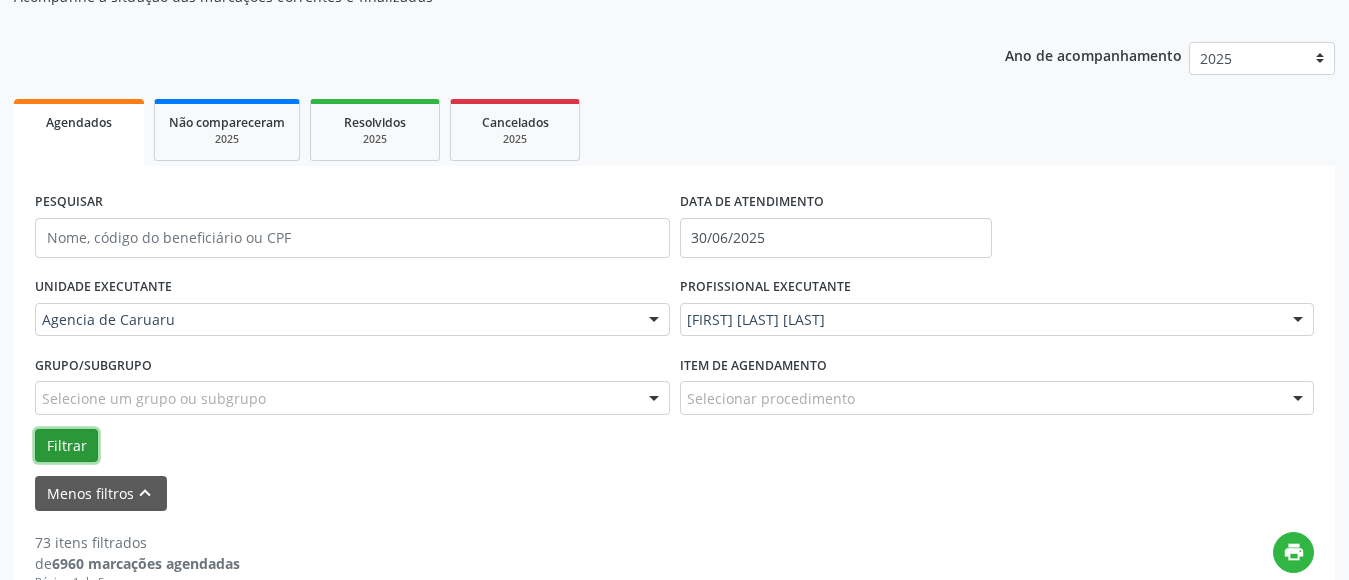 click on "Filtrar" at bounding box center [66, 446] 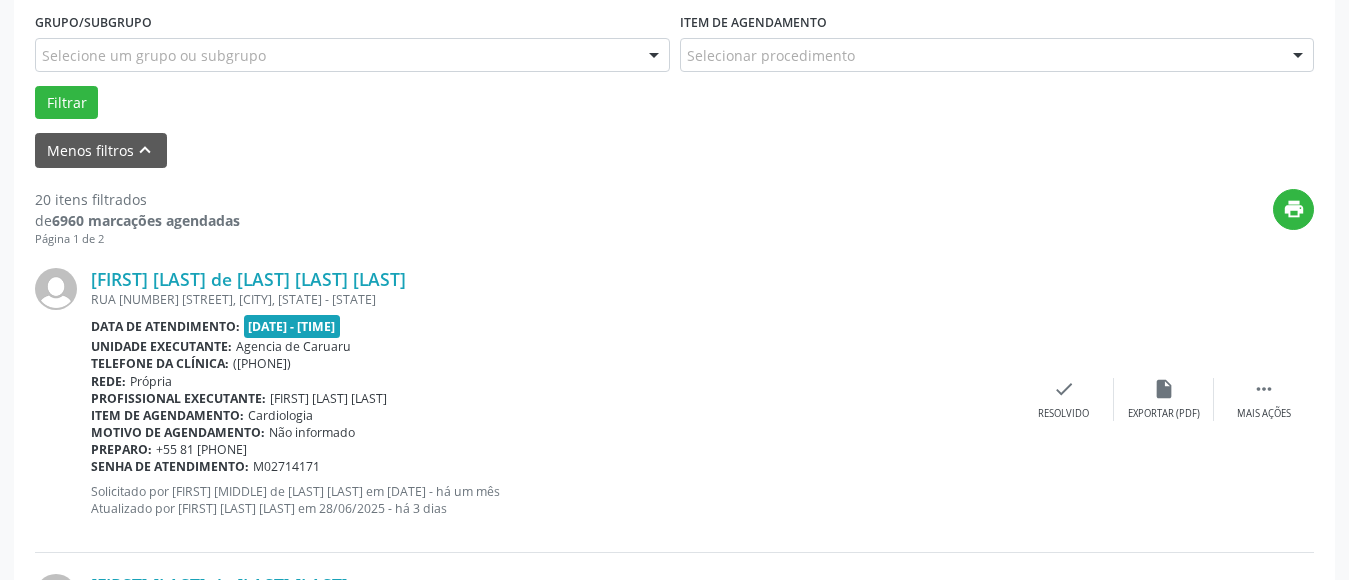 scroll, scrollTop: 553, scrollLeft: 0, axis: vertical 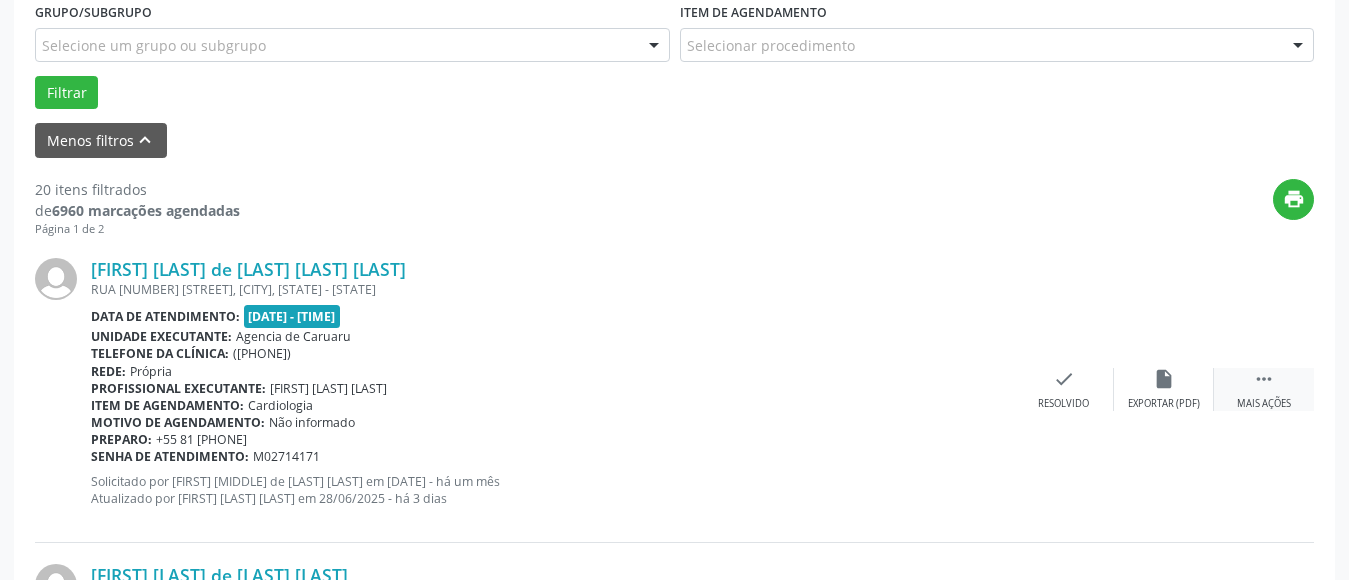 click on "" at bounding box center [1264, 379] 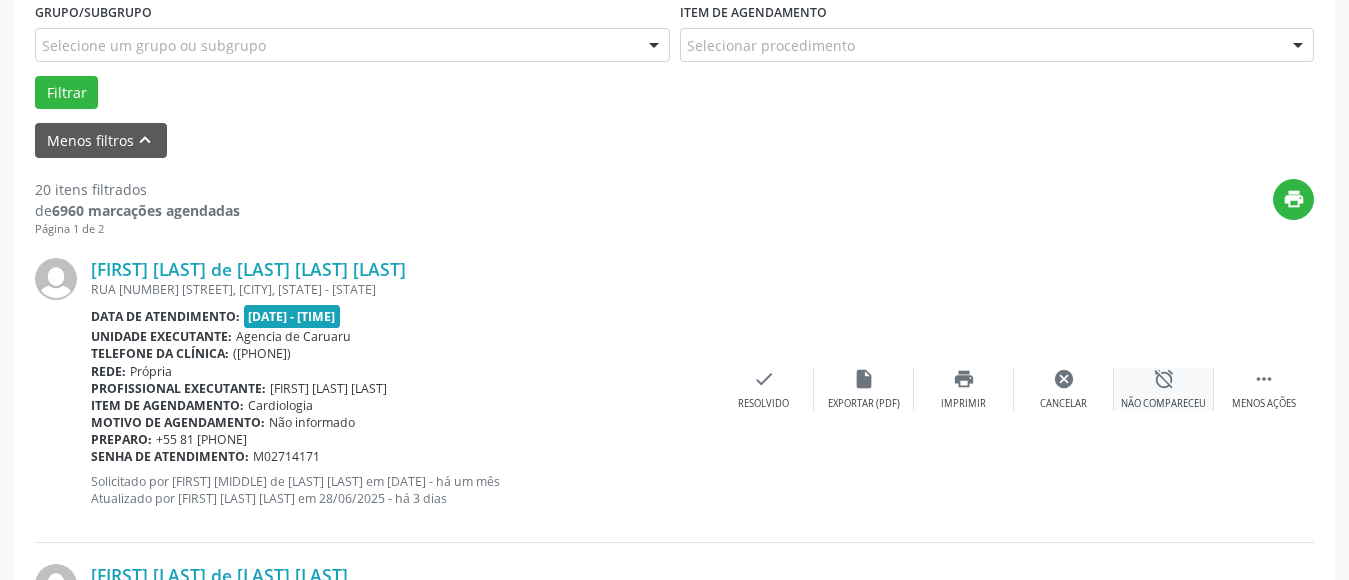 click on "alarm_off
Não compareceu" at bounding box center [1164, 389] 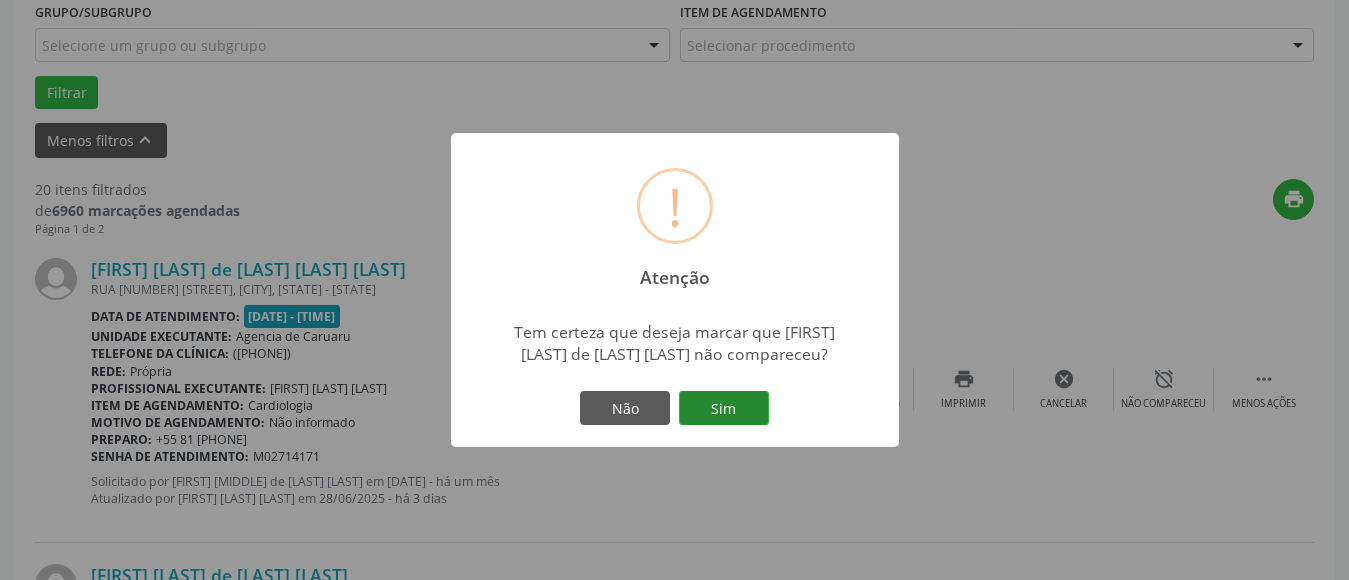 click on "Sim" at bounding box center [724, 408] 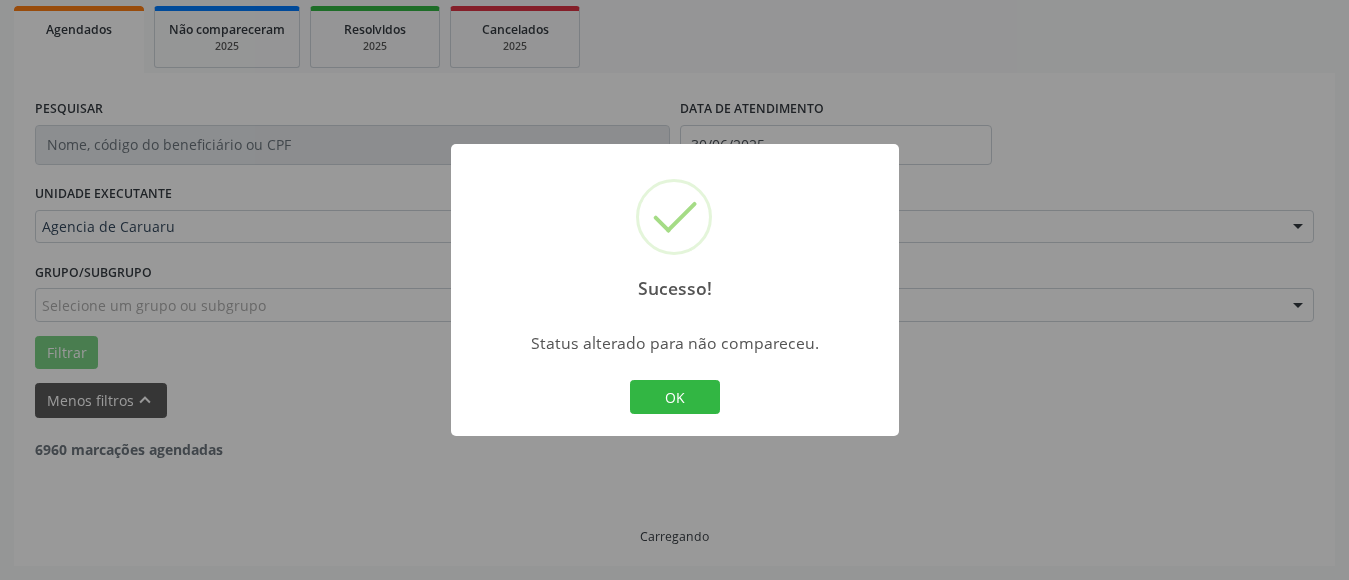 scroll, scrollTop: 293, scrollLeft: 0, axis: vertical 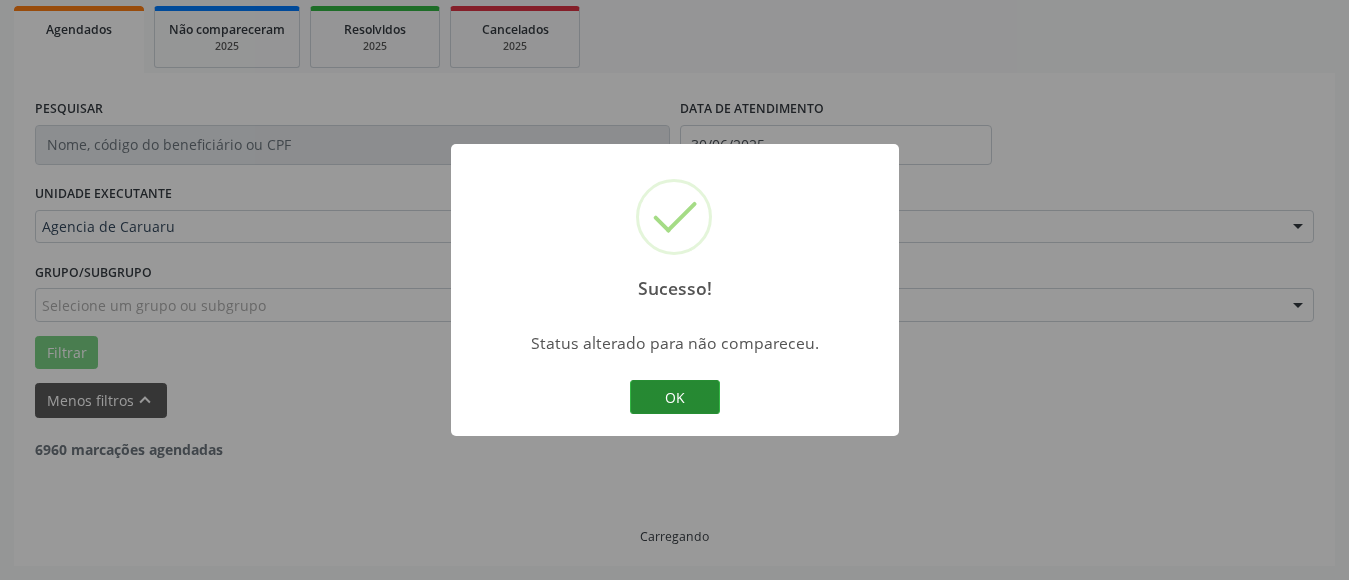 click on "OK" at bounding box center (675, 397) 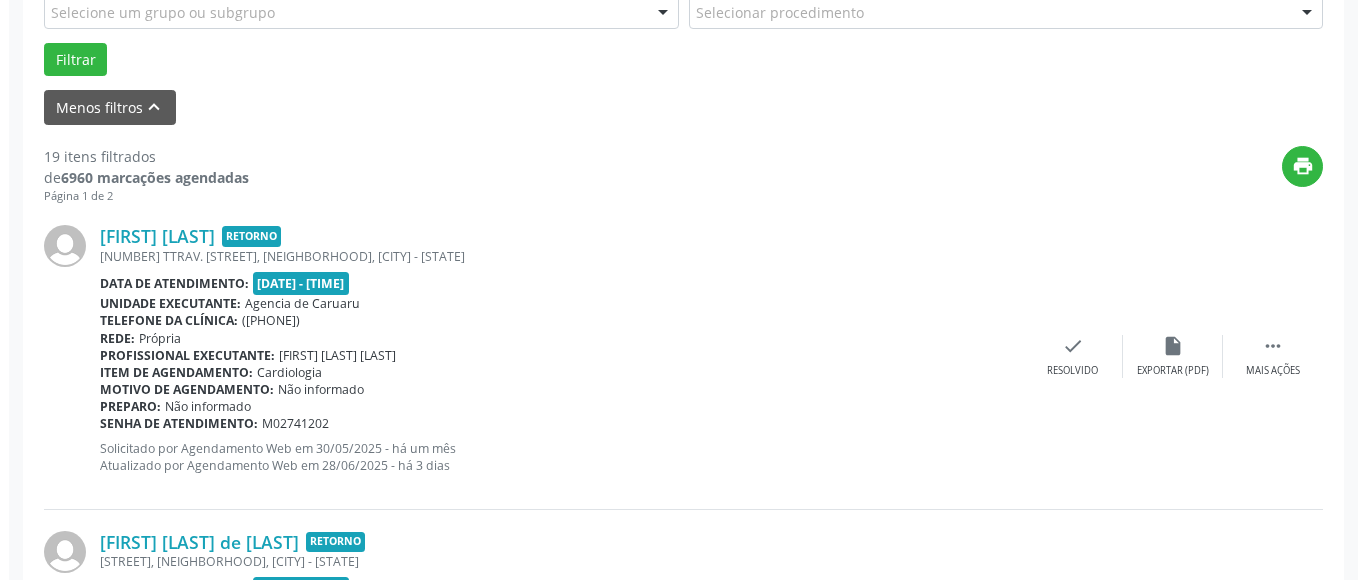 scroll, scrollTop: 593, scrollLeft: 0, axis: vertical 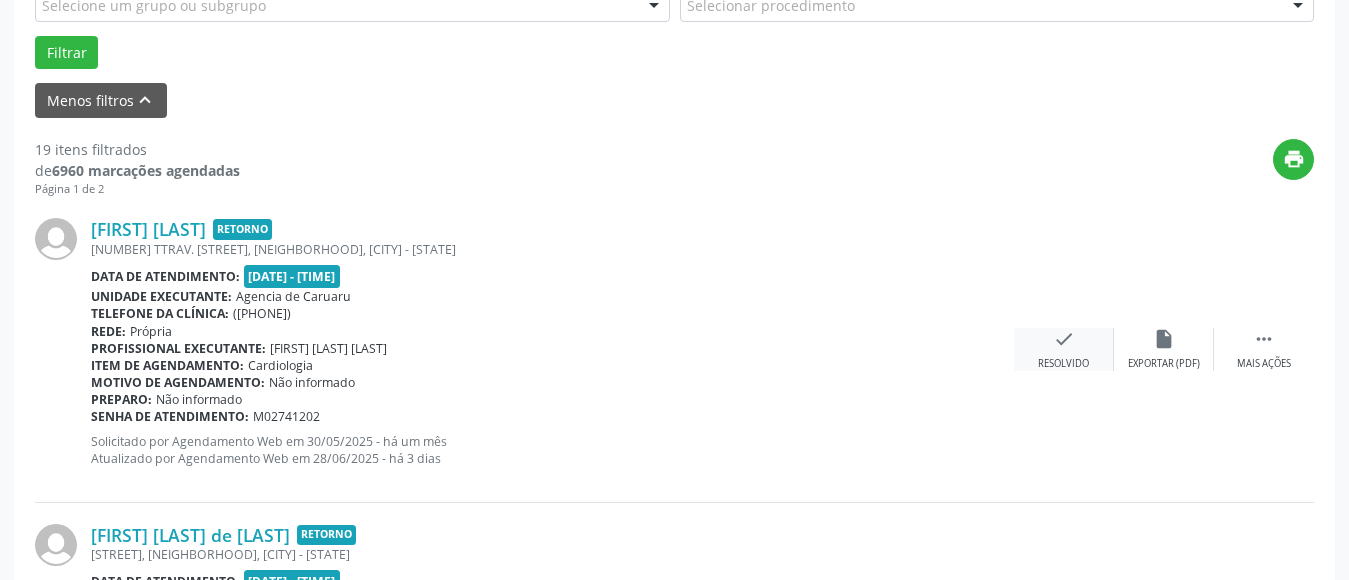click on "Resolvido" at bounding box center (1164, 364) 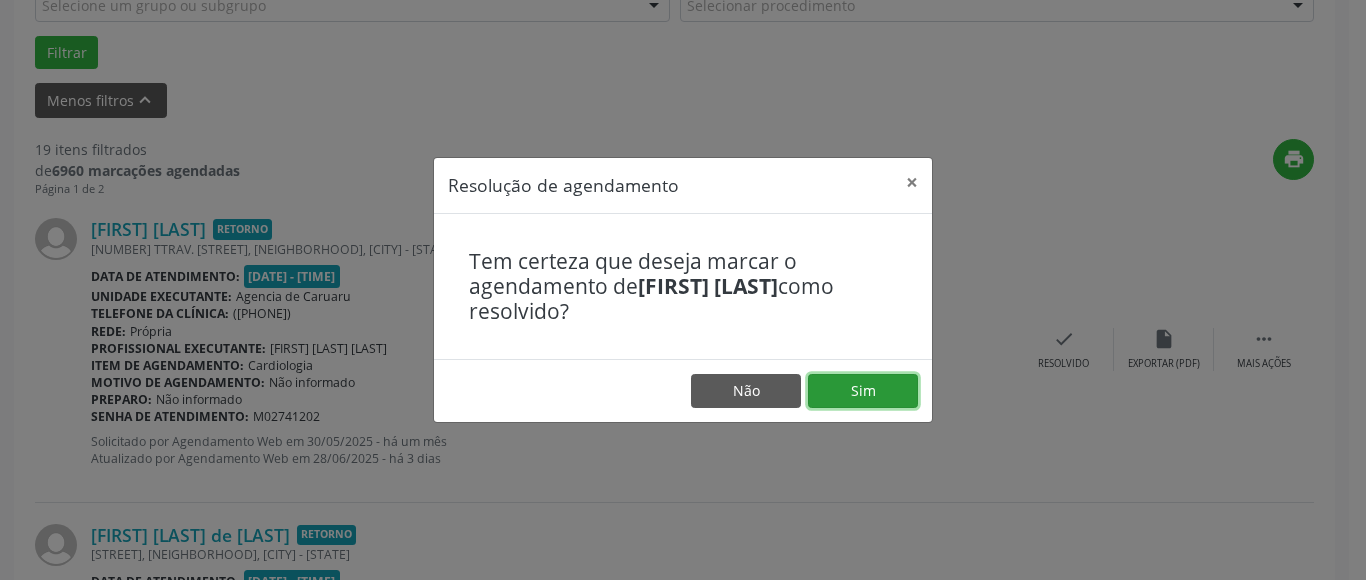 click on "Sim" at bounding box center [863, 391] 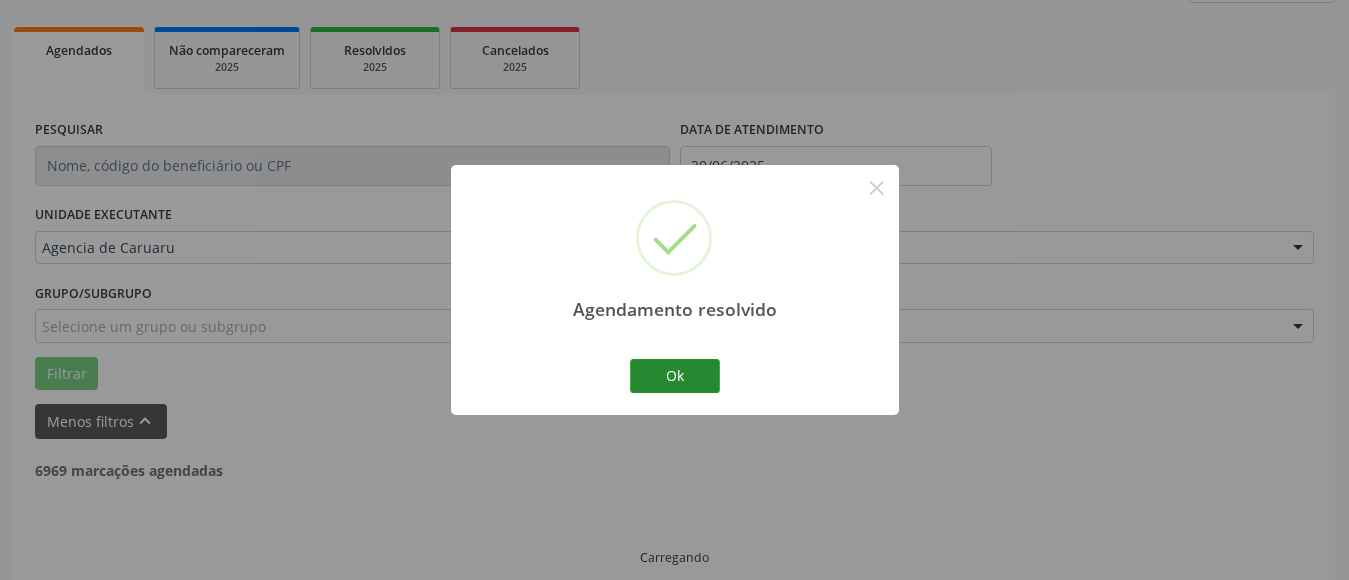 scroll, scrollTop: 293, scrollLeft: 0, axis: vertical 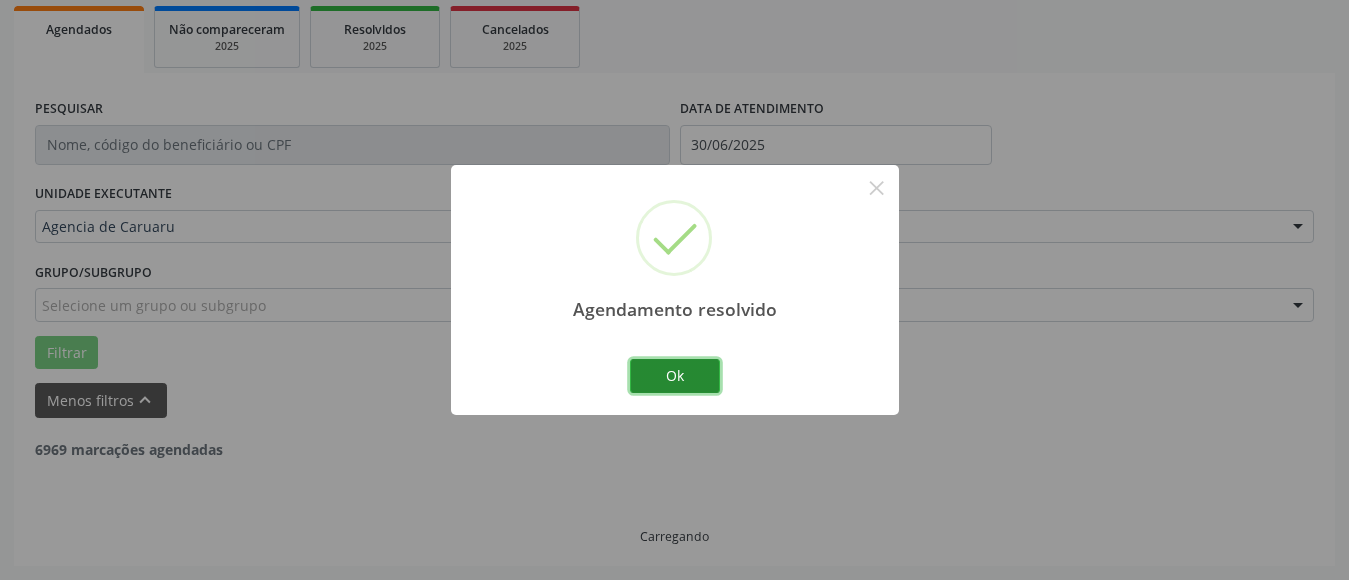 click on "Ok" at bounding box center [675, 376] 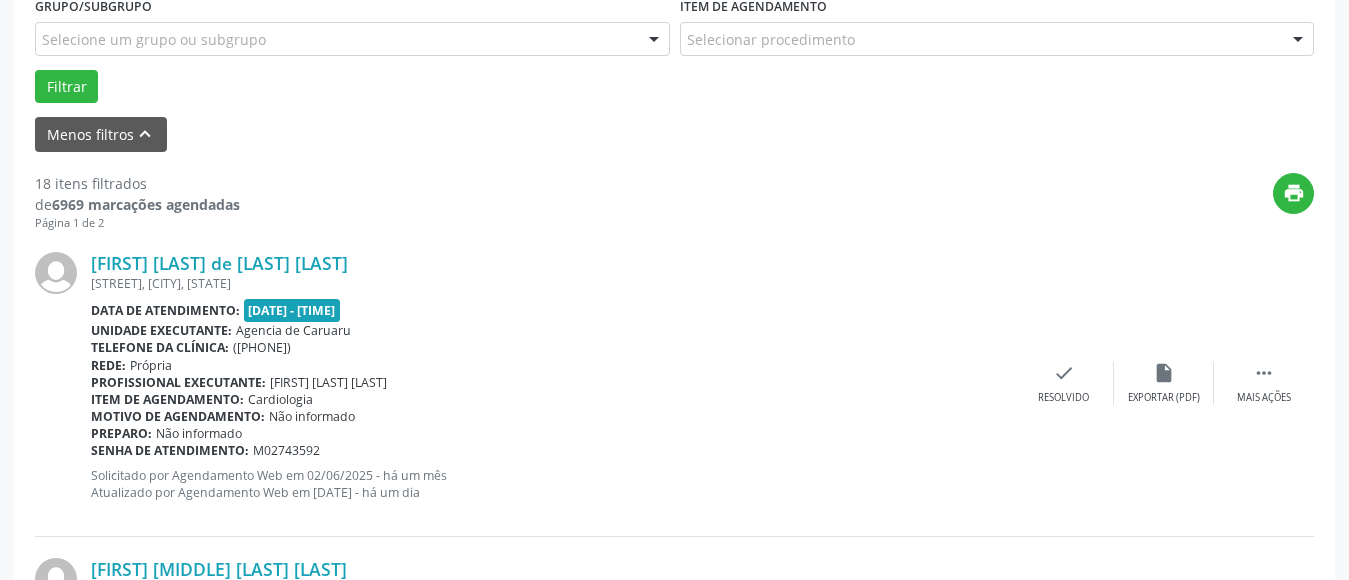 scroll, scrollTop: 593, scrollLeft: 0, axis: vertical 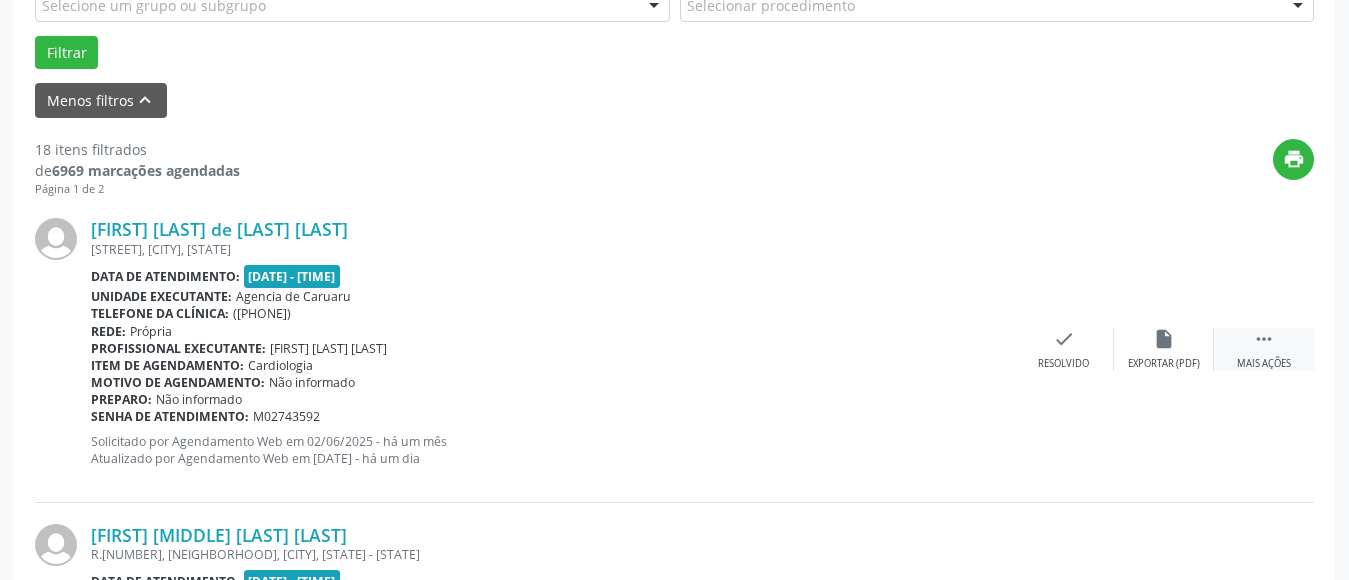click on "" at bounding box center (1264, 339) 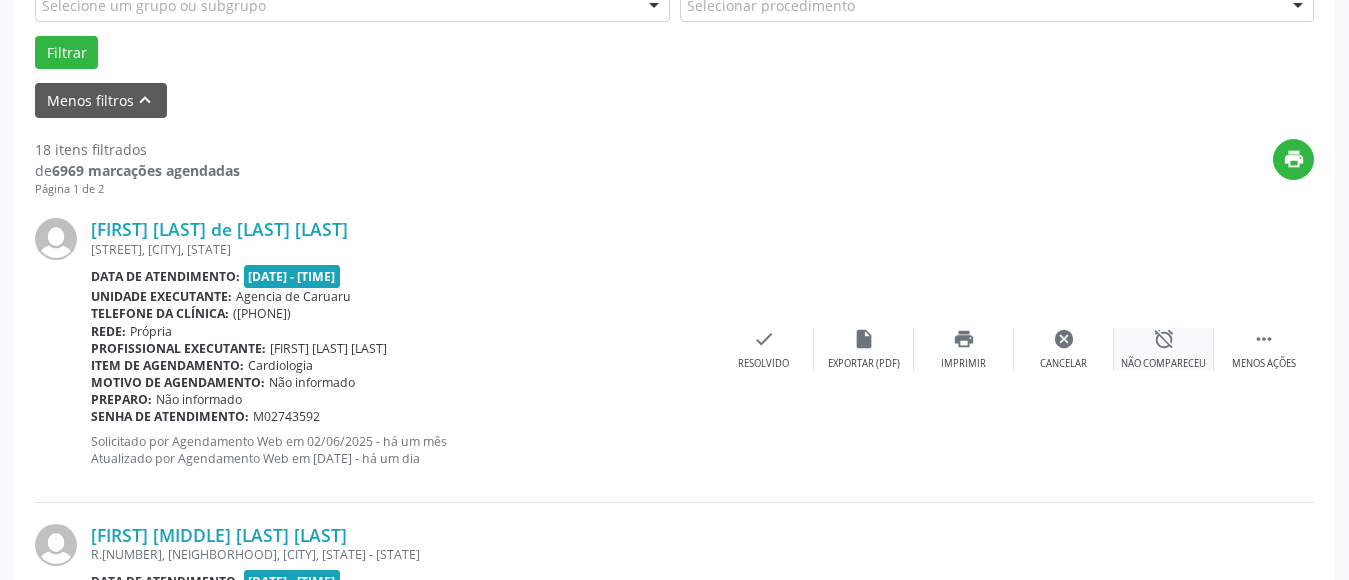 click on "alarm_off" at bounding box center [1164, 339] 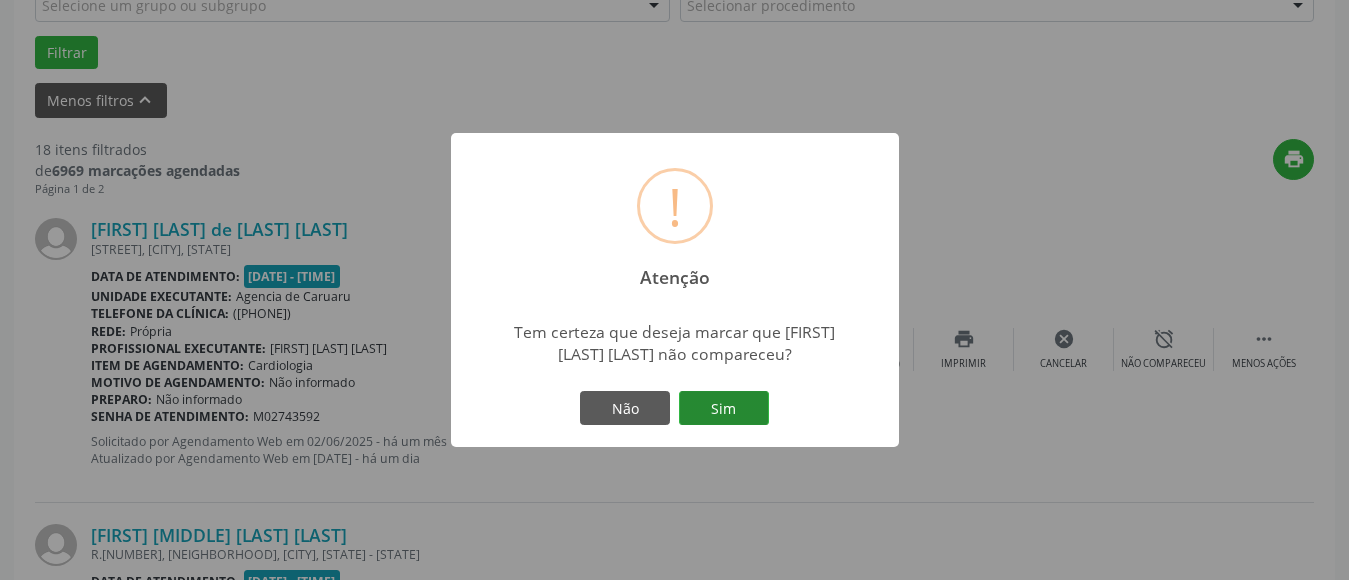 click on "Sim" at bounding box center [724, 408] 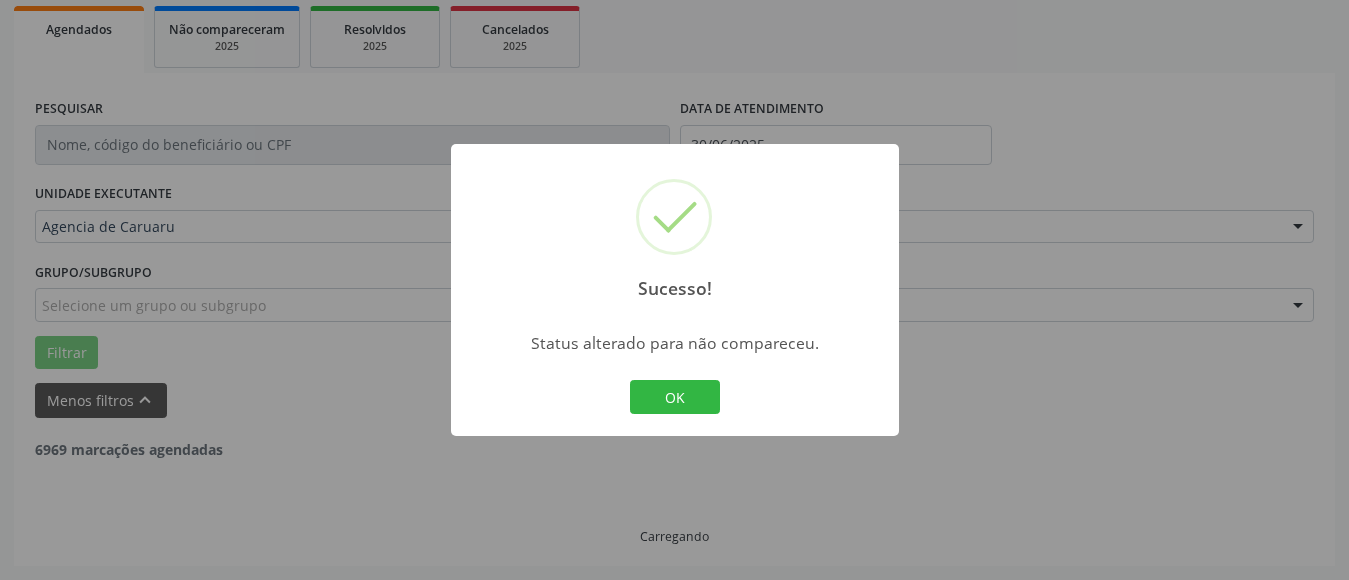 scroll, scrollTop: 293, scrollLeft: 0, axis: vertical 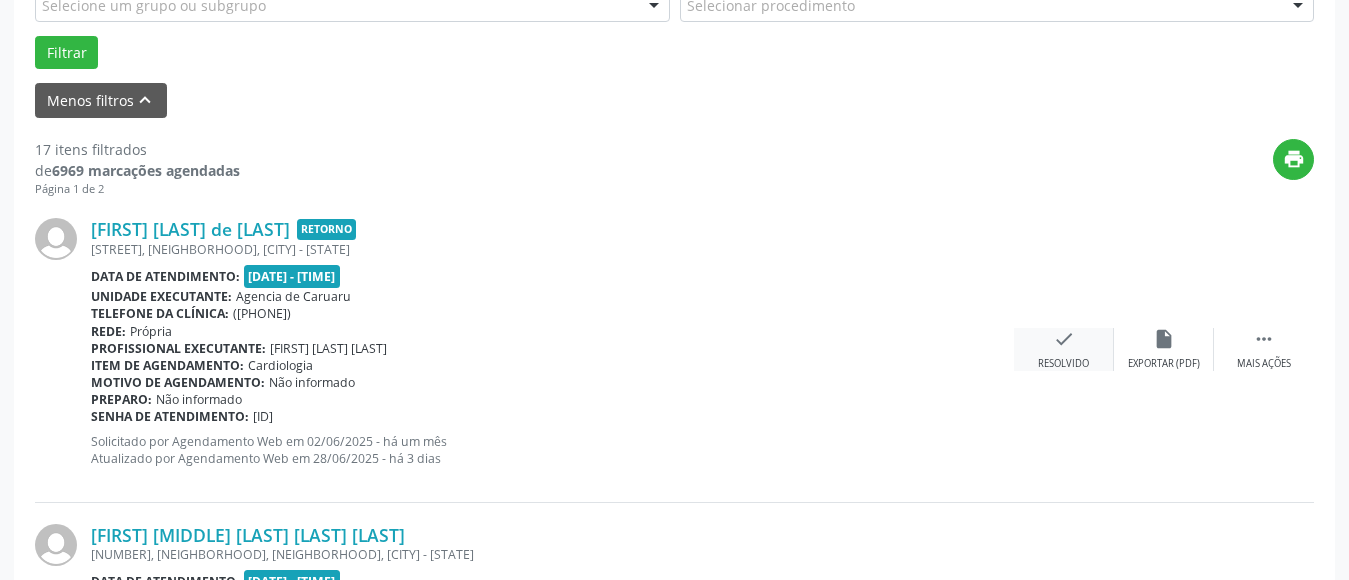 click on "check
Resolvido" at bounding box center [1064, 349] 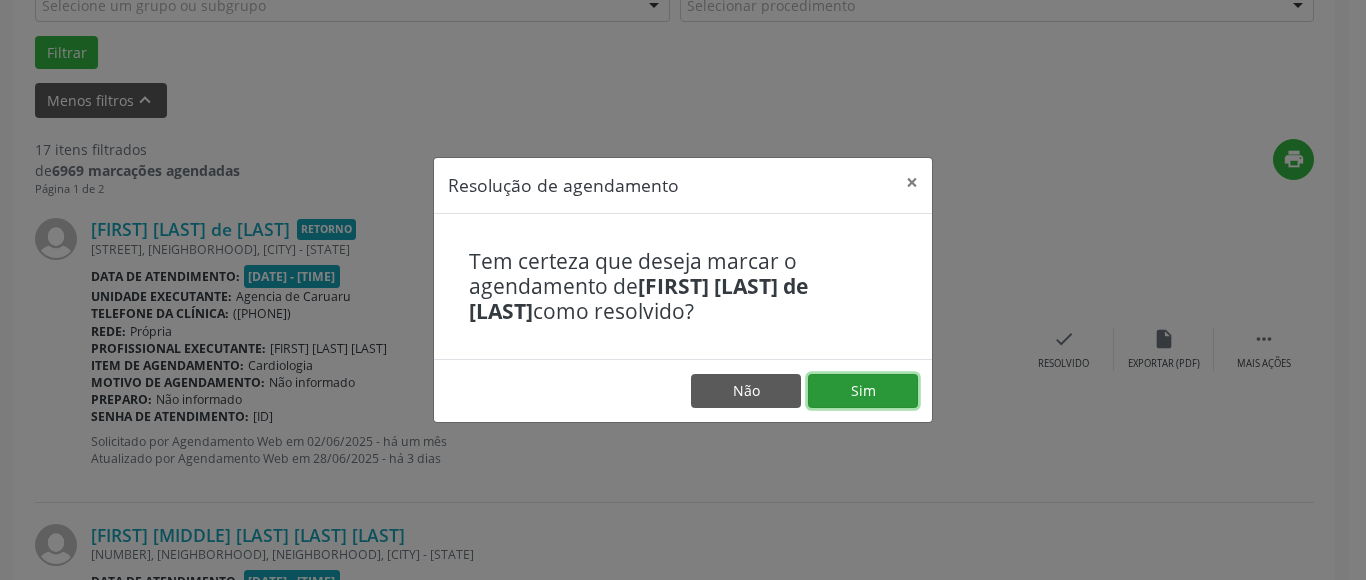 click on "Sim" at bounding box center (863, 391) 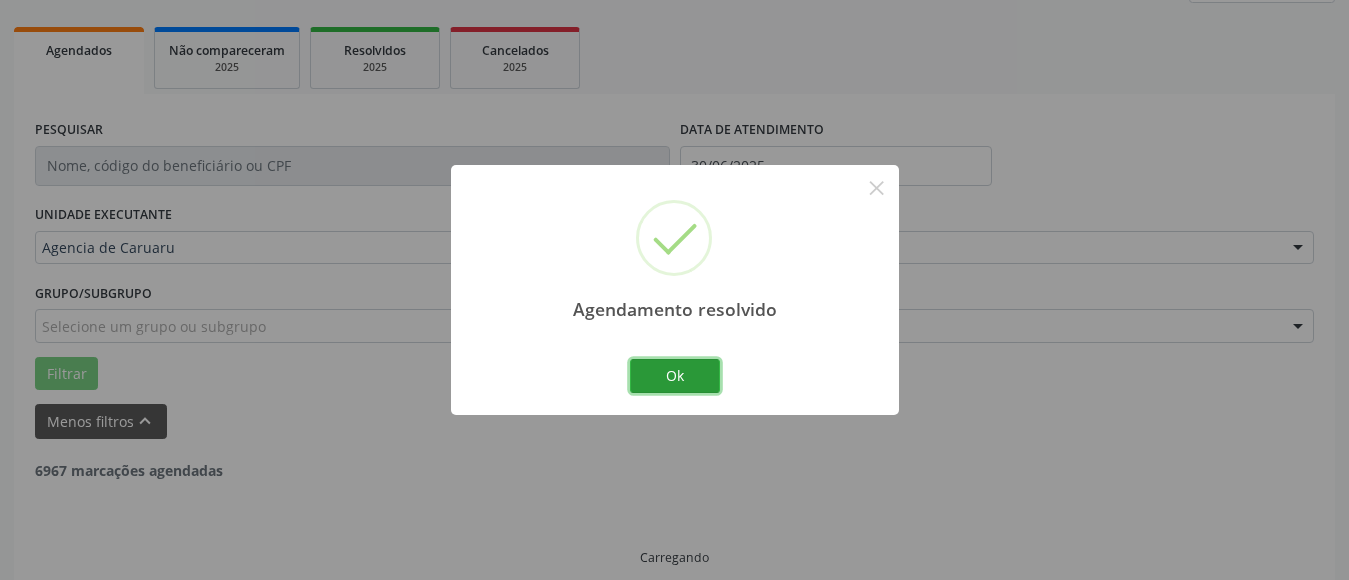 scroll, scrollTop: 293, scrollLeft: 0, axis: vertical 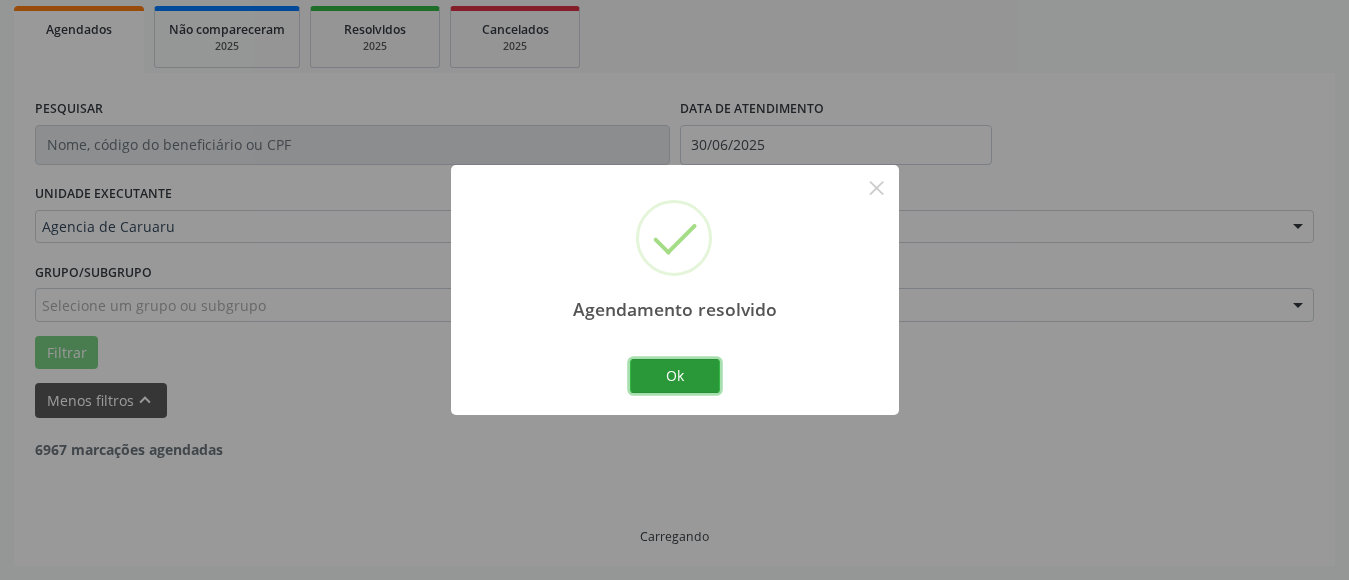 click on "Ok" at bounding box center (675, 376) 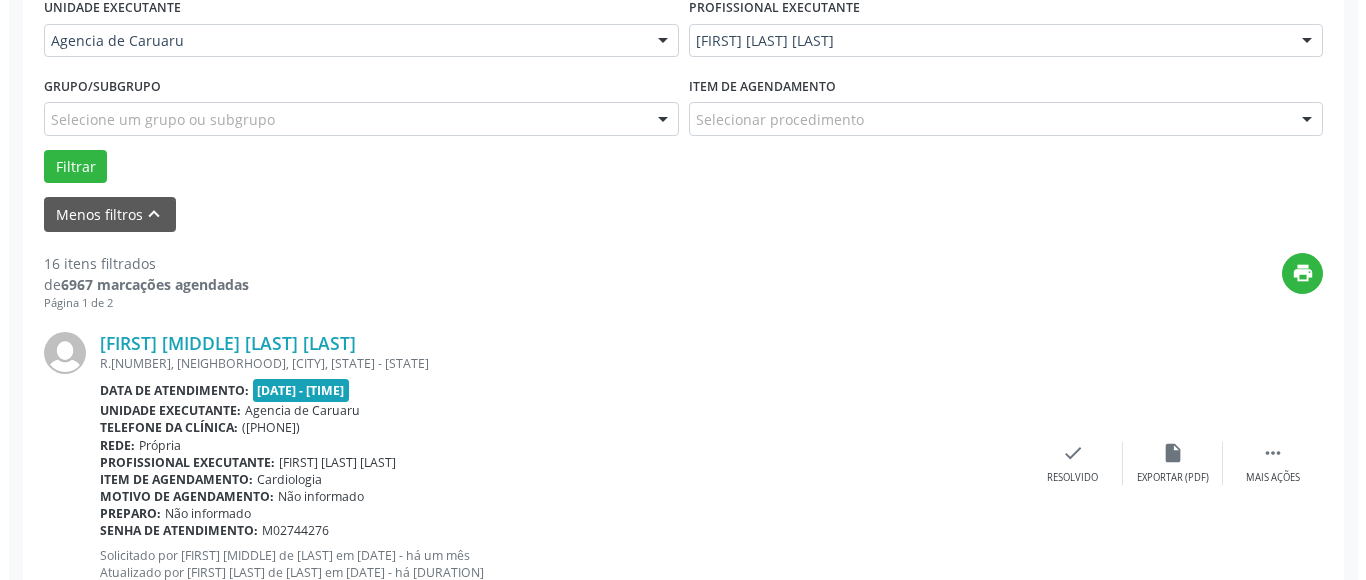 scroll, scrollTop: 493, scrollLeft: 0, axis: vertical 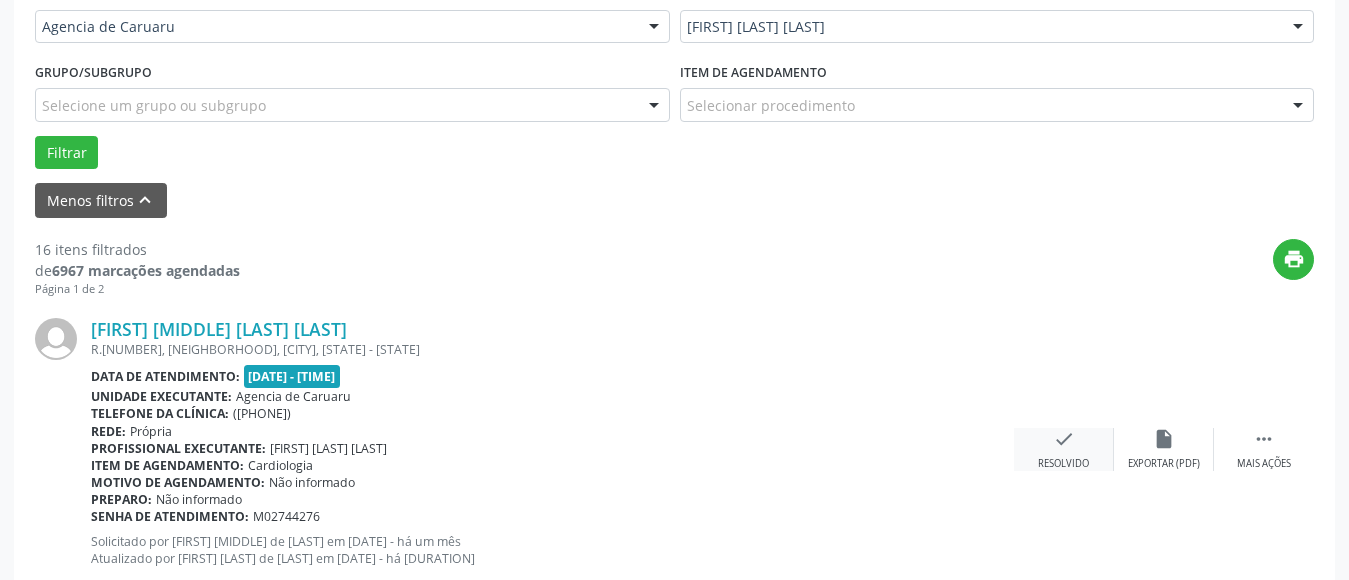 click on "Resolvido" at bounding box center (1164, 464) 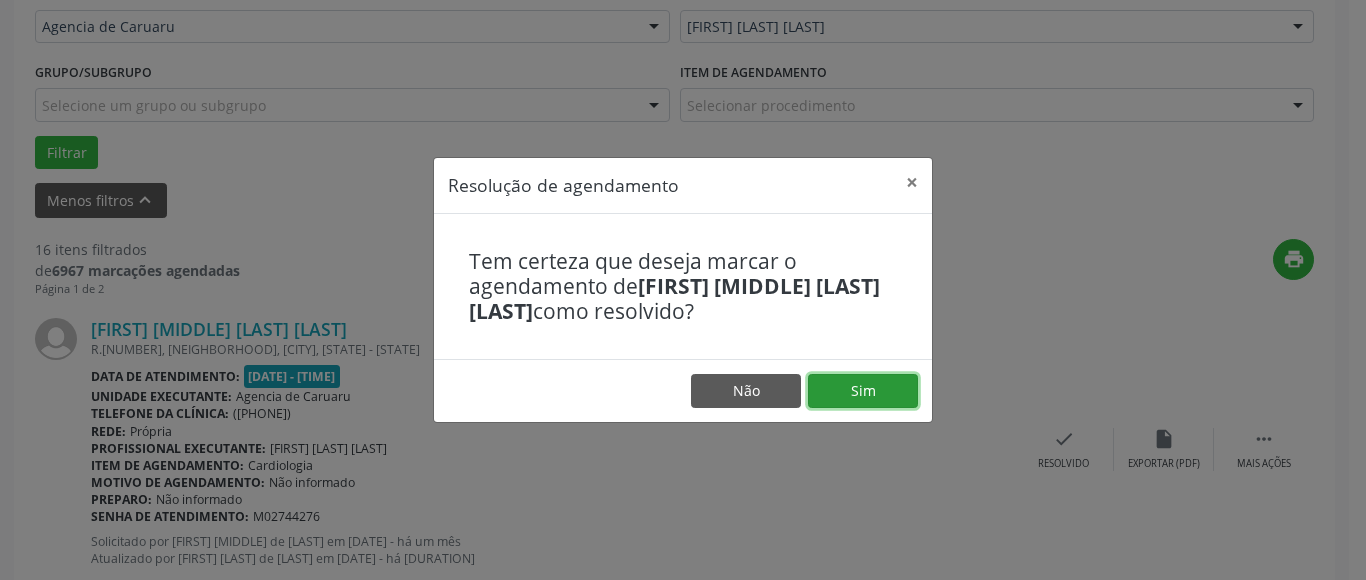 click on "Sim" at bounding box center [863, 391] 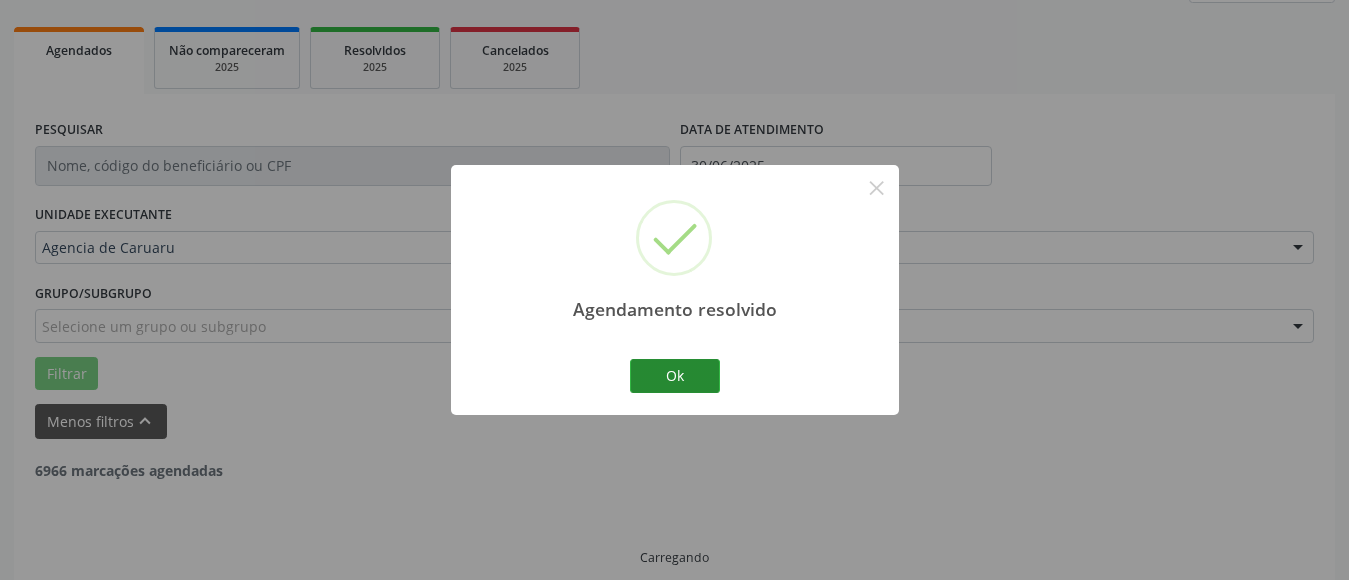 scroll, scrollTop: 293, scrollLeft: 0, axis: vertical 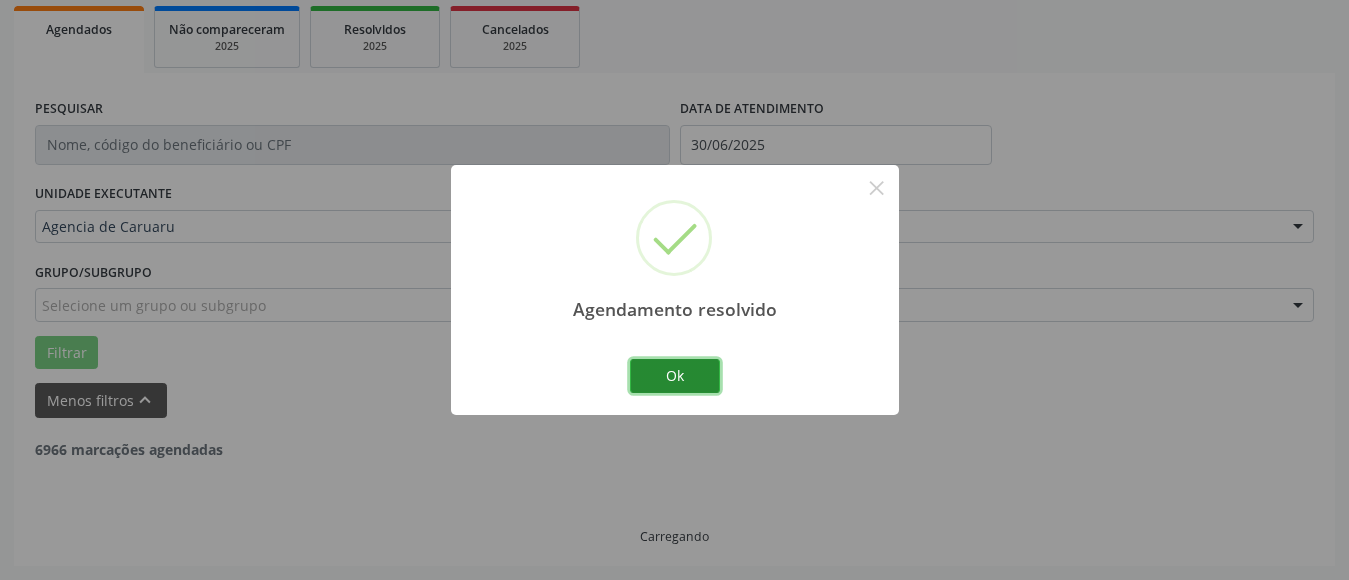 click on "Ok" at bounding box center [675, 376] 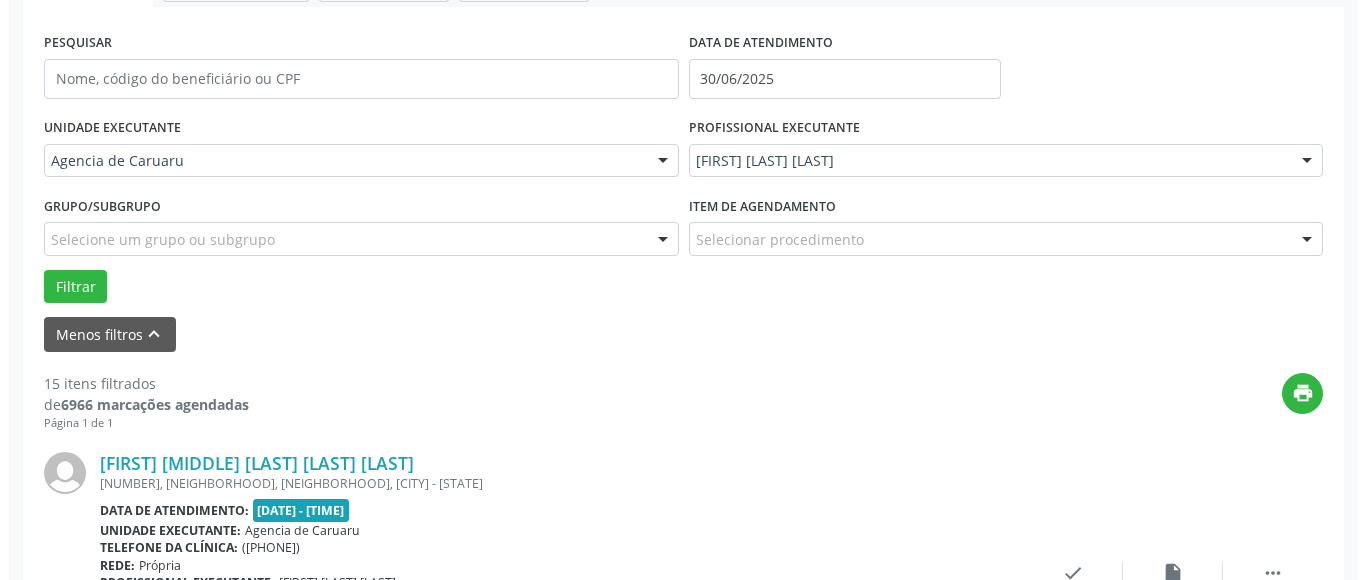 scroll, scrollTop: 393, scrollLeft: 0, axis: vertical 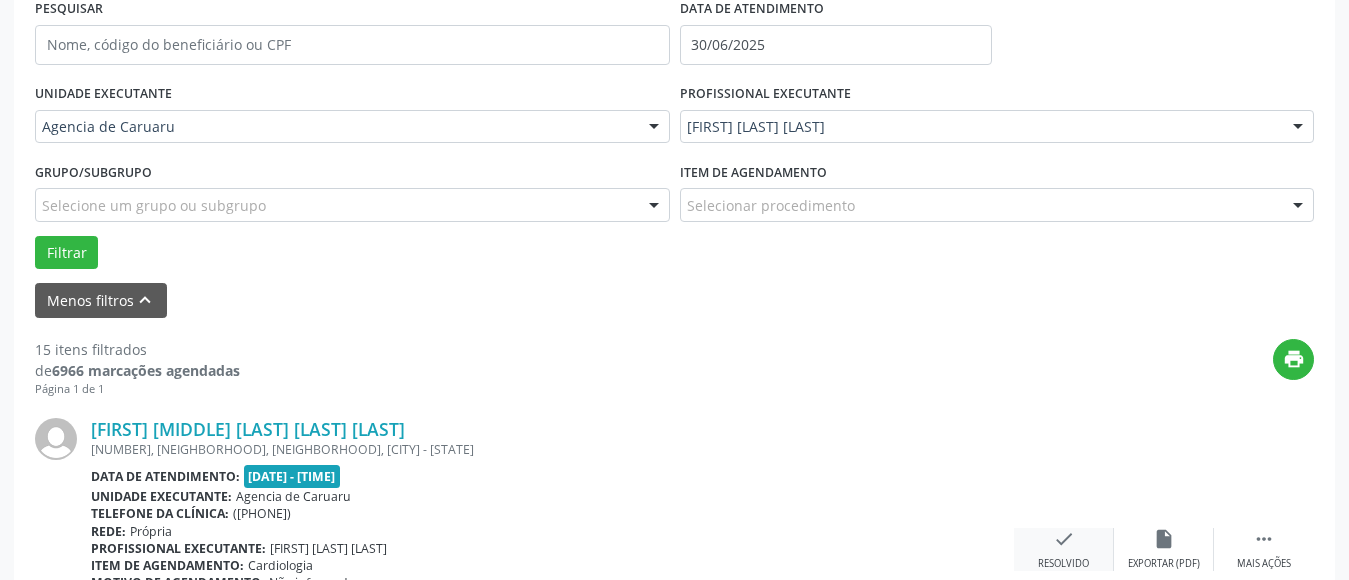 click on "check
Resolvido" at bounding box center [1064, 549] 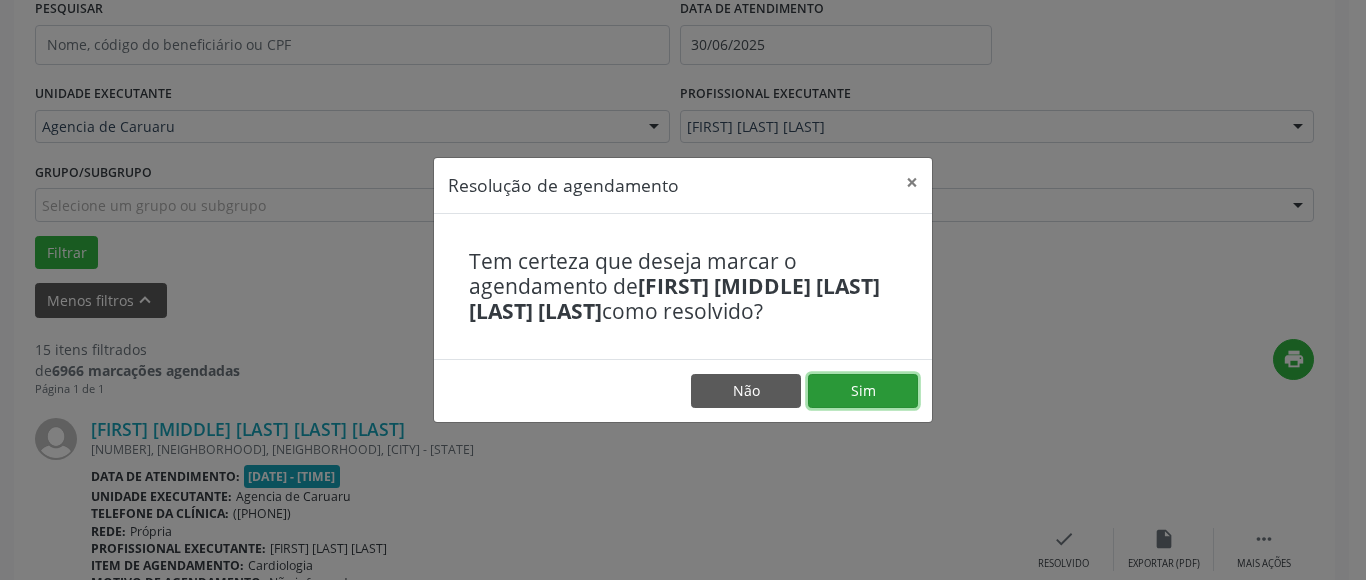 click on "Sim" at bounding box center (863, 391) 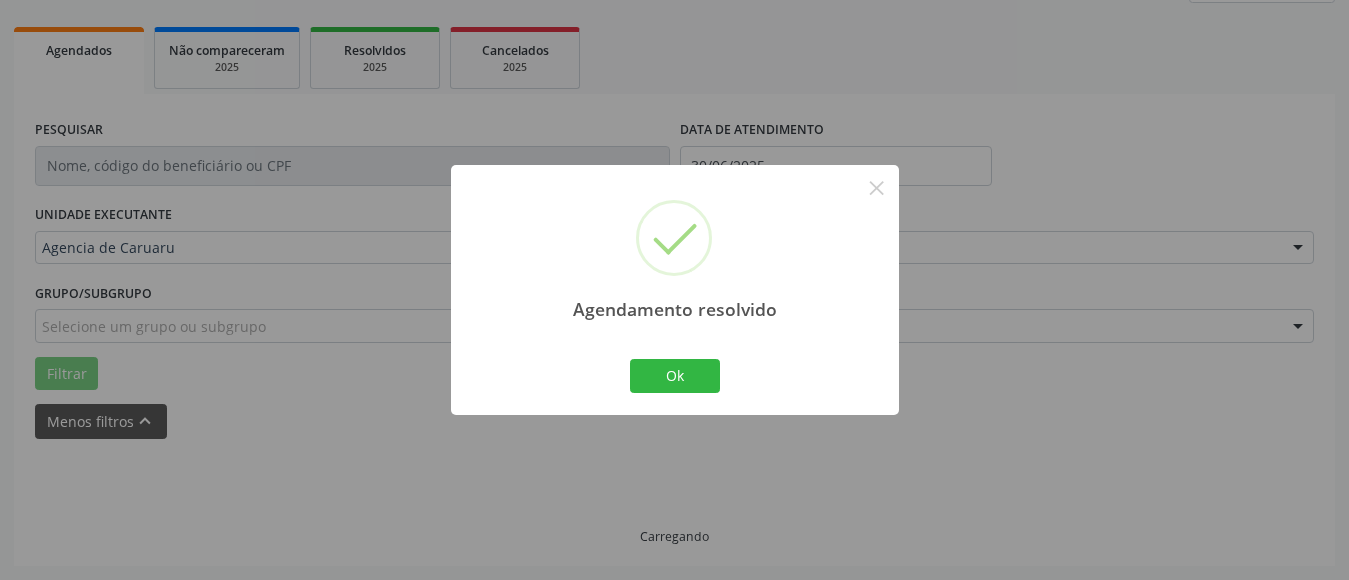 scroll, scrollTop: 293, scrollLeft: 0, axis: vertical 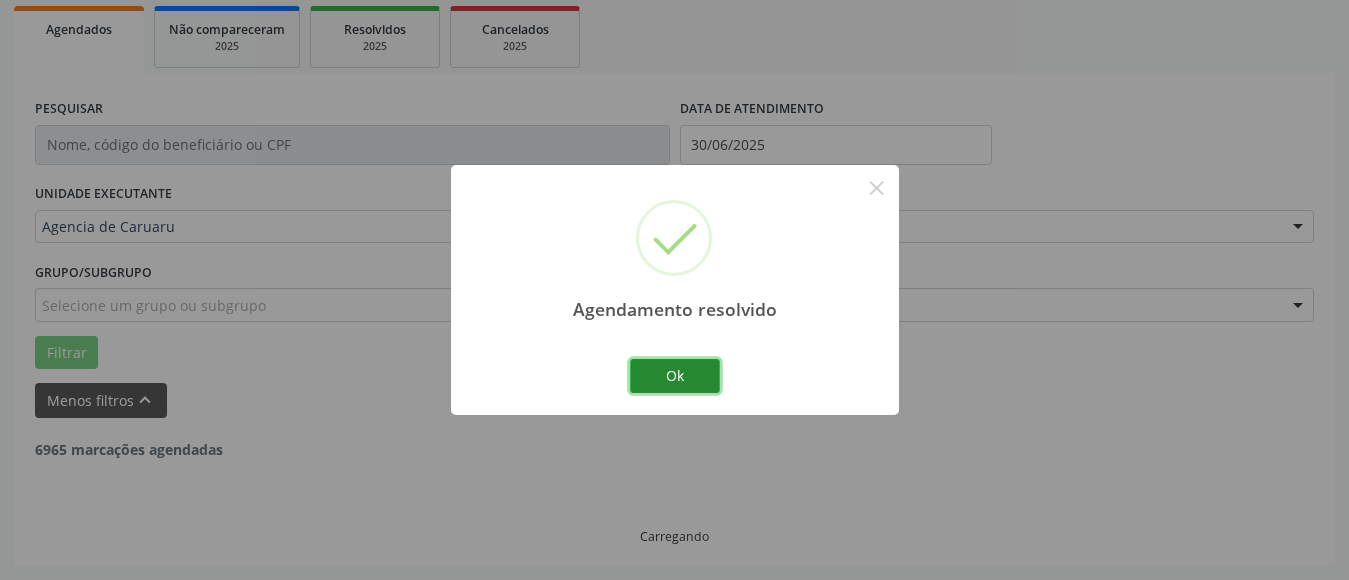 click on "Ok" at bounding box center [675, 376] 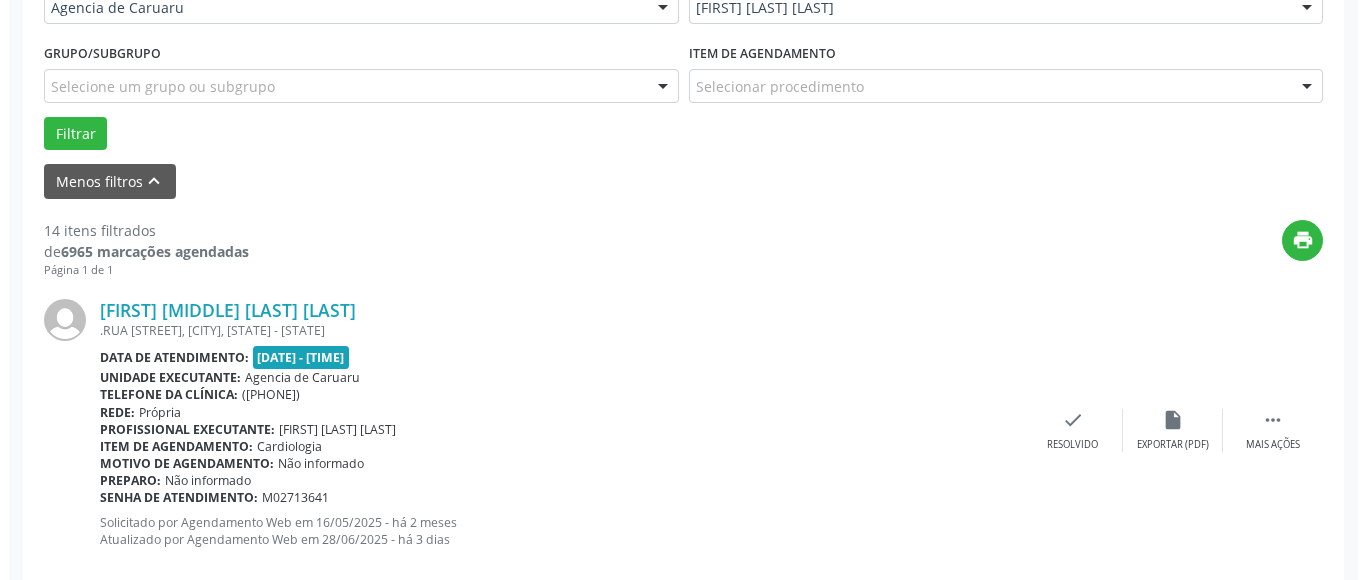 scroll, scrollTop: 593, scrollLeft: 0, axis: vertical 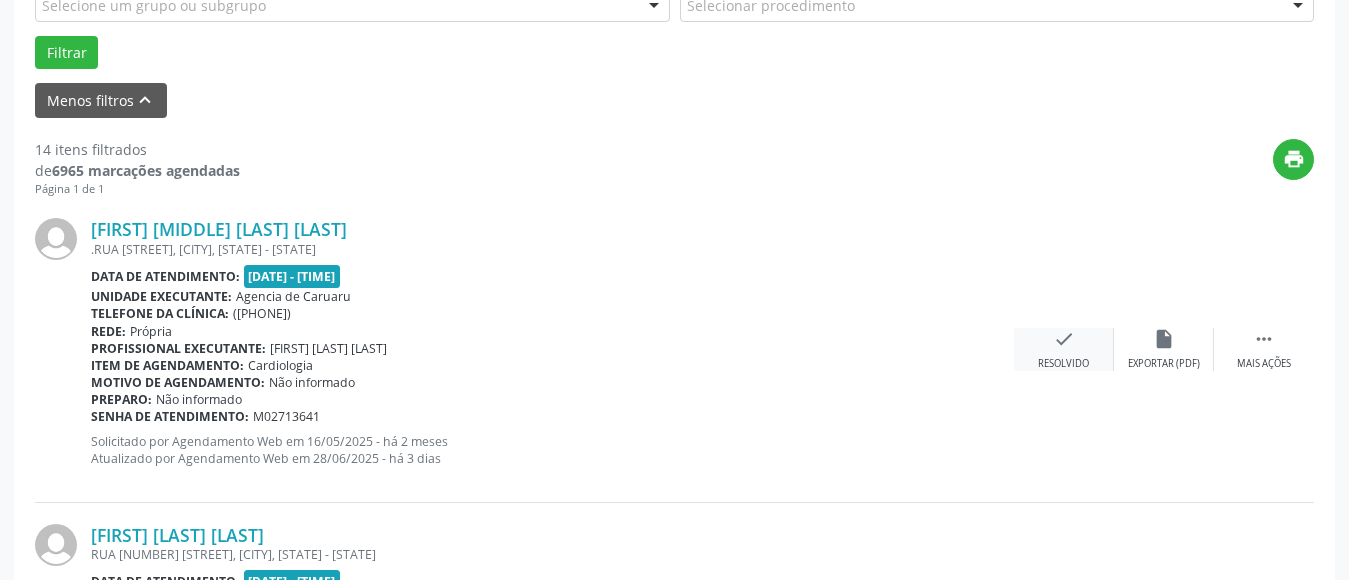 click on "check" at bounding box center (1164, 339) 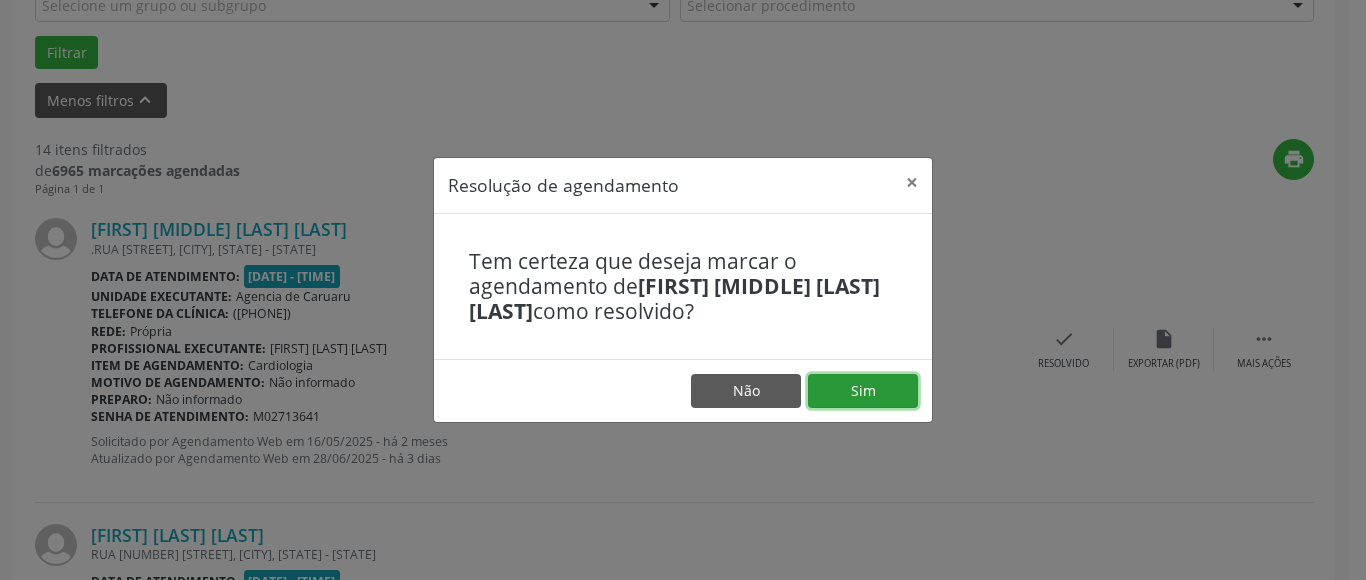 click on "Sim" at bounding box center (863, 391) 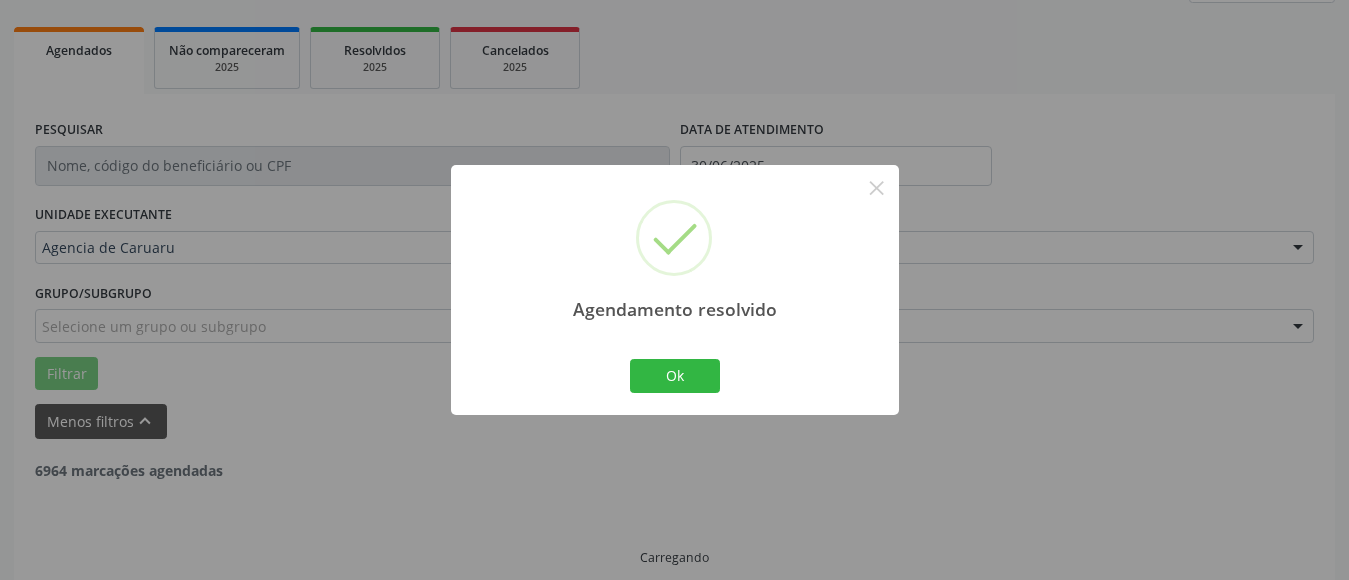 scroll, scrollTop: 293, scrollLeft: 0, axis: vertical 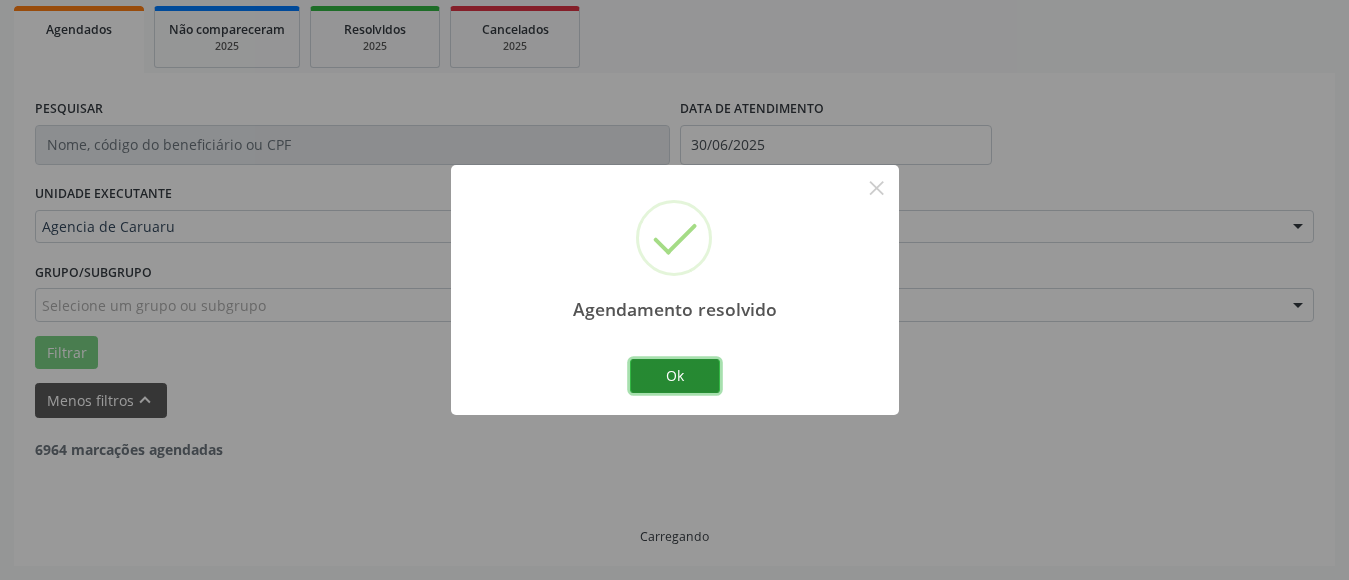click on "Ok" at bounding box center [675, 376] 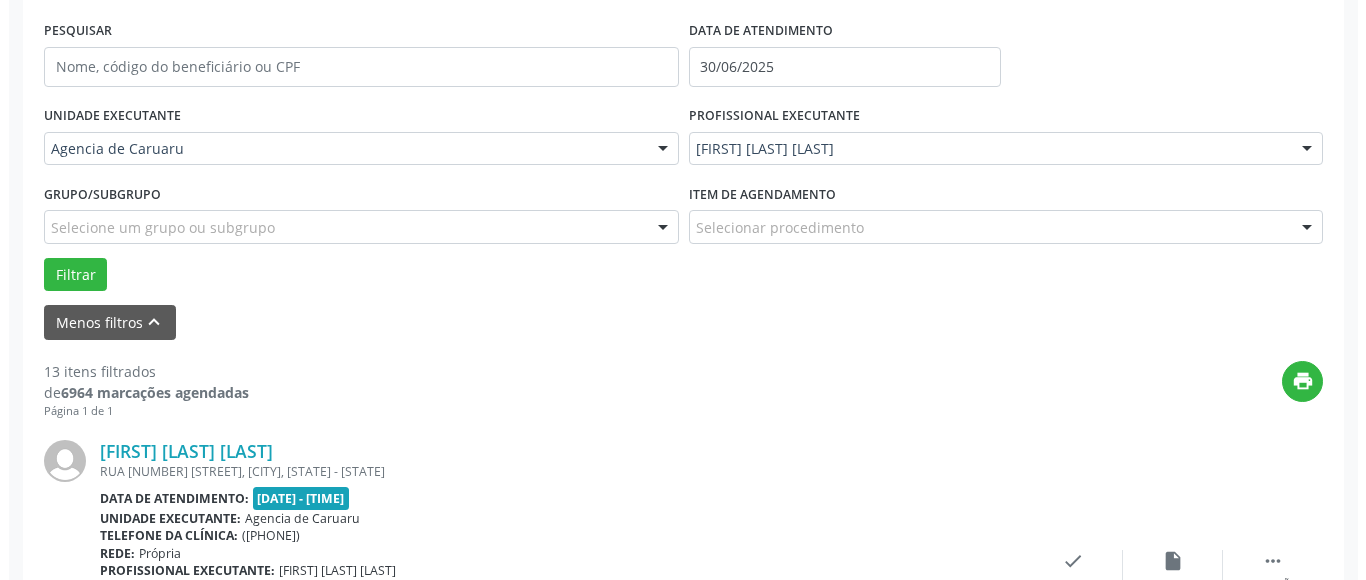 scroll, scrollTop: 393, scrollLeft: 0, axis: vertical 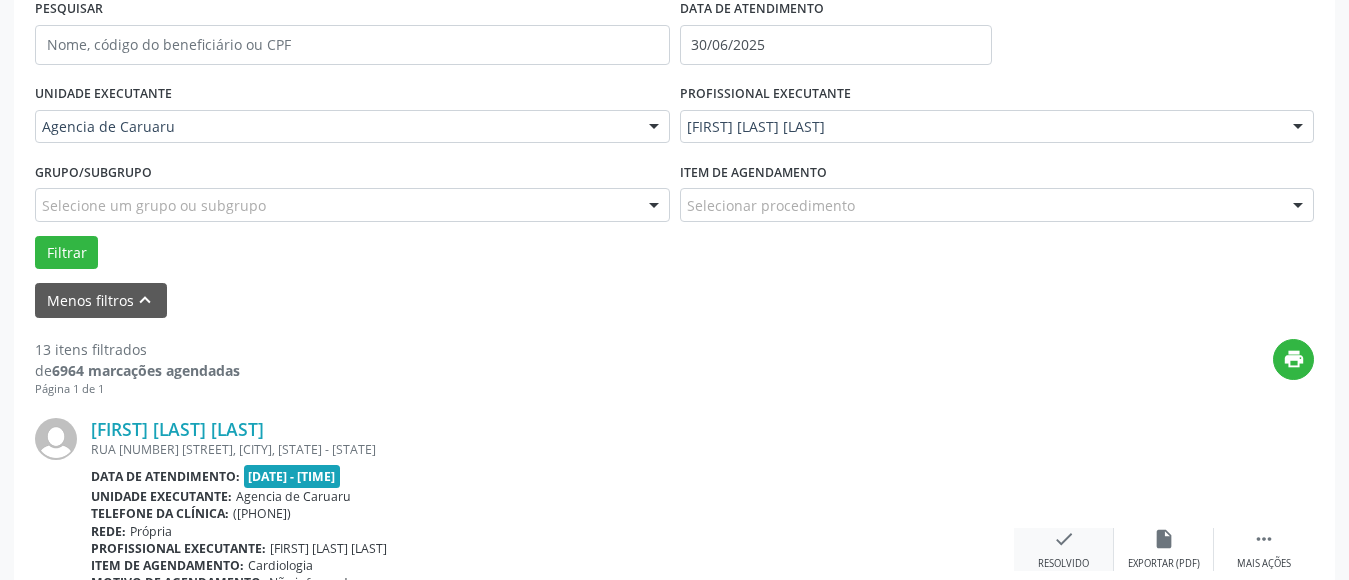 click on "check" at bounding box center [1164, 539] 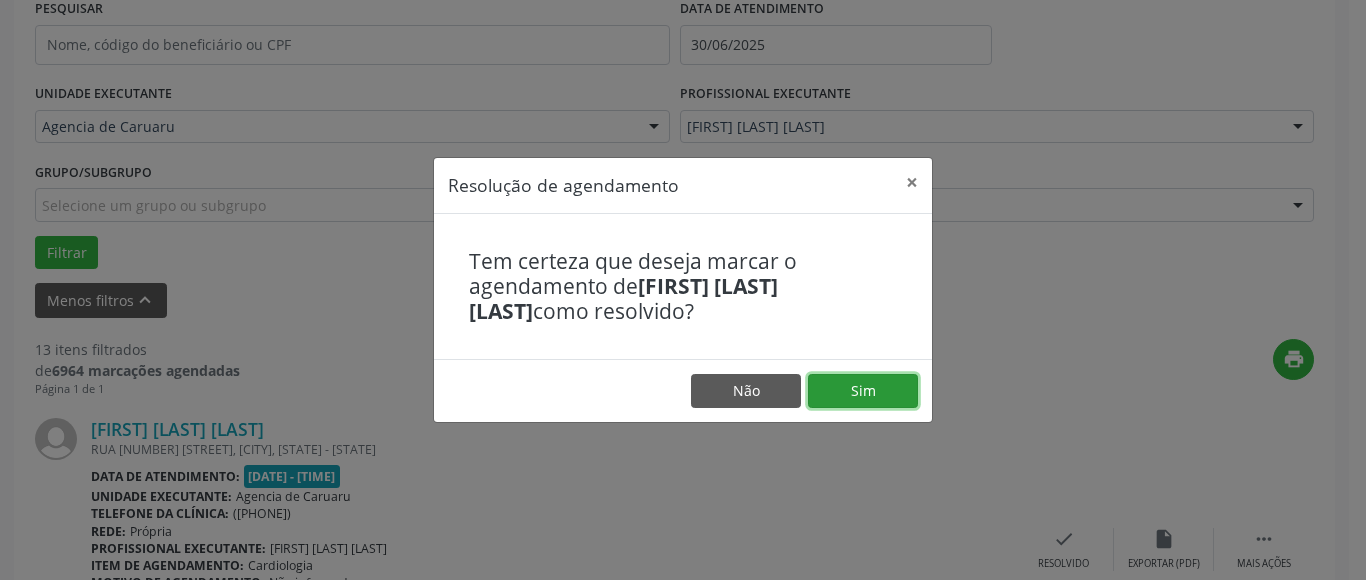 click on "Sim" at bounding box center (863, 391) 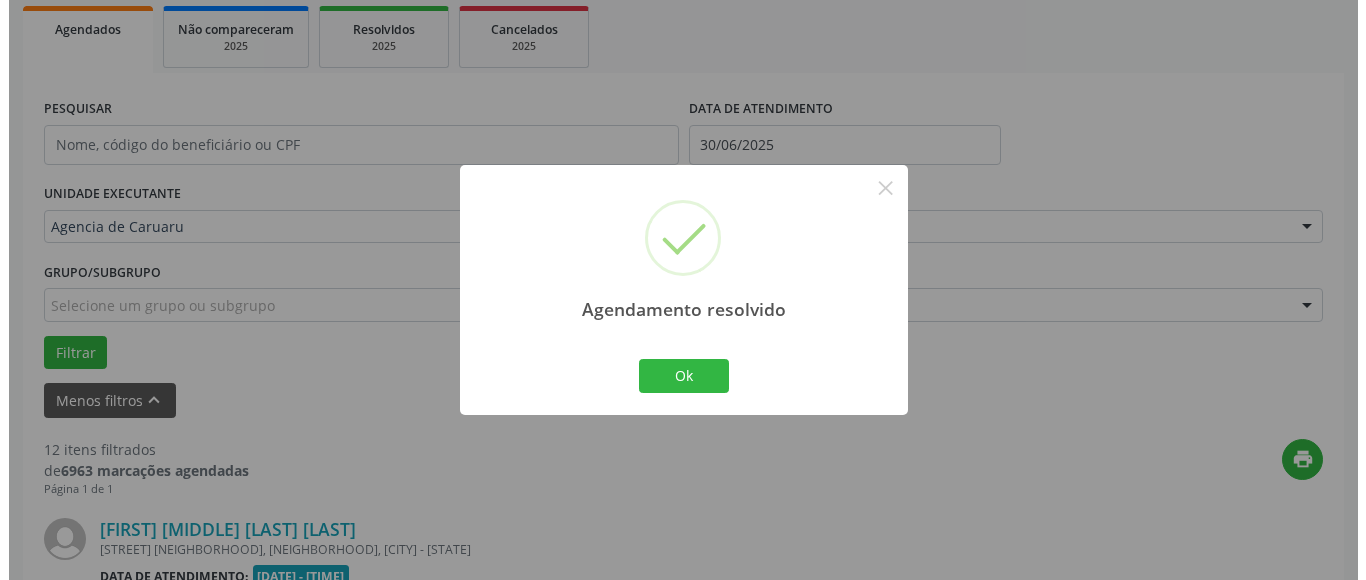 scroll, scrollTop: 393, scrollLeft: 0, axis: vertical 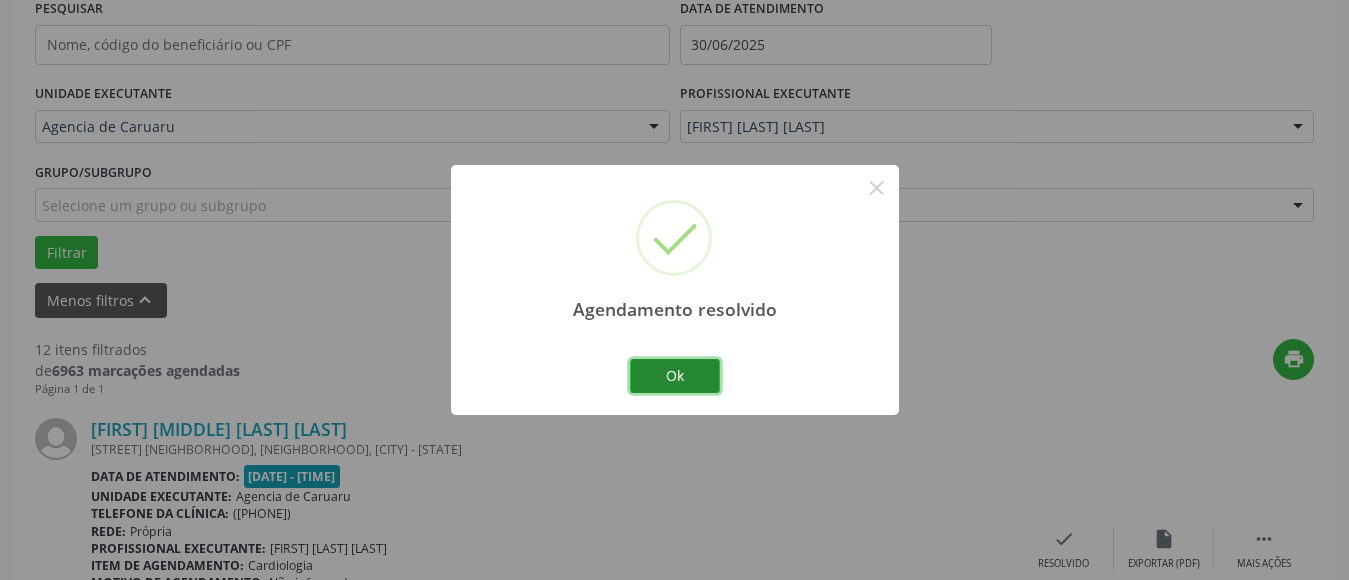 click on "Ok" at bounding box center [675, 376] 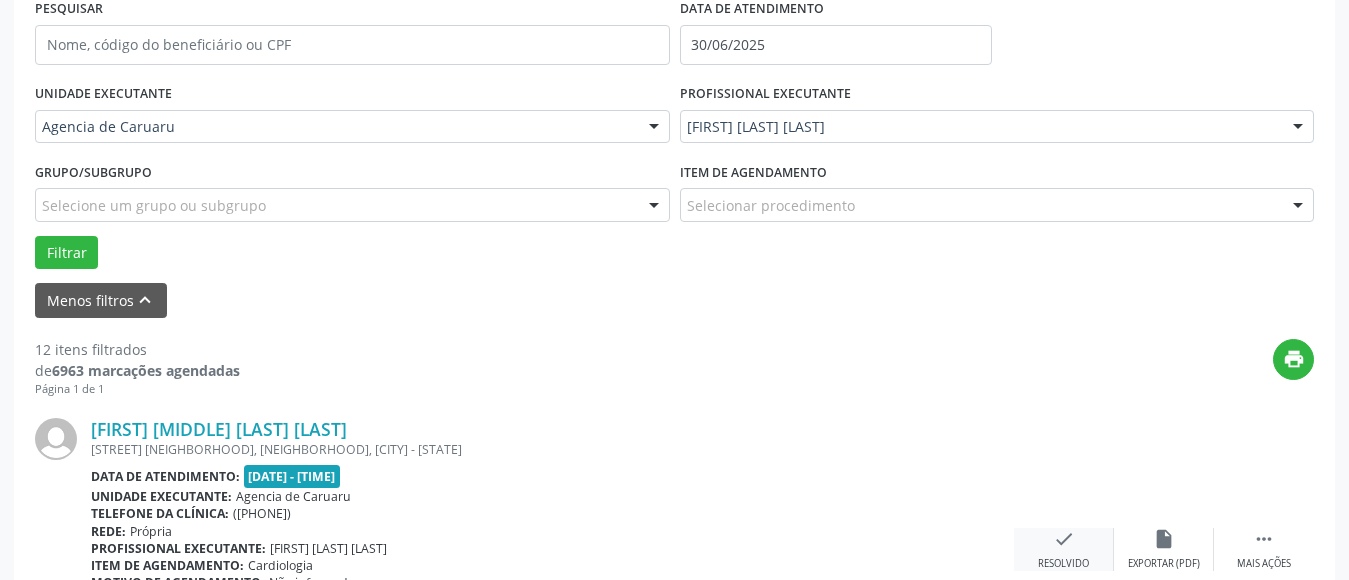 click on "check" at bounding box center [1164, 539] 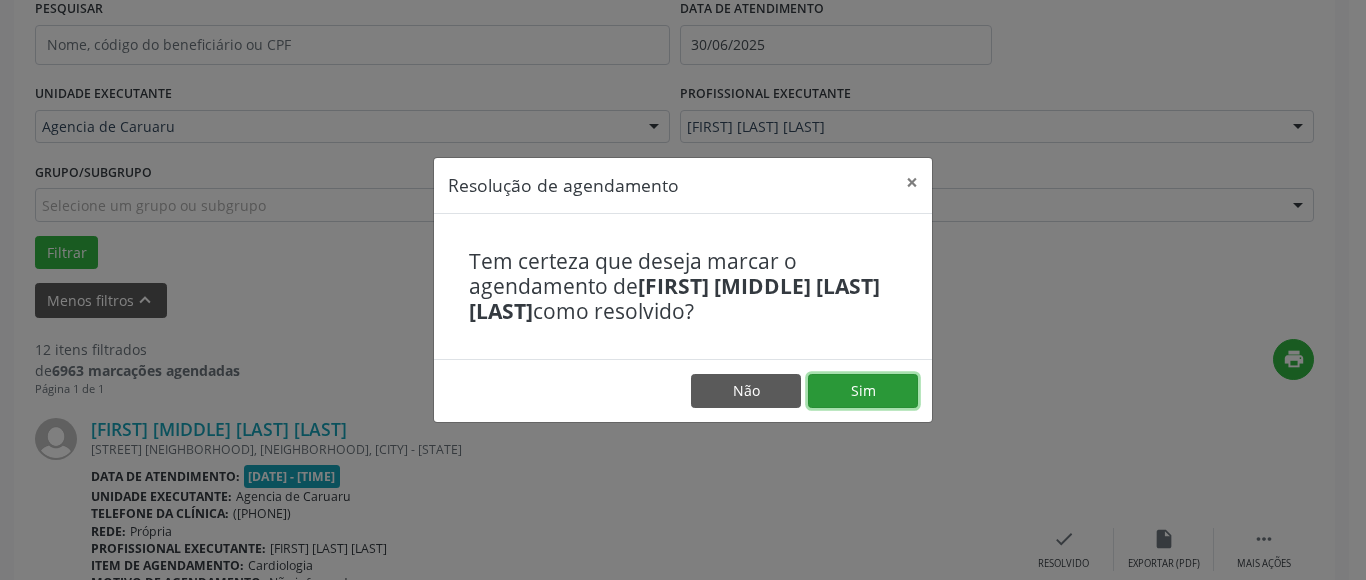 click on "Sim" at bounding box center [863, 391] 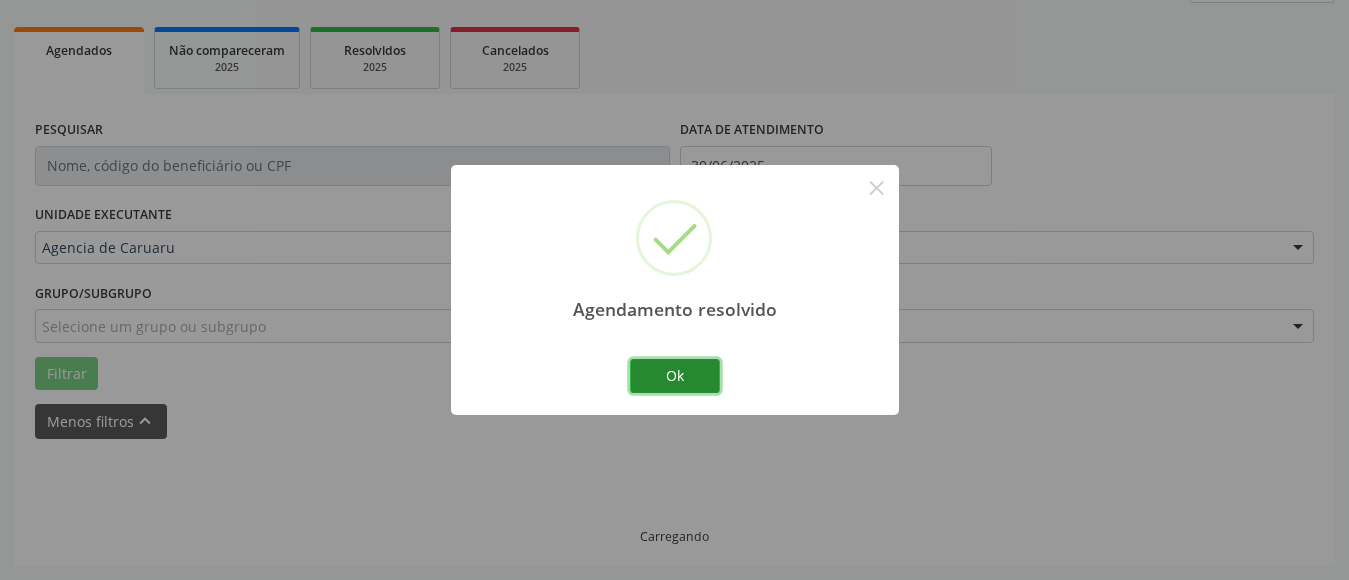 scroll, scrollTop: 293, scrollLeft: 0, axis: vertical 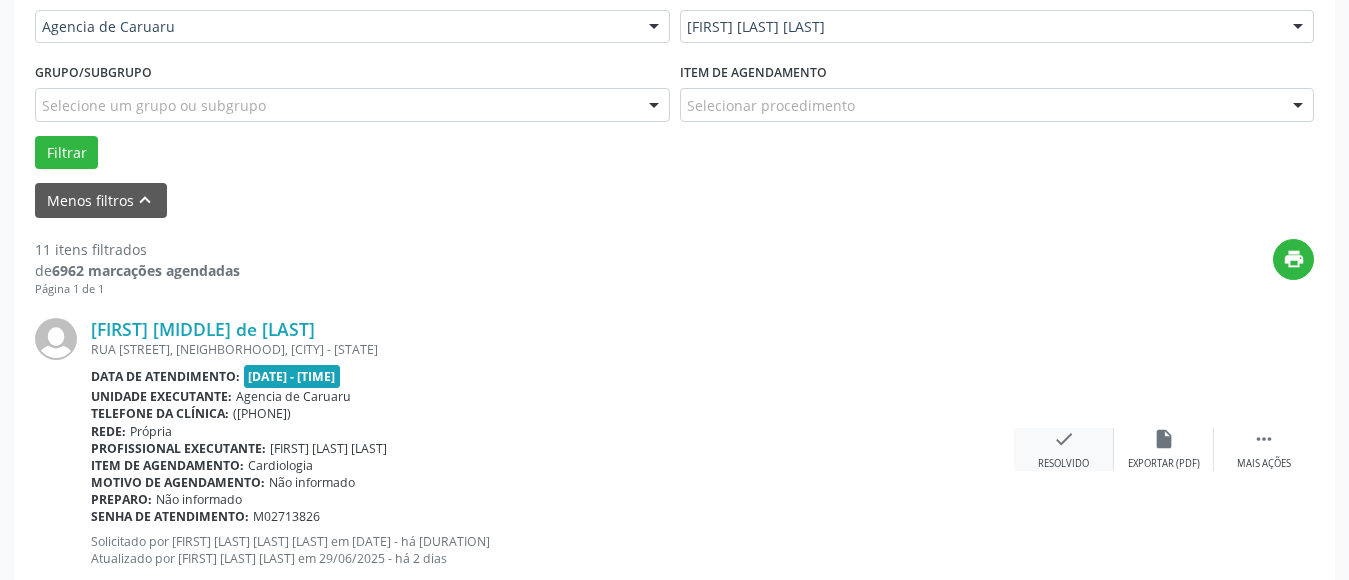 click on "check" at bounding box center (1164, 439) 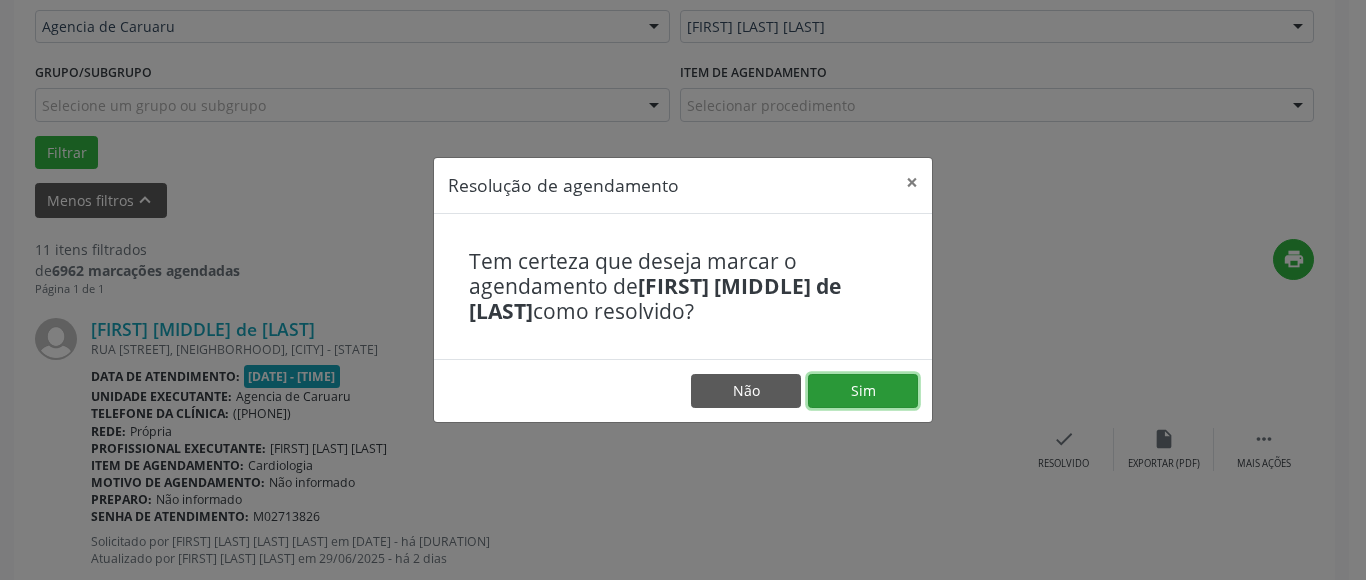 click on "Sim" at bounding box center [863, 391] 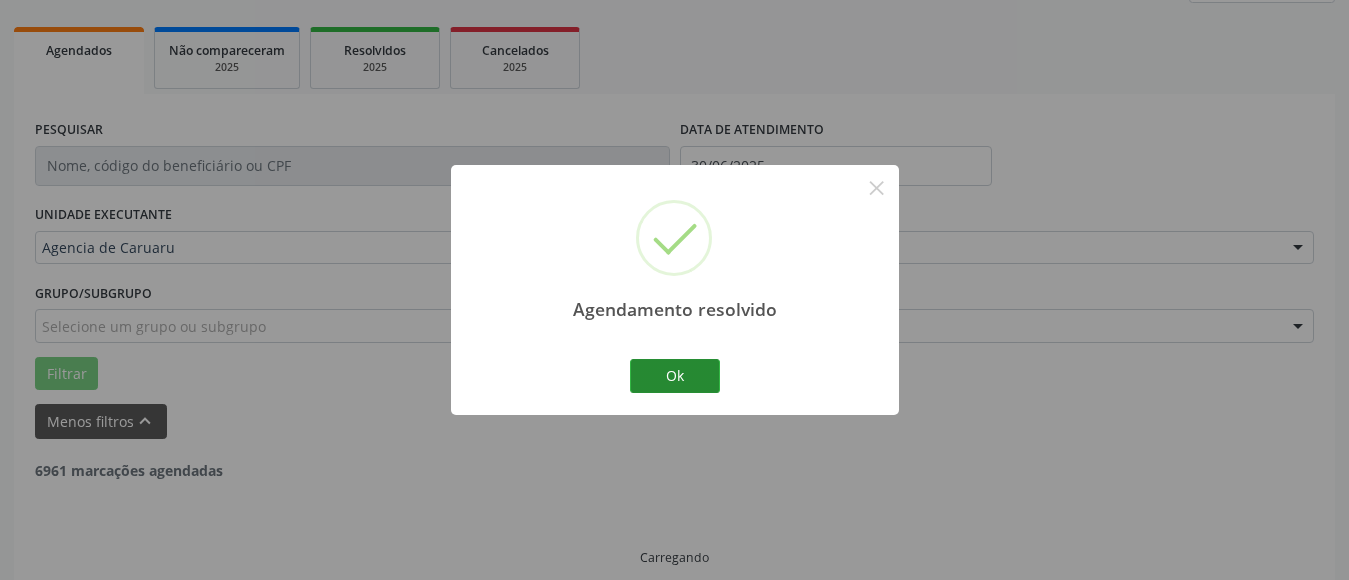 scroll, scrollTop: 293, scrollLeft: 0, axis: vertical 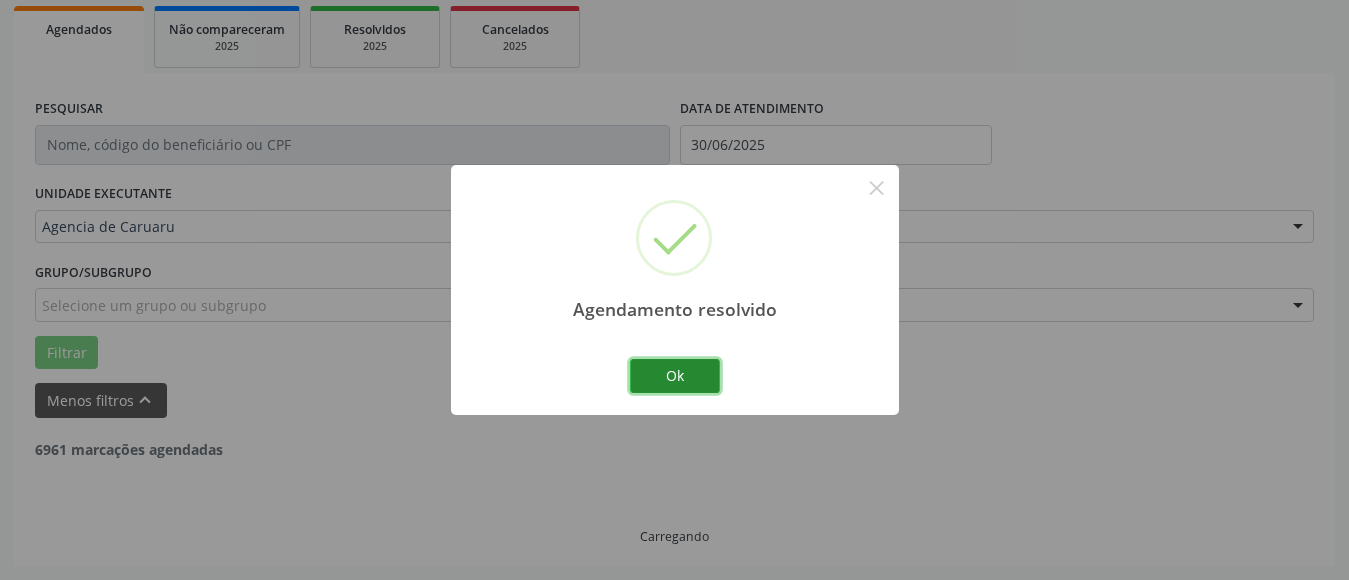 click on "Ok" at bounding box center (675, 376) 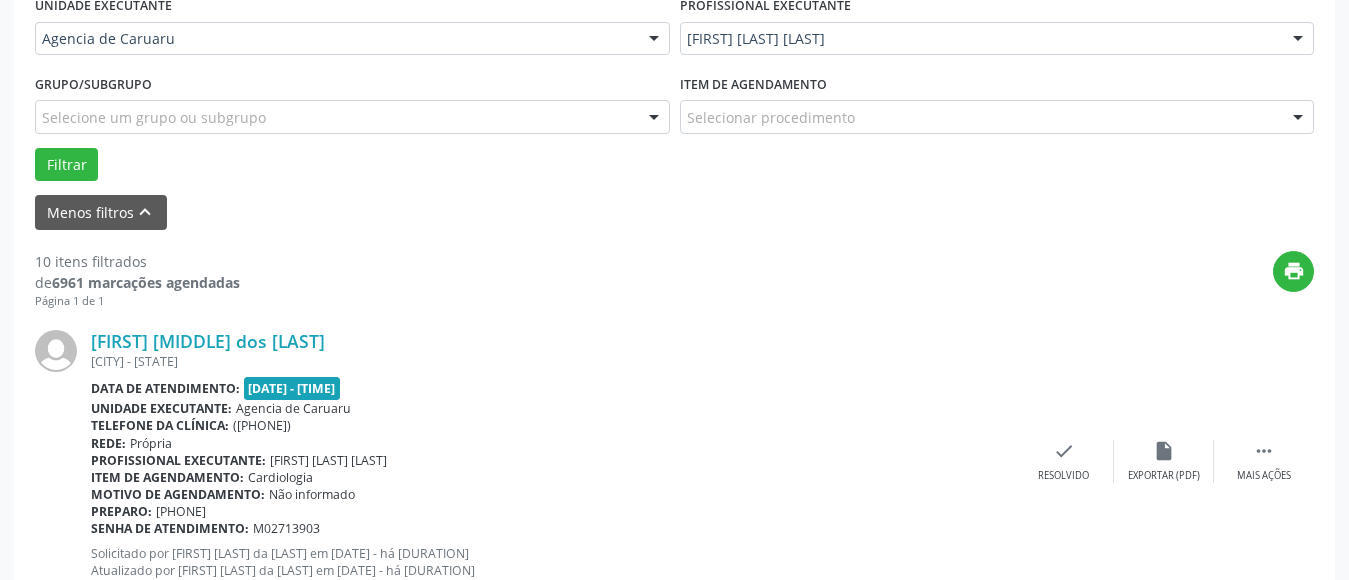 scroll, scrollTop: 493, scrollLeft: 0, axis: vertical 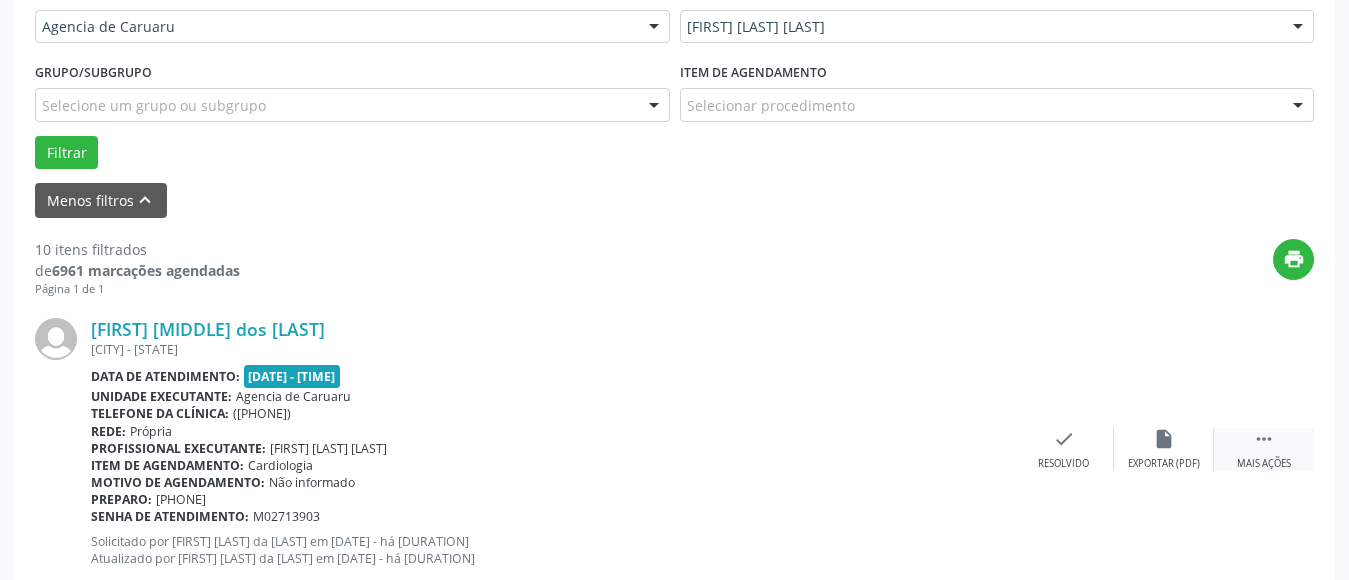 click on "" at bounding box center (1264, 439) 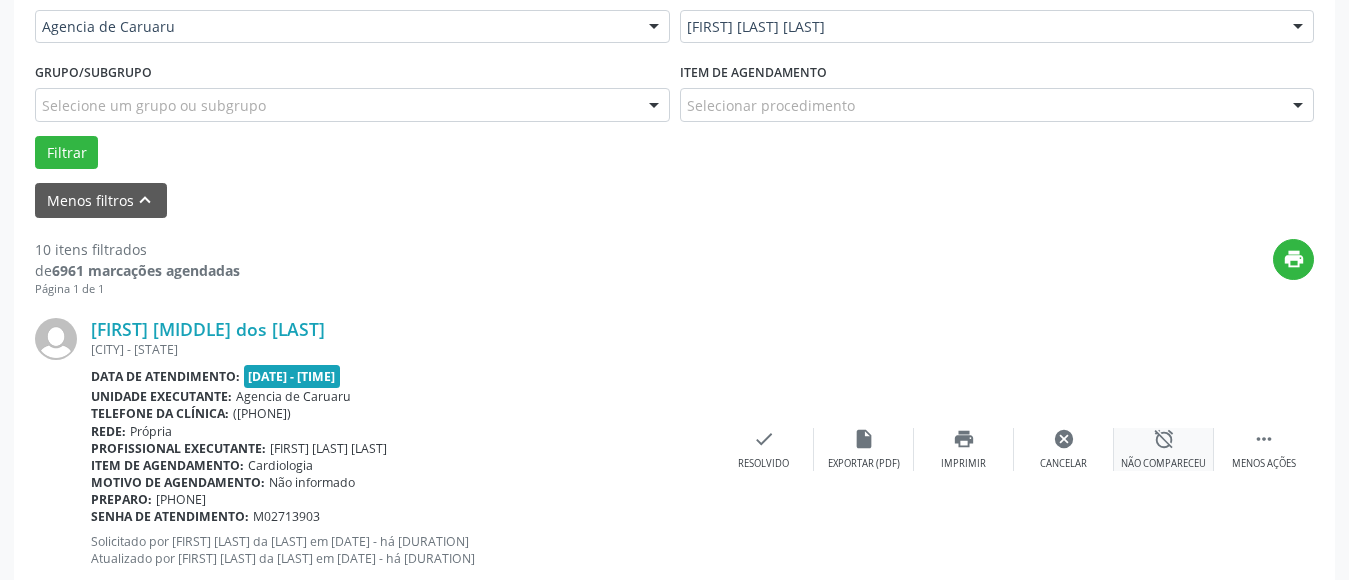 click on "alarm_off
Não compareceu" at bounding box center (1164, 449) 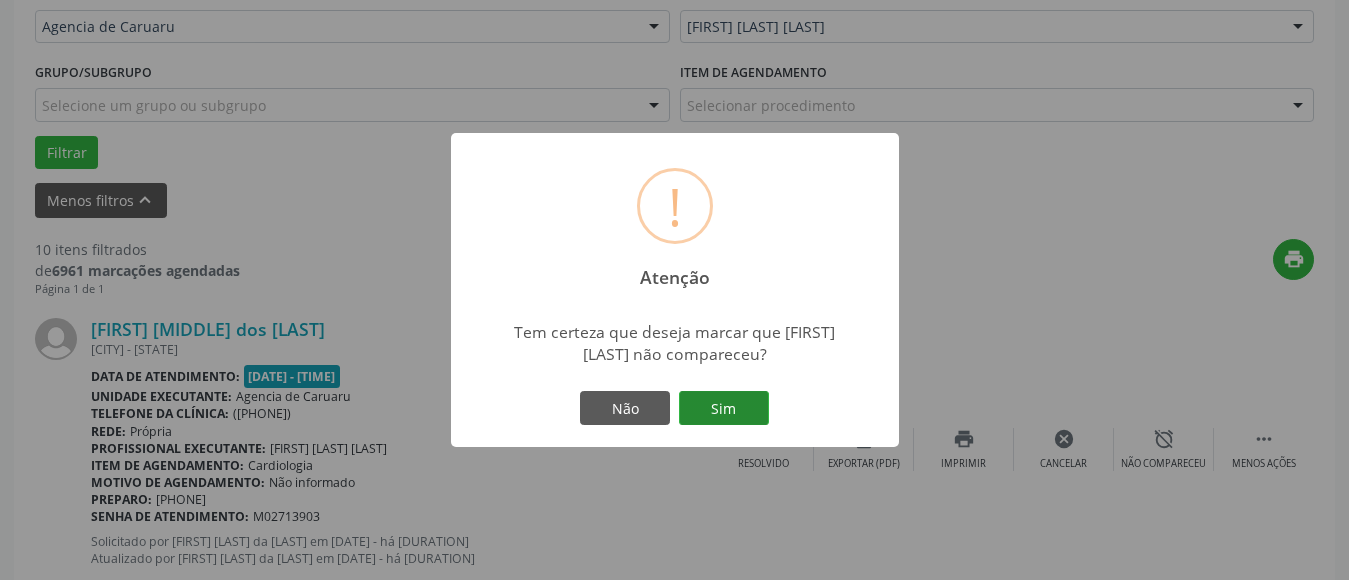 click on "Sim" at bounding box center (724, 408) 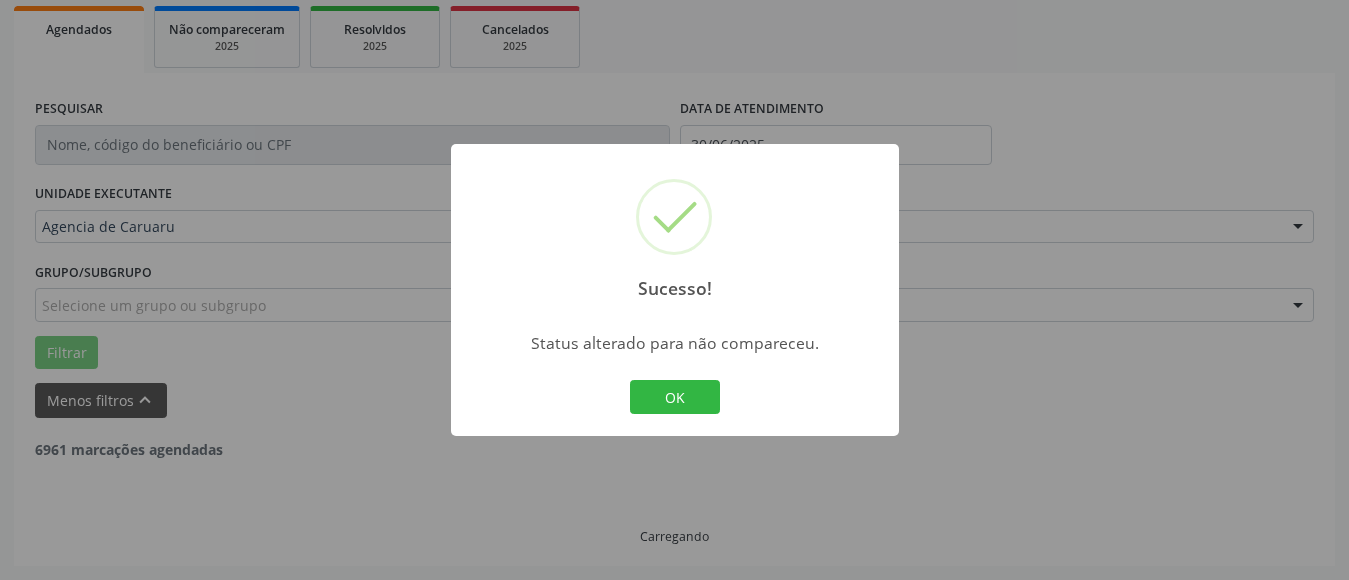 scroll, scrollTop: 293, scrollLeft: 0, axis: vertical 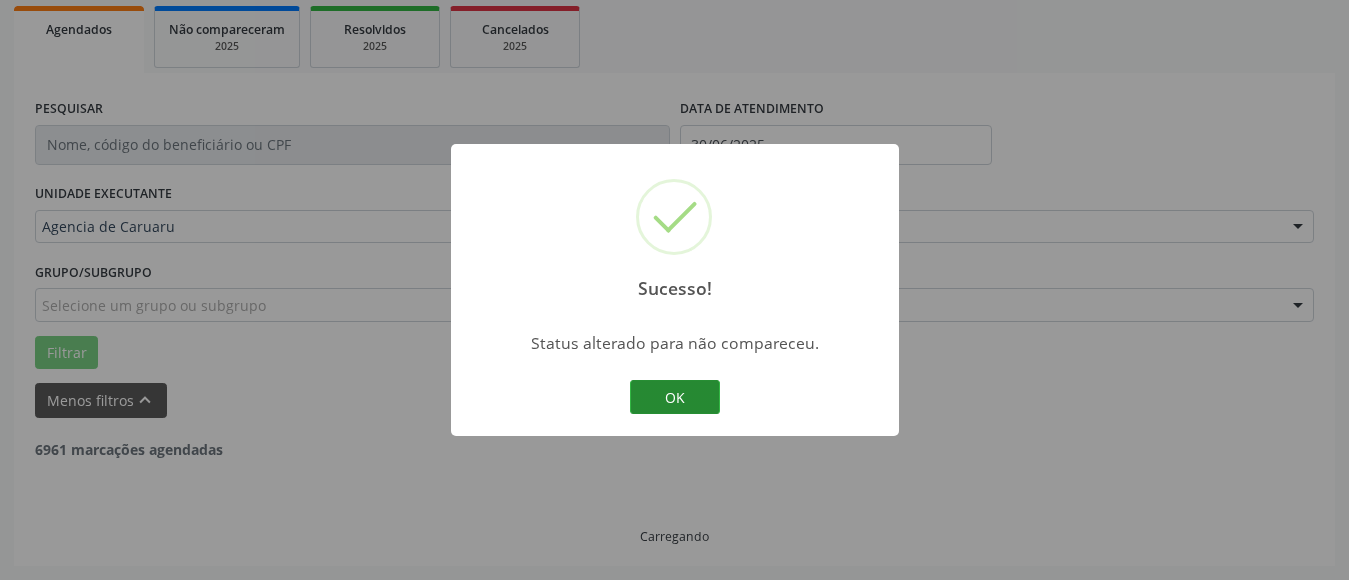 click on "OK" at bounding box center [675, 397] 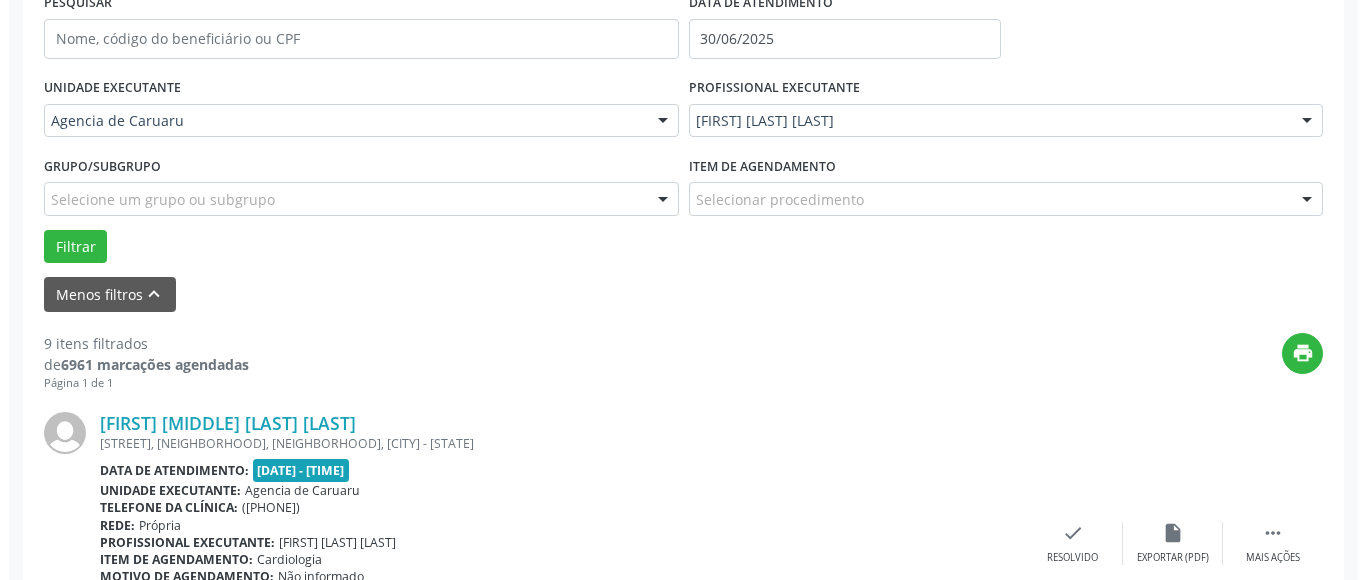 scroll, scrollTop: 493, scrollLeft: 0, axis: vertical 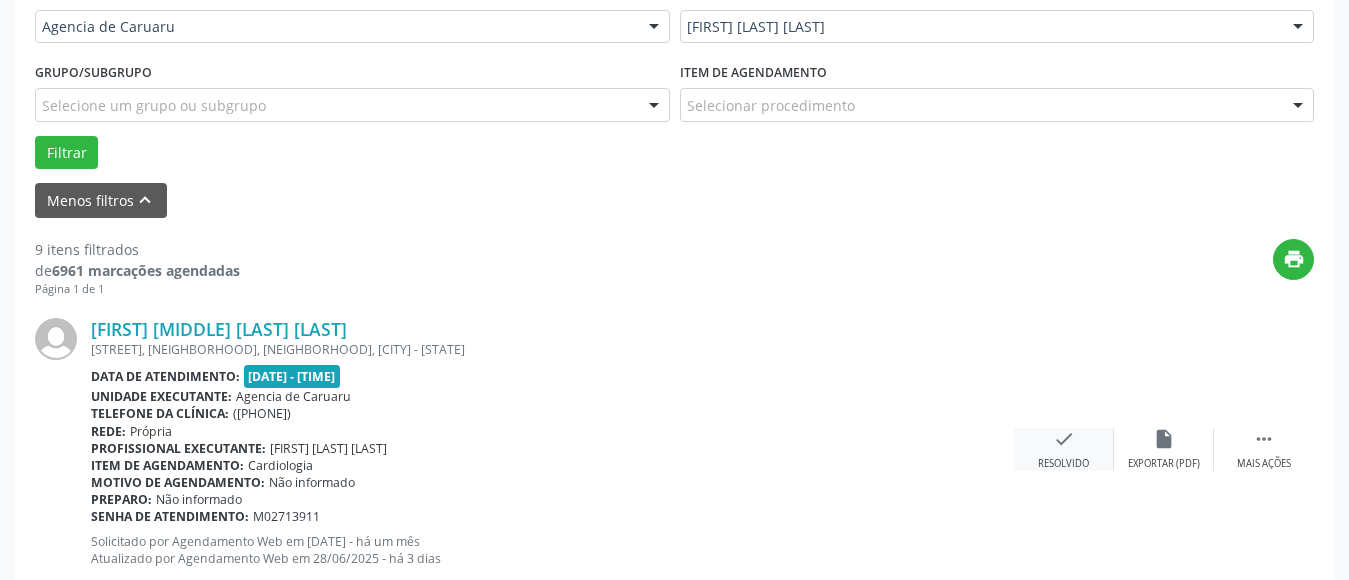 click on "check" at bounding box center [1164, 439] 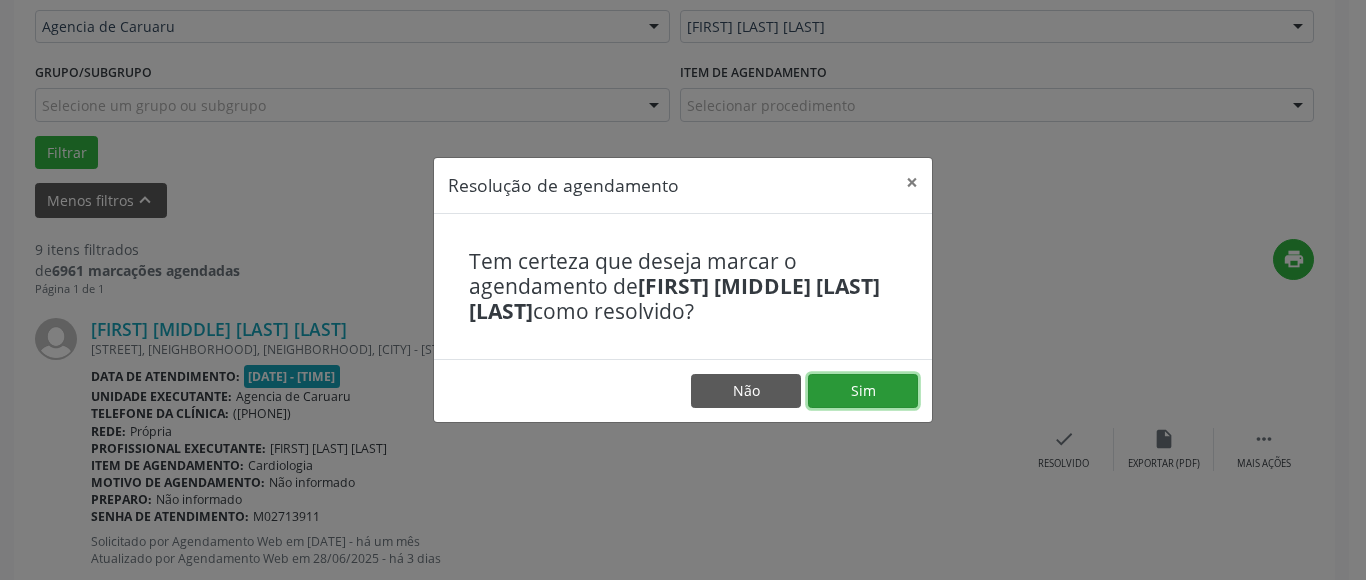 click on "Sim" at bounding box center [863, 391] 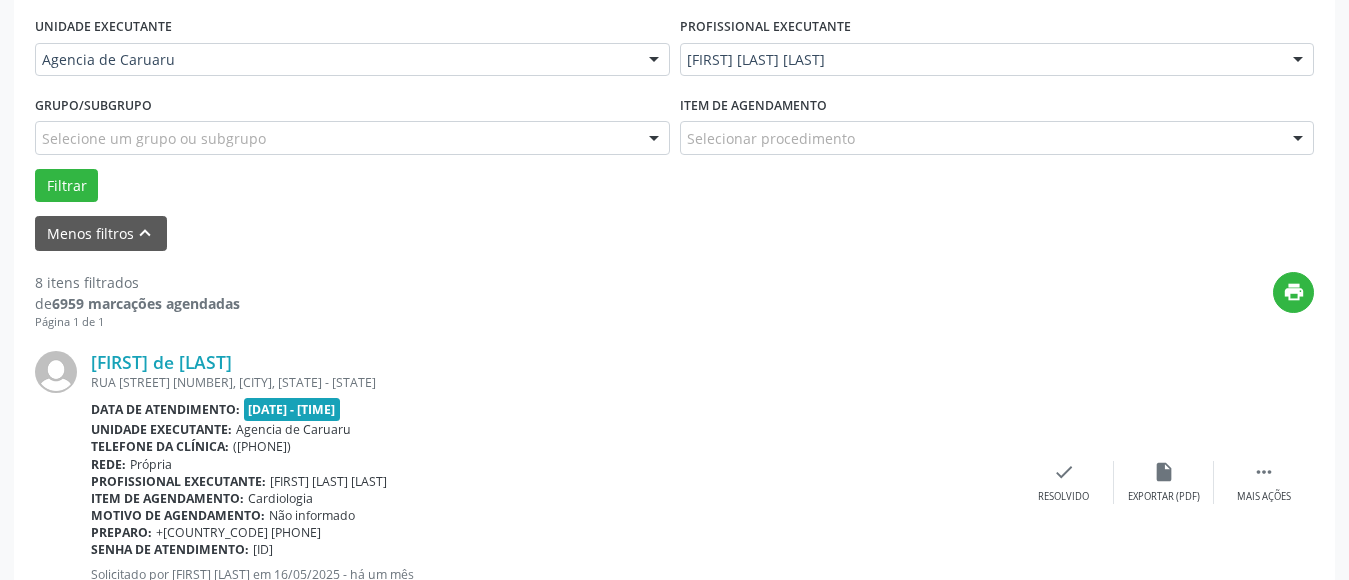 scroll, scrollTop: 472, scrollLeft: 0, axis: vertical 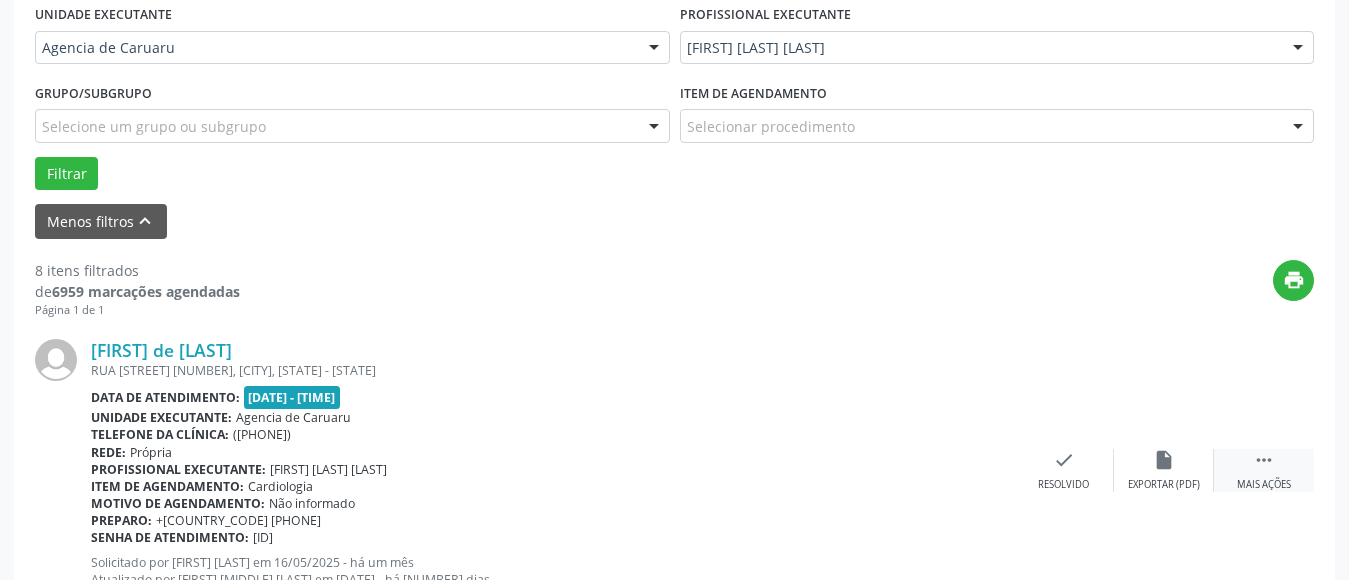 click on "
Mais ações" at bounding box center [1264, 470] 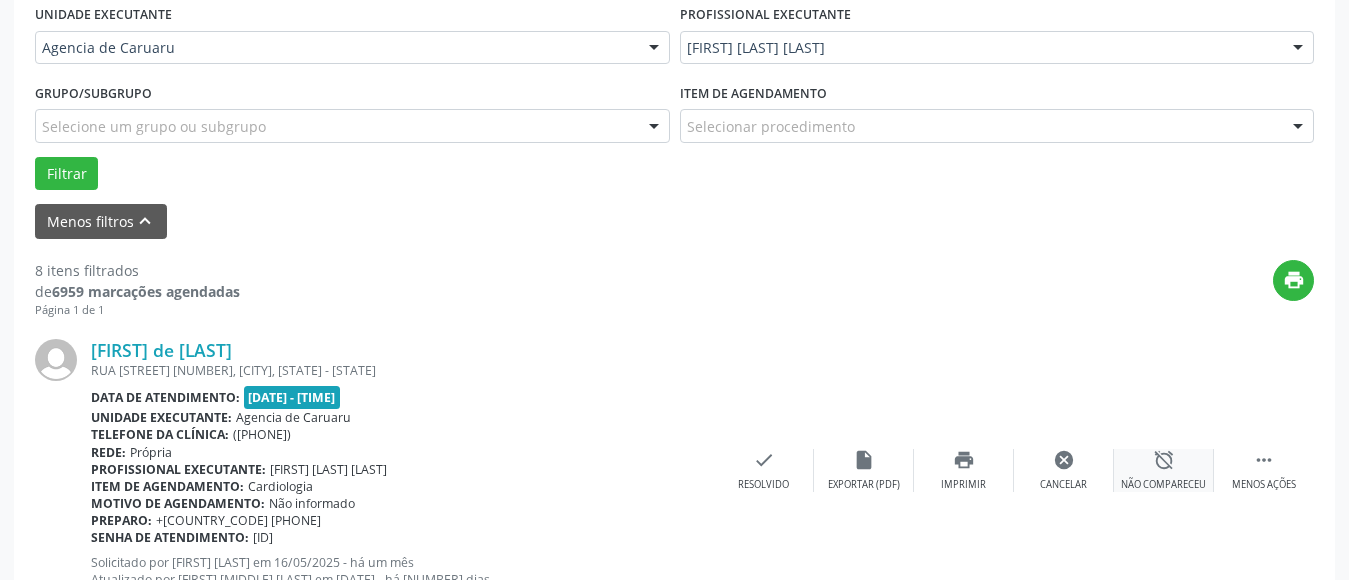 click on "alarm_off
Não compareceu" at bounding box center (1164, 470) 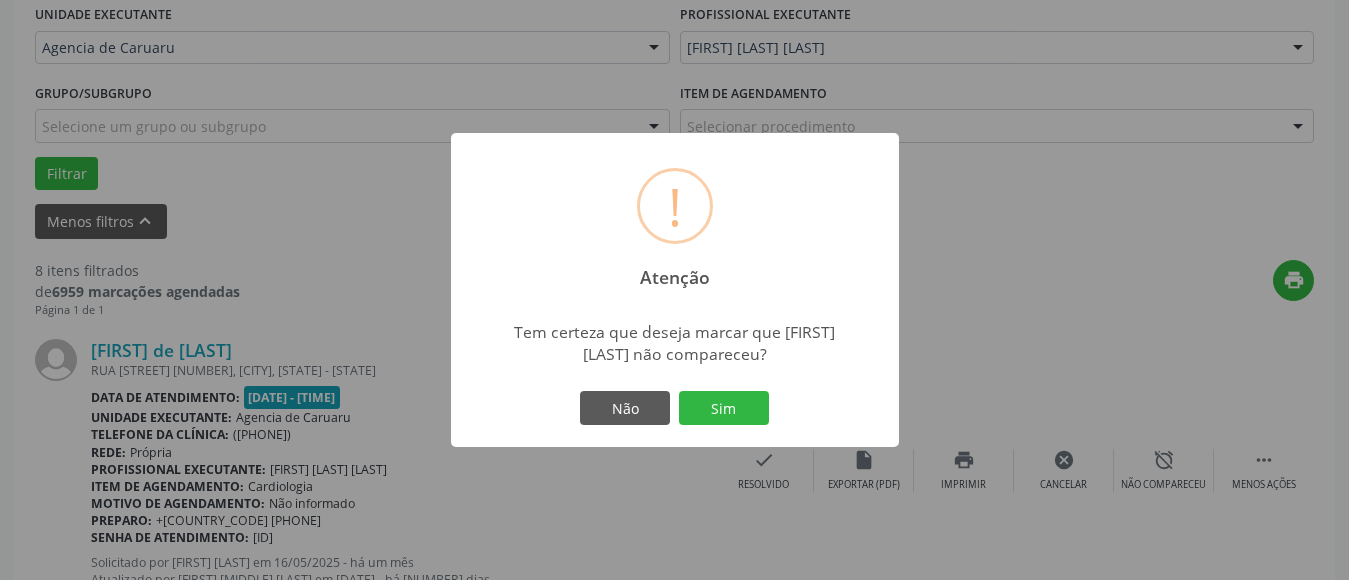 click on "Não Sim" at bounding box center (675, 408) 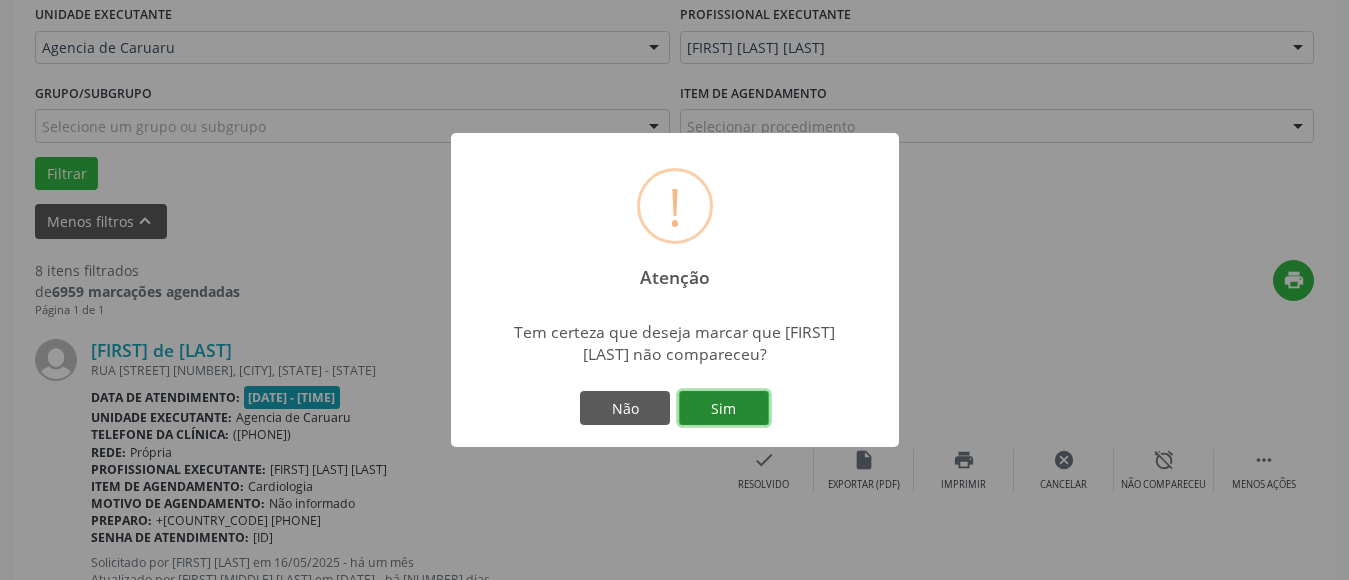 click on "Sim" at bounding box center [724, 408] 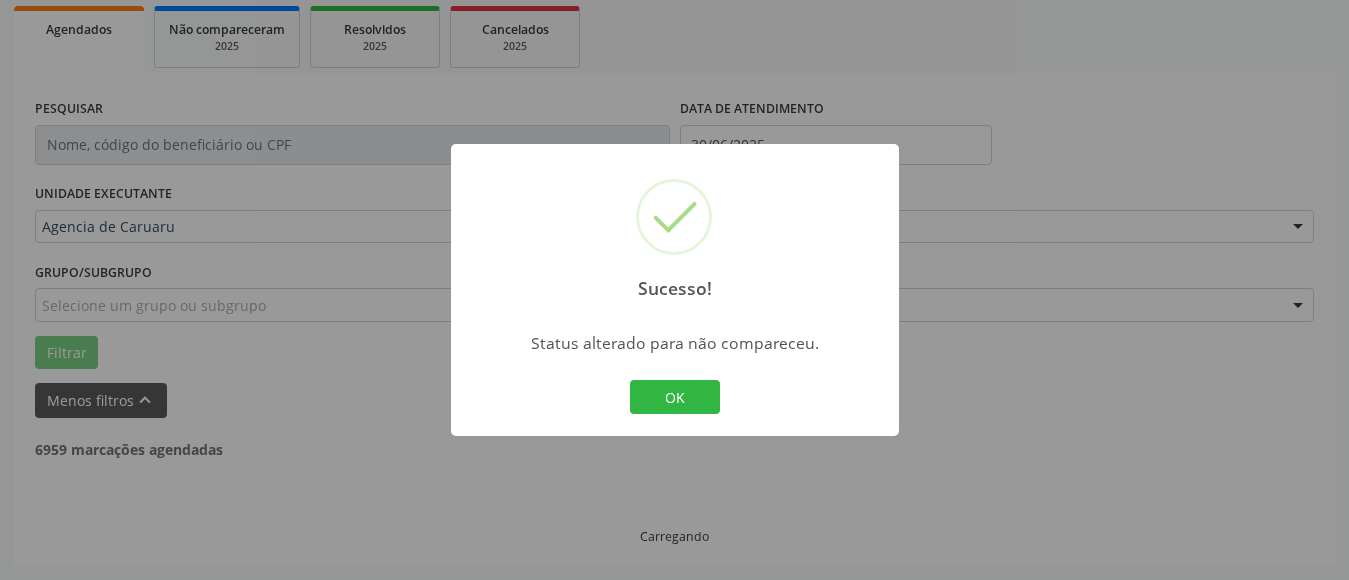 scroll, scrollTop: 293, scrollLeft: 0, axis: vertical 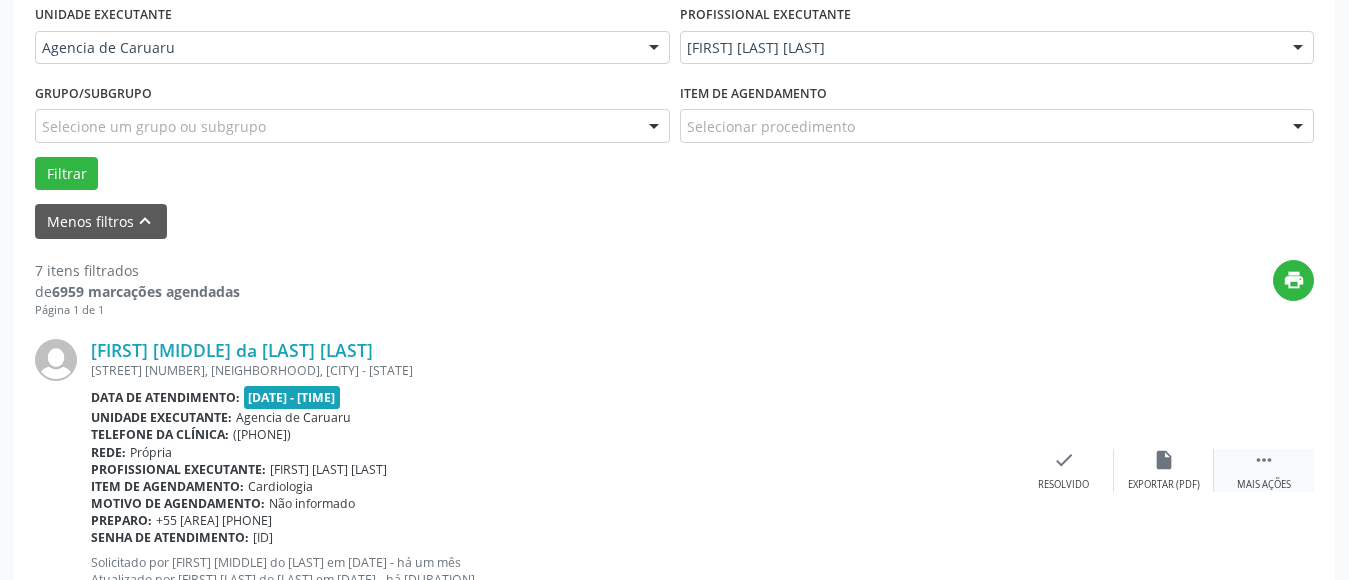 click on "" at bounding box center (1264, 460) 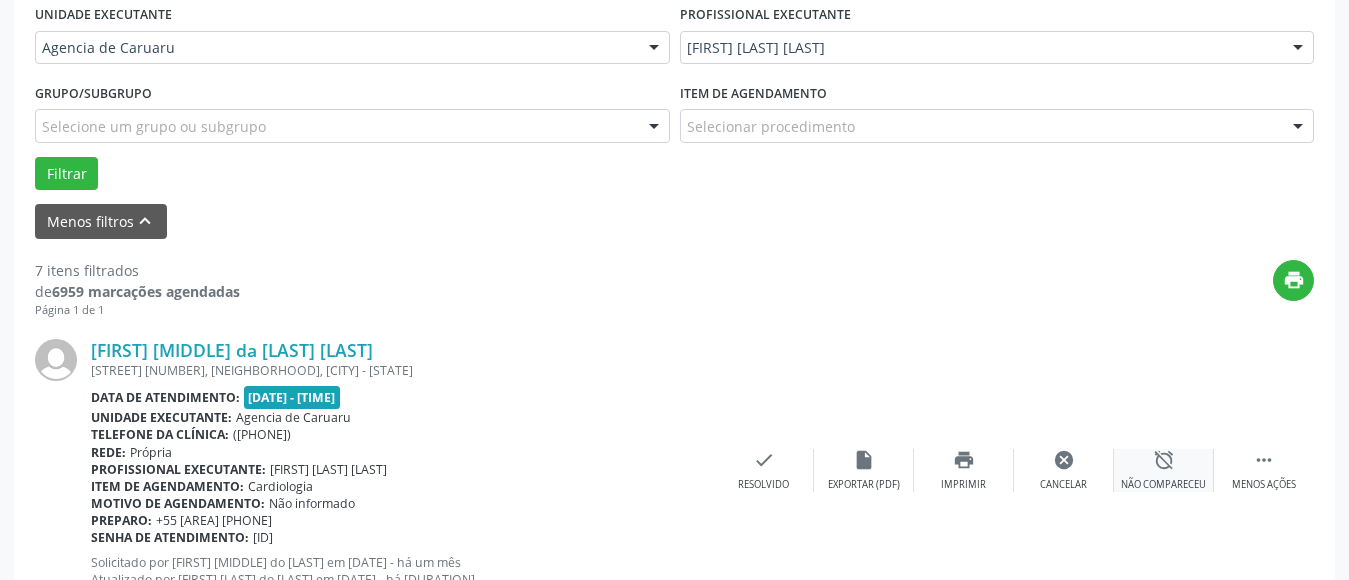 click on "alarm_off" at bounding box center [1164, 460] 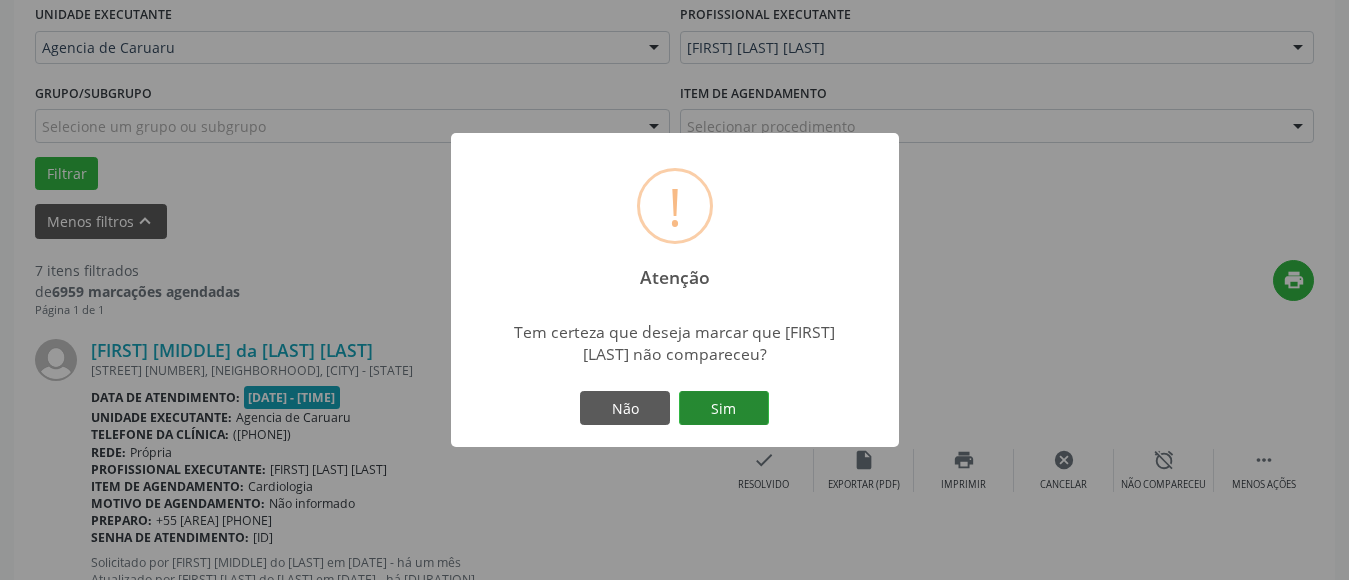 click on "Sim" at bounding box center (724, 408) 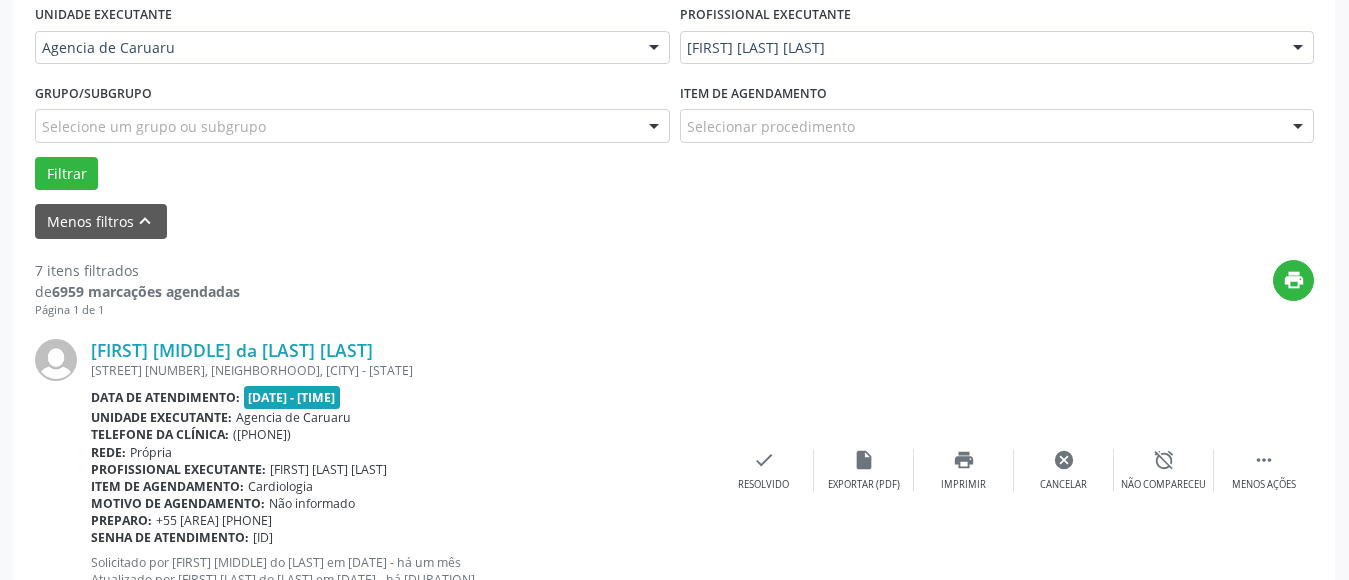 scroll, scrollTop: 293, scrollLeft: 0, axis: vertical 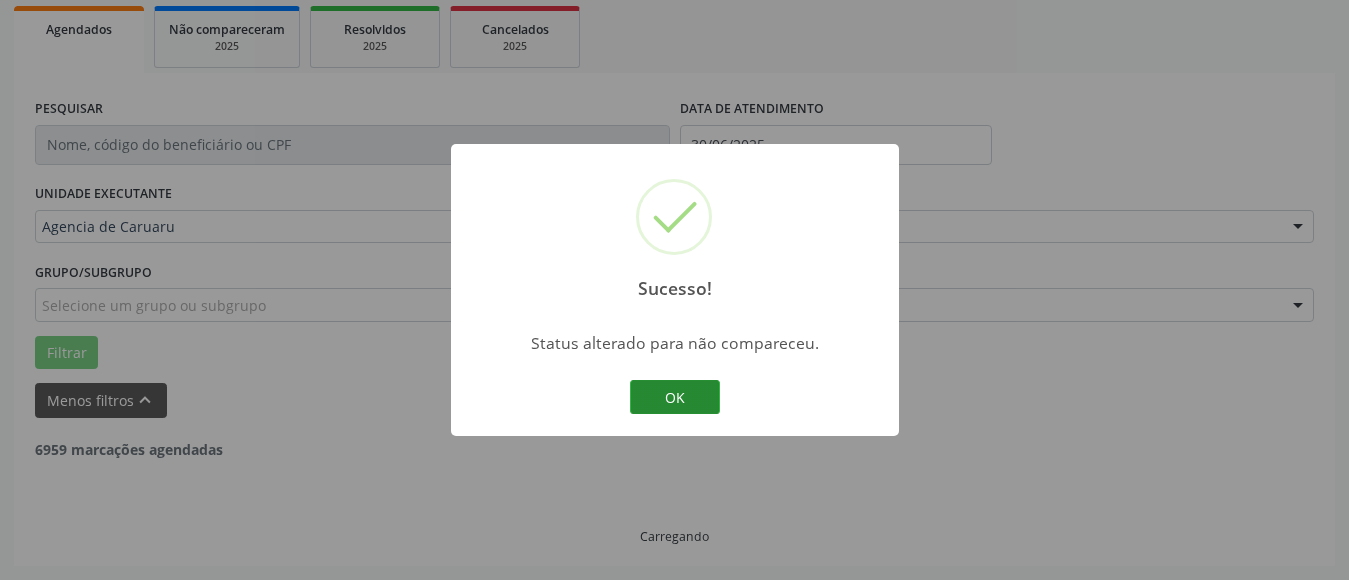 click on "OK" at bounding box center [675, 397] 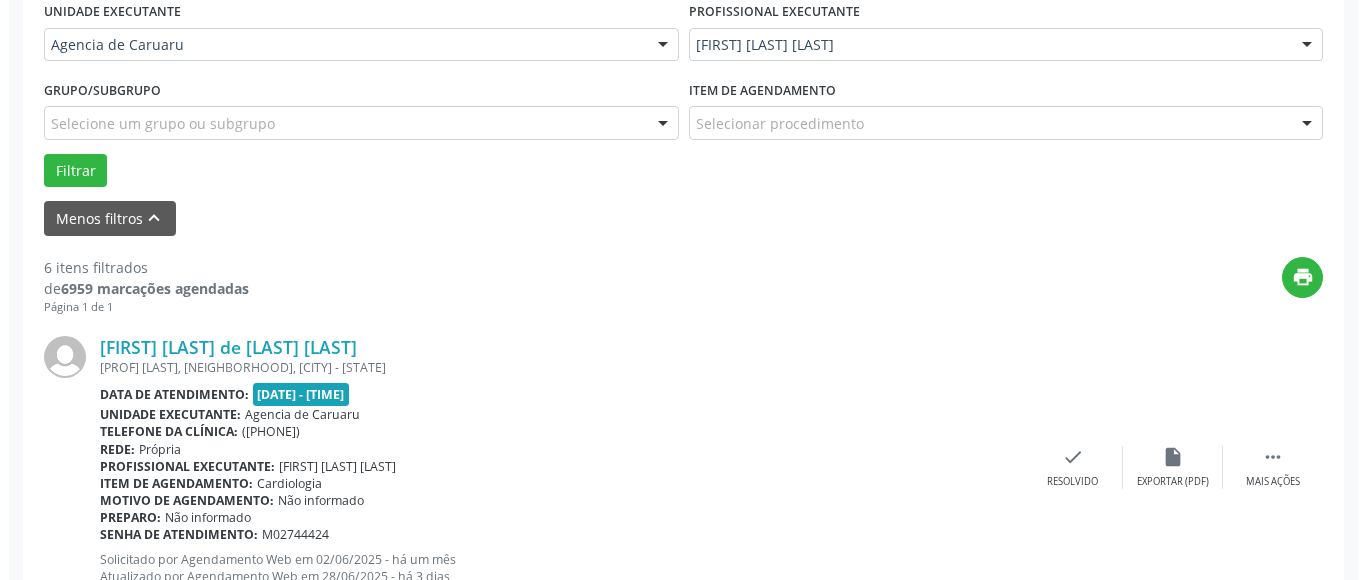 scroll, scrollTop: 493, scrollLeft: 0, axis: vertical 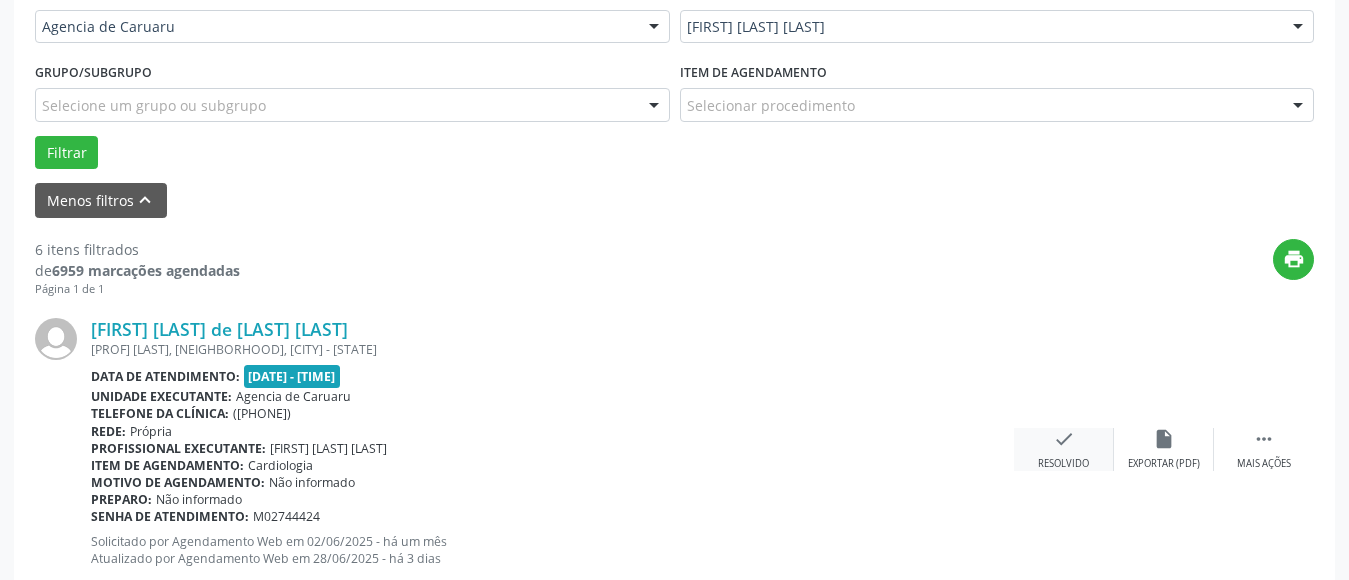 click on "check" at bounding box center (1164, 439) 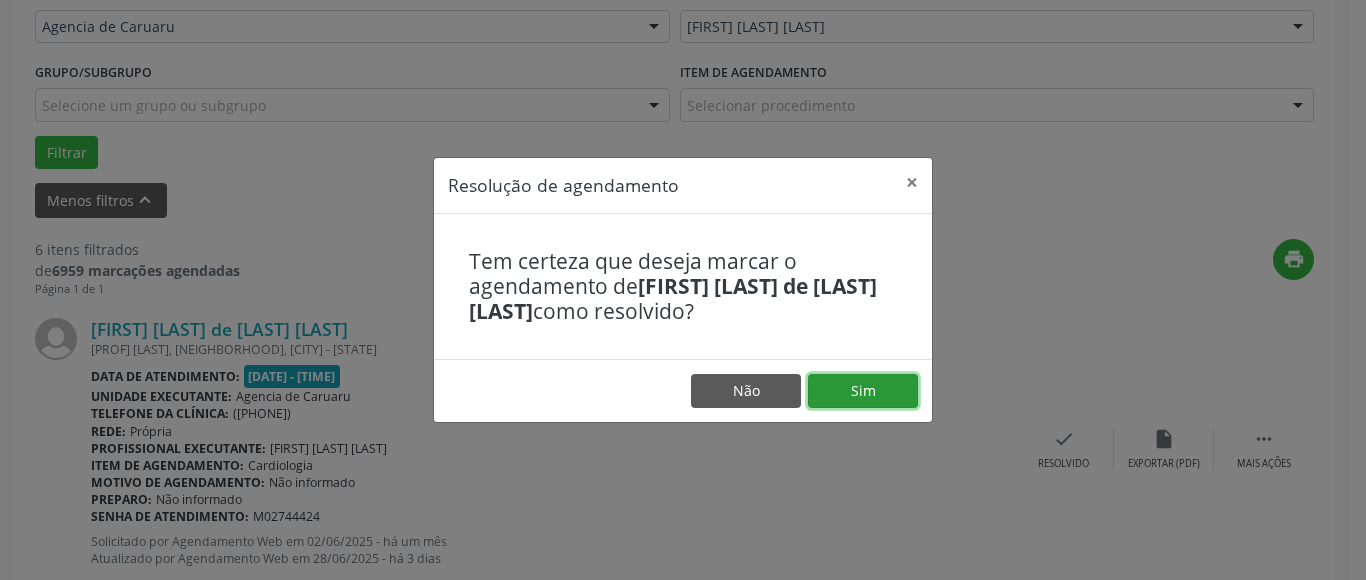 click on "Sim" at bounding box center (863, 391) 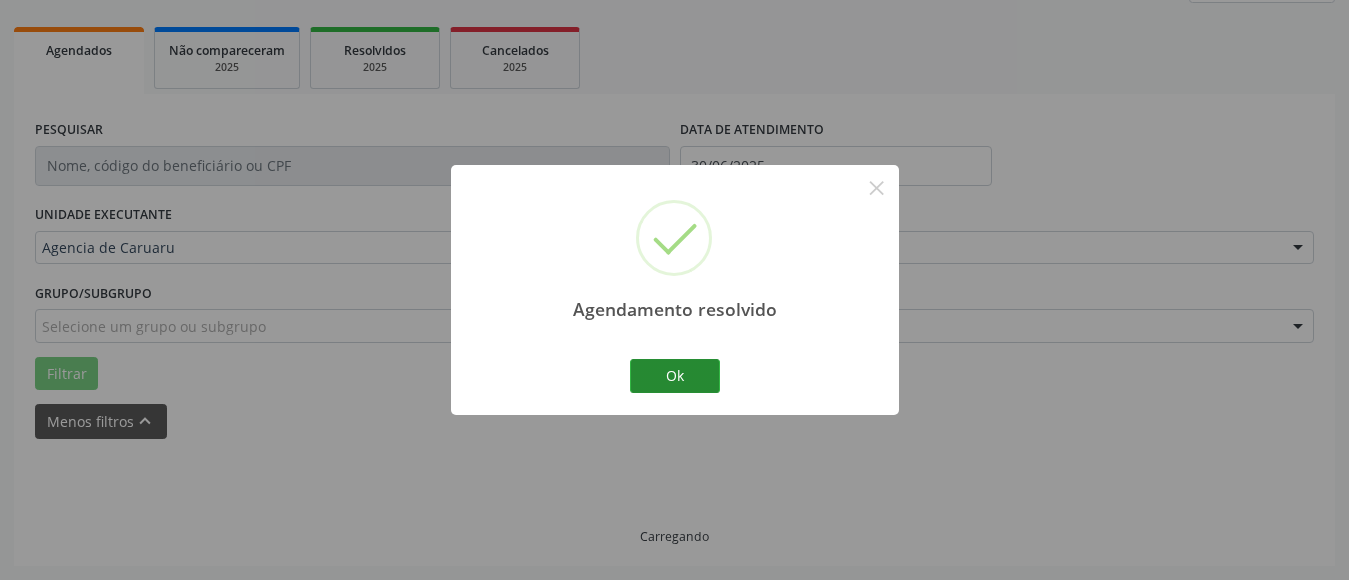 scroll, scrollTop: 293, scrollLeft: 0, axis: vertical 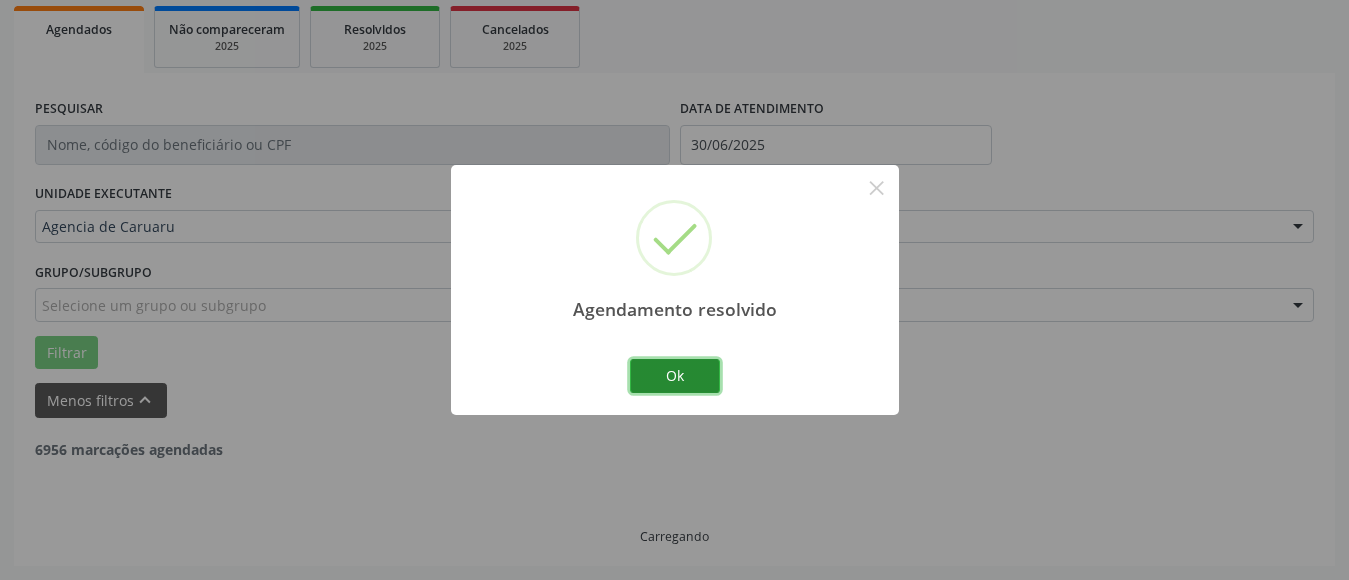 click on "Ok" at bounding box center [675, 376] 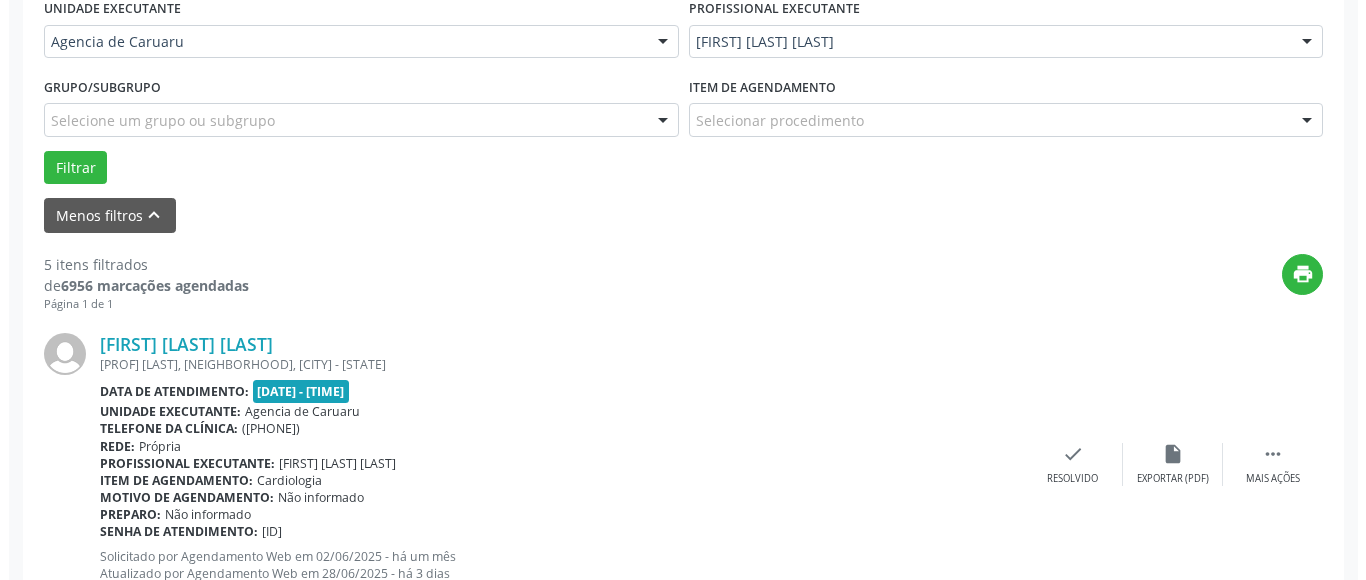 scroll, scrollTop: 593, scrollLeft: 0, axis: vertical 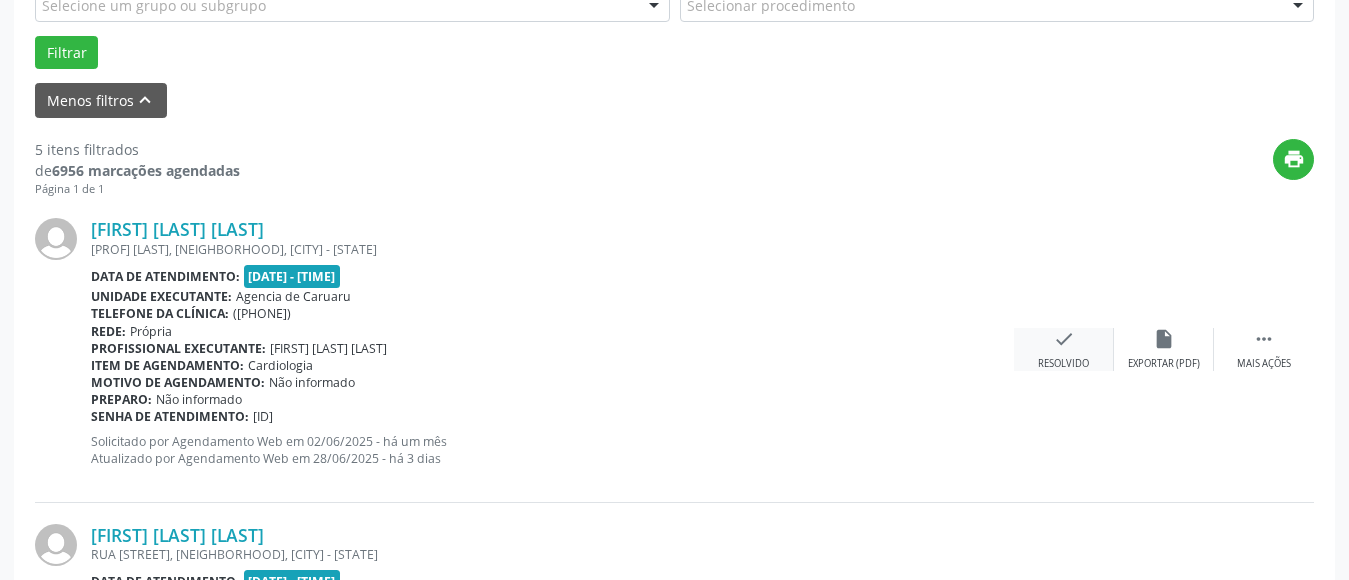 click on "check
Resolvido" at bounding box center (1064, 349) 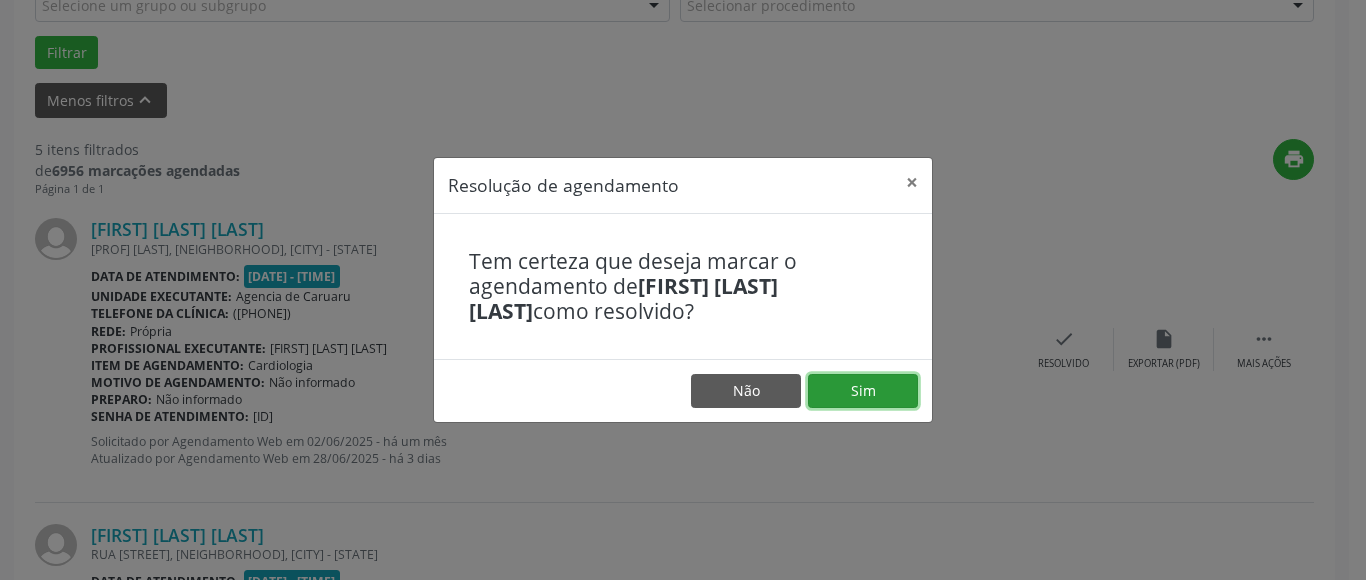 click on "Sim" at bounding box center (863, 391) 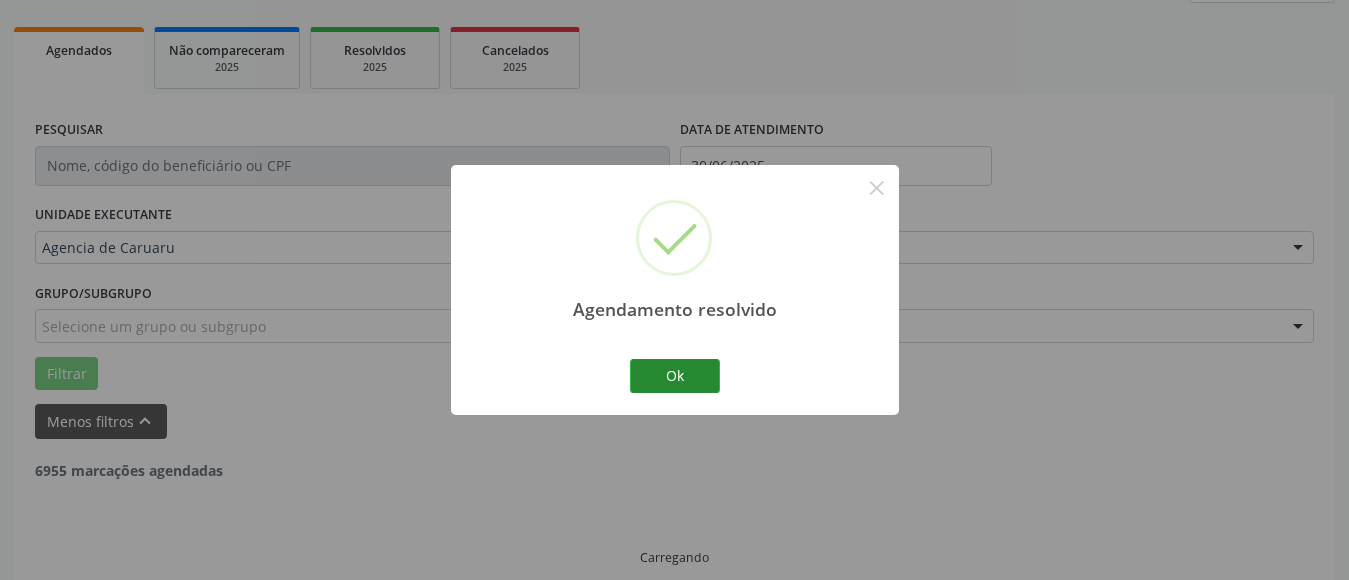 scroll, scrollTop: 293, scrollLeft: 0, axis: vertical 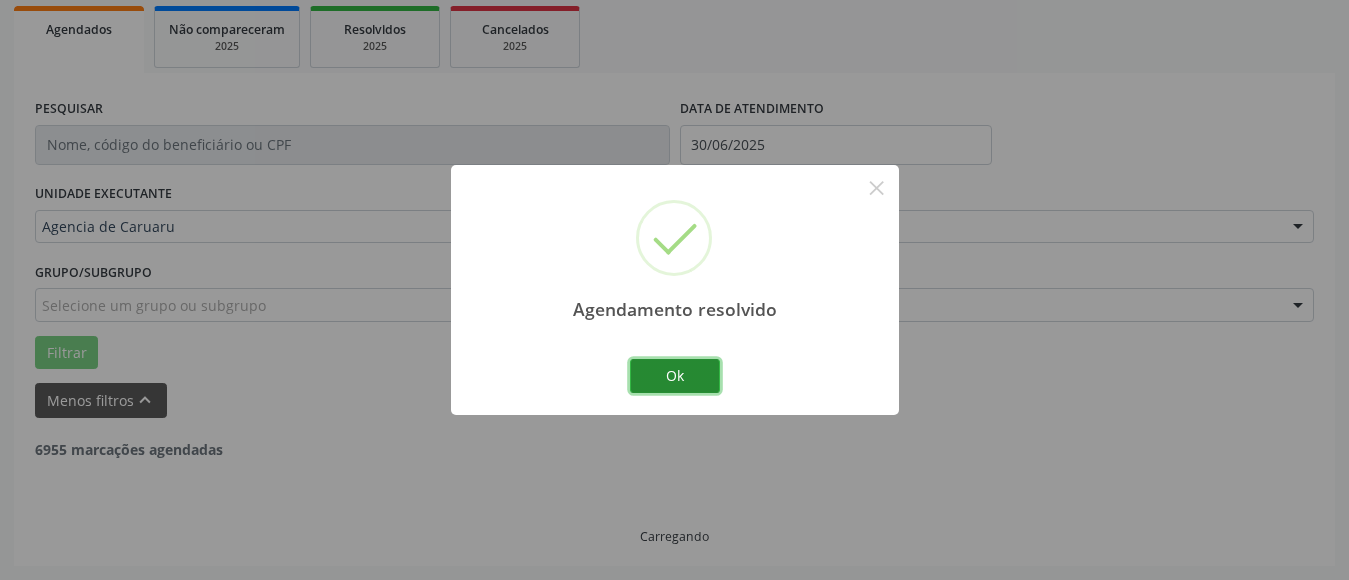 click on "Ok" at bounding box center (675, 376) 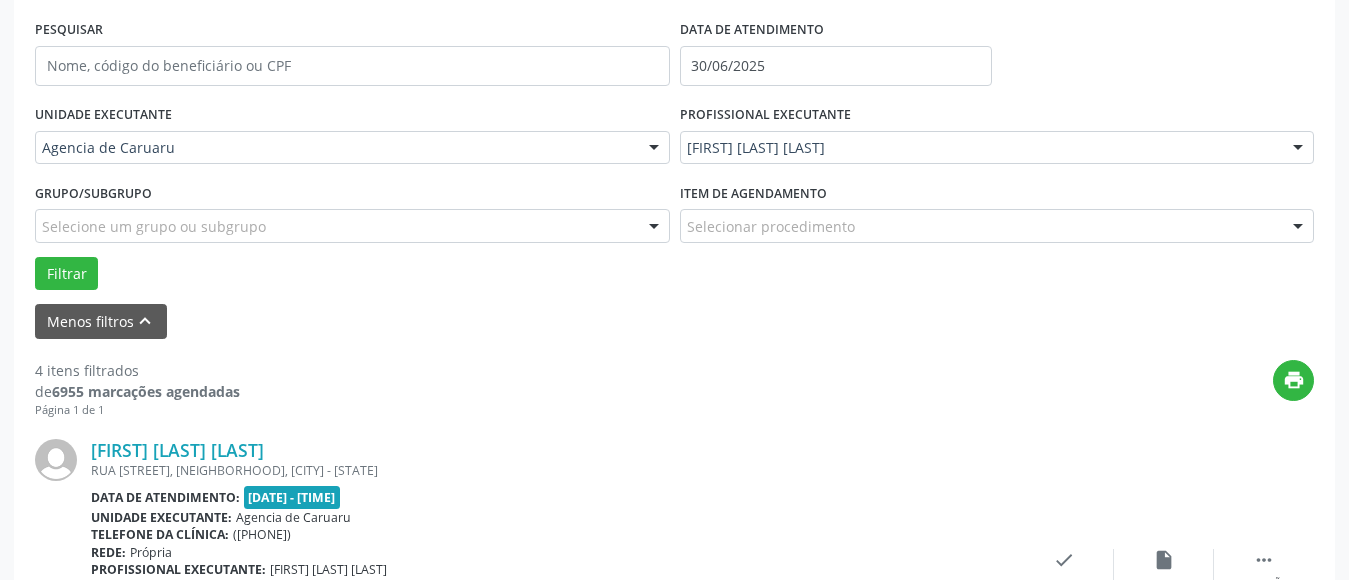 scroll, scrollTop: 493, scrollLeft: 0, axis: vertical 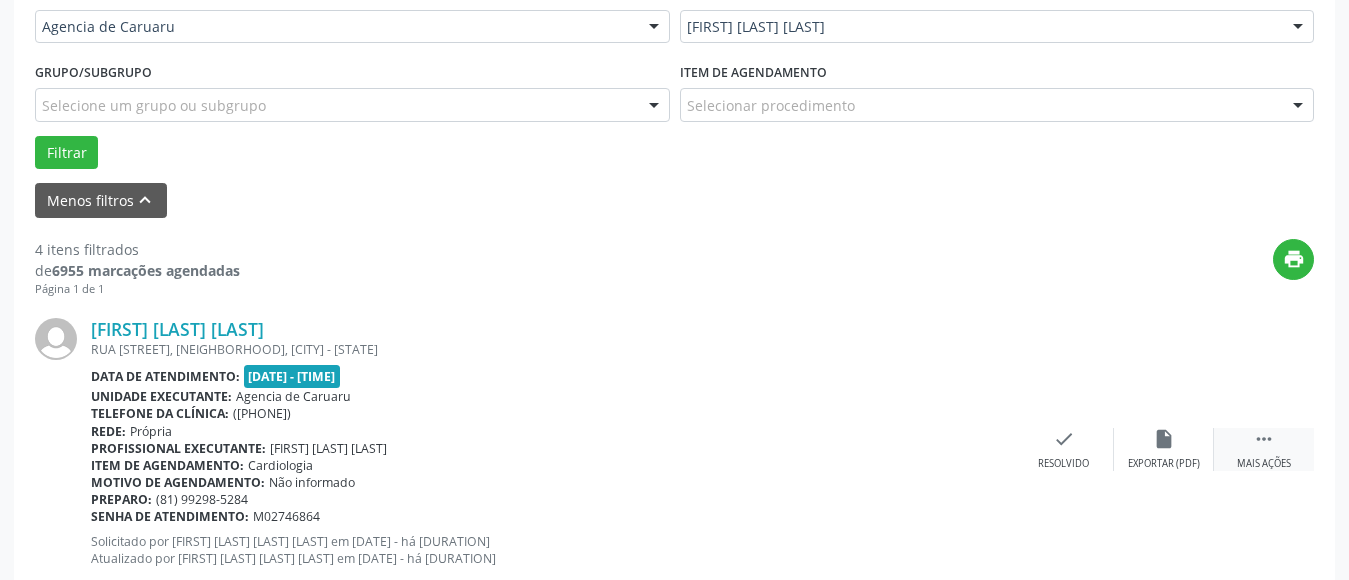 click on "
Mais ações" at bounding box center [1264, 449] 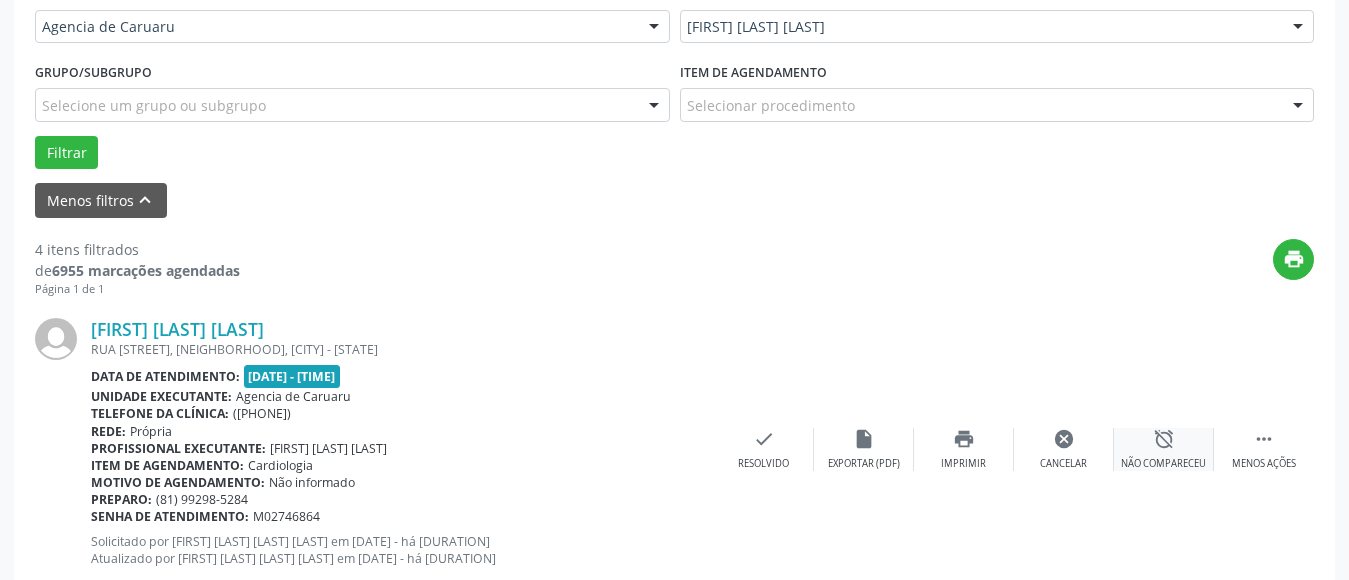 click on "alarm_off
Não compareceu" at bounding box center (1164, 449) 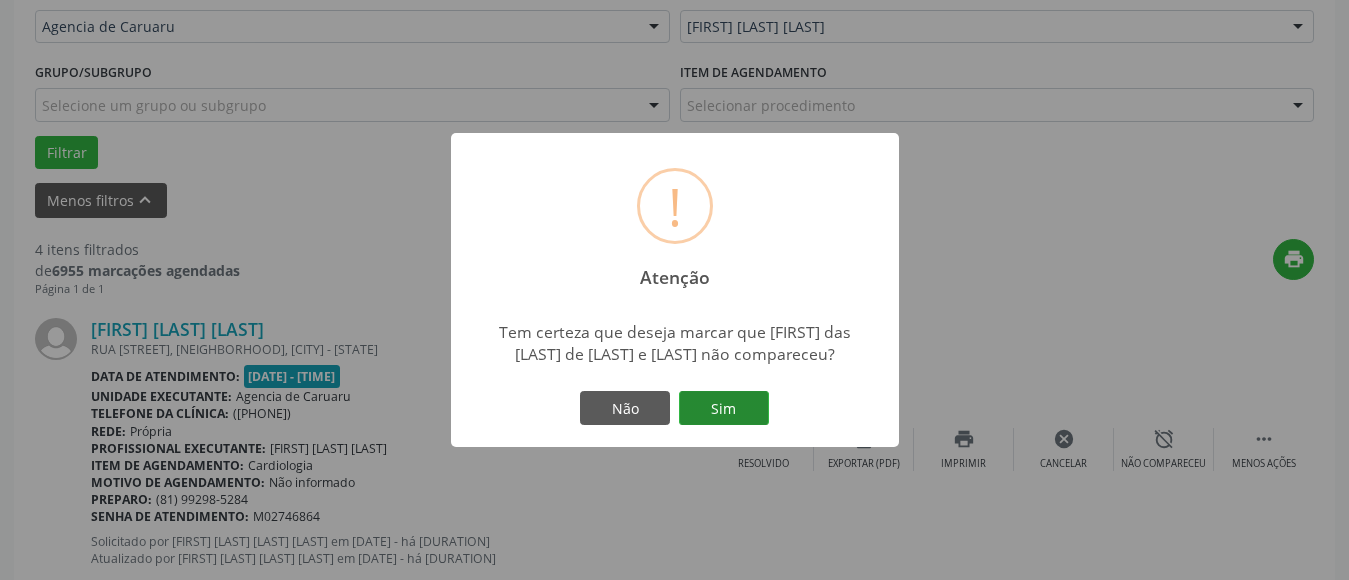 click on "Sim" at bounding box center (724, 408) 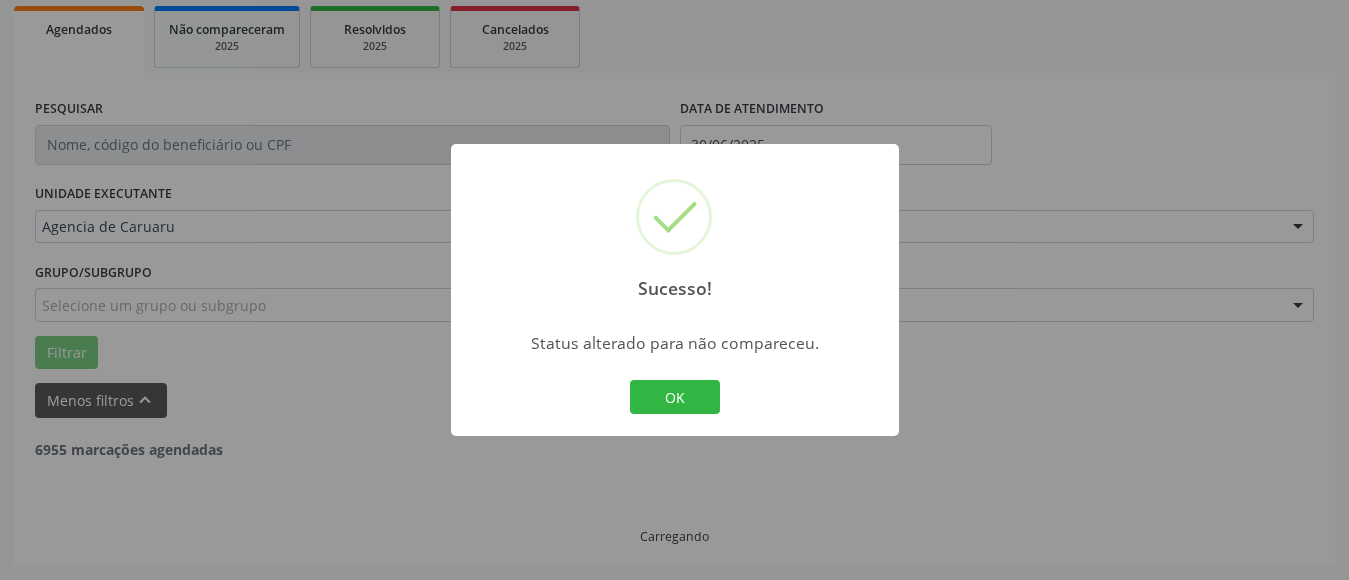 scroll, scrollTop: 293, scrollLeft: 0, axis: vertical 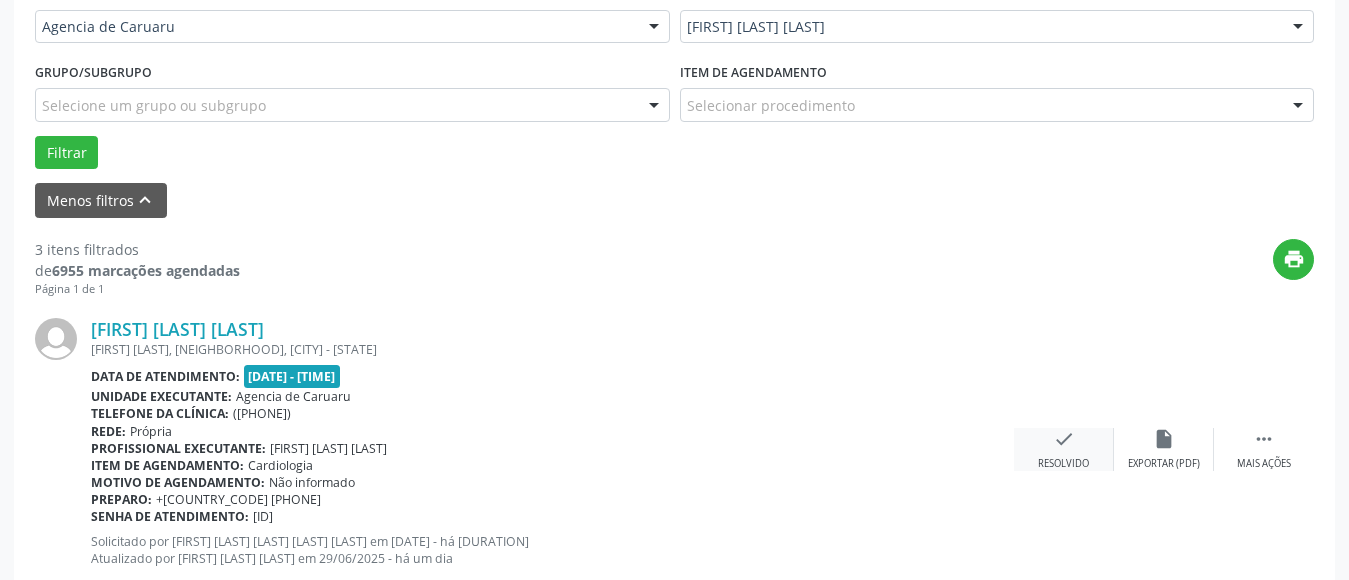 click on "Resolvido" at bounding box center [1164, 464] 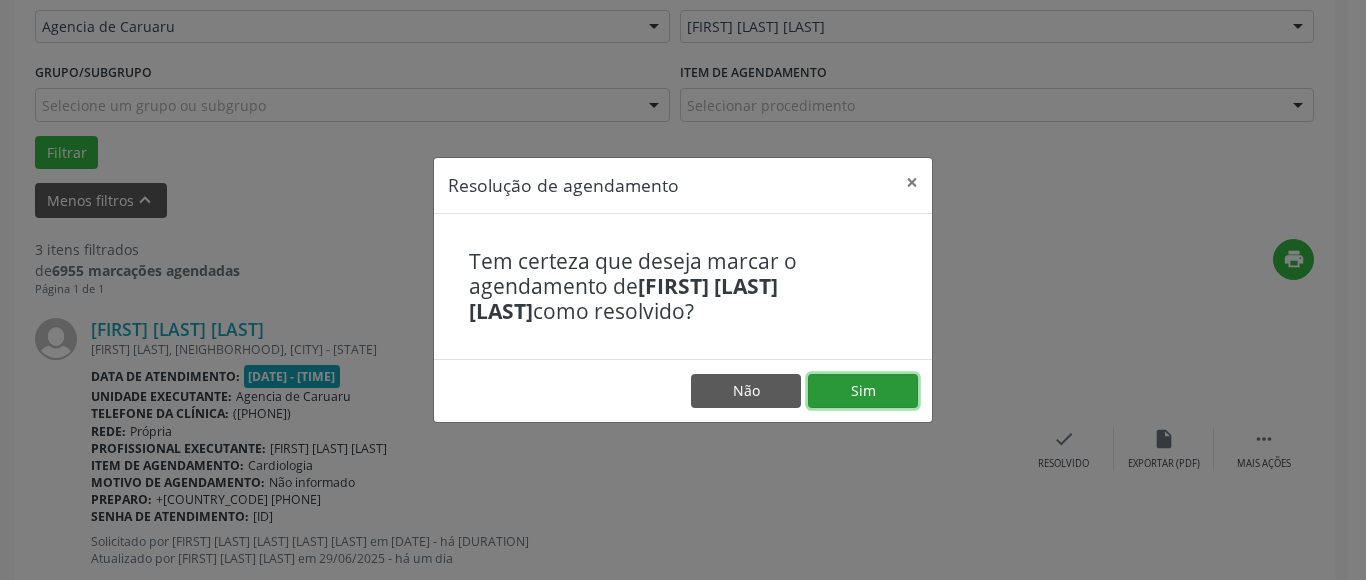 click on "Sim" at bounding box center [863, 391] 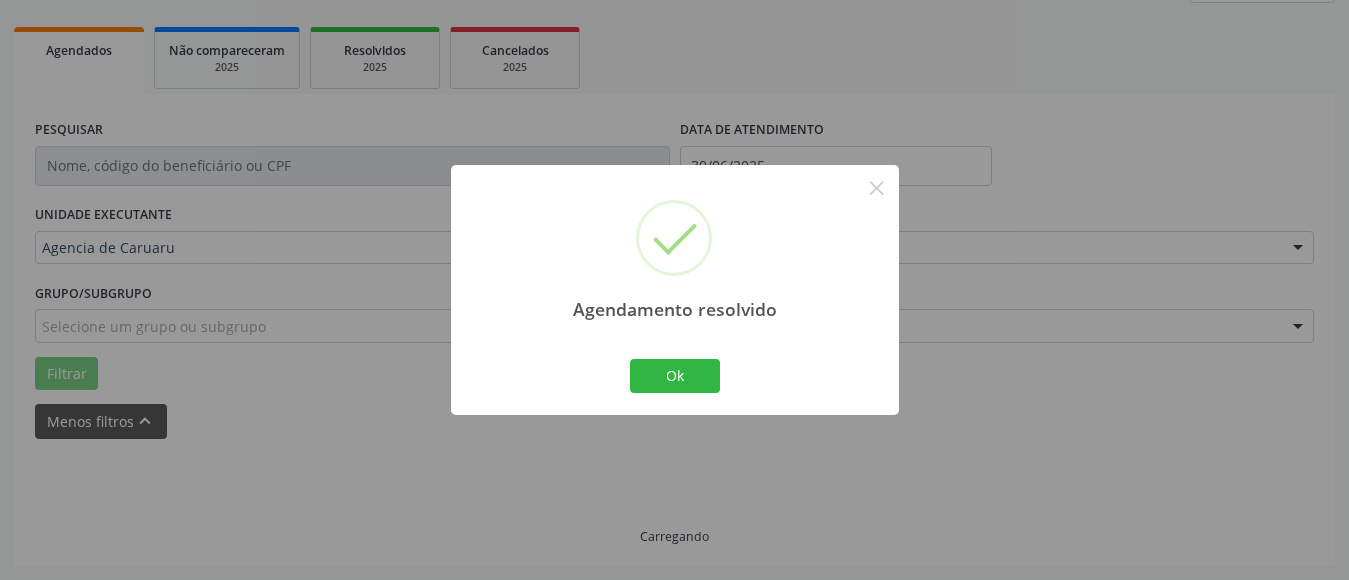 scroll, scrollTop: 293, scrollLeft: 0, axis: vertical 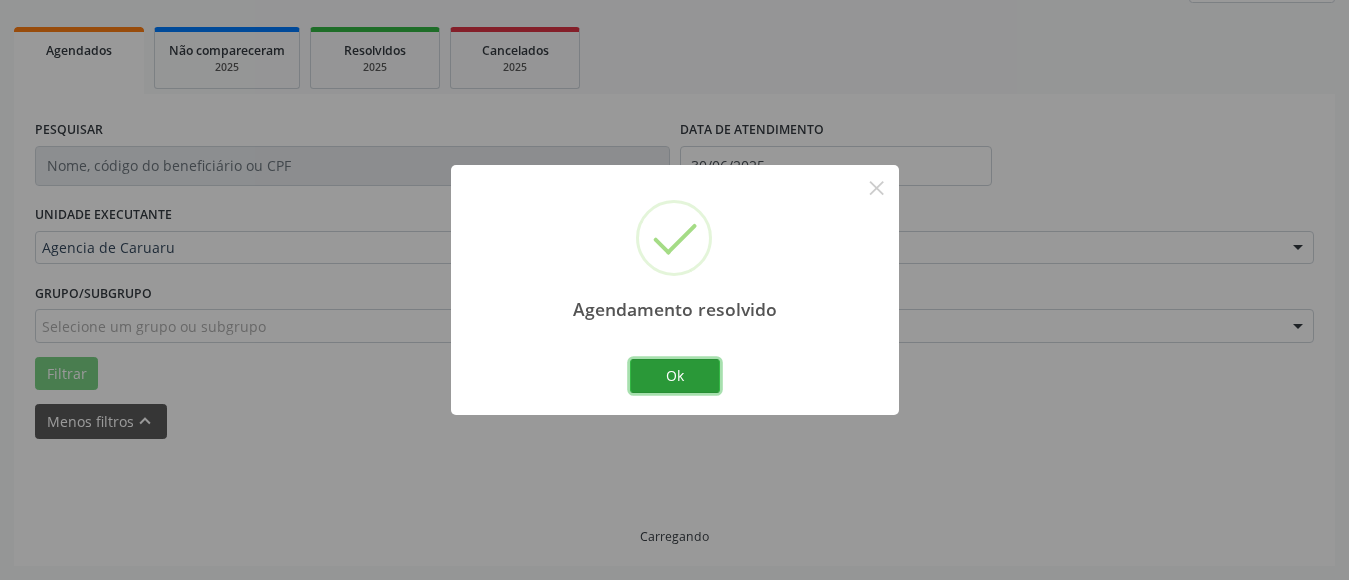 click on "Ok" at bounding box center (675, 376) 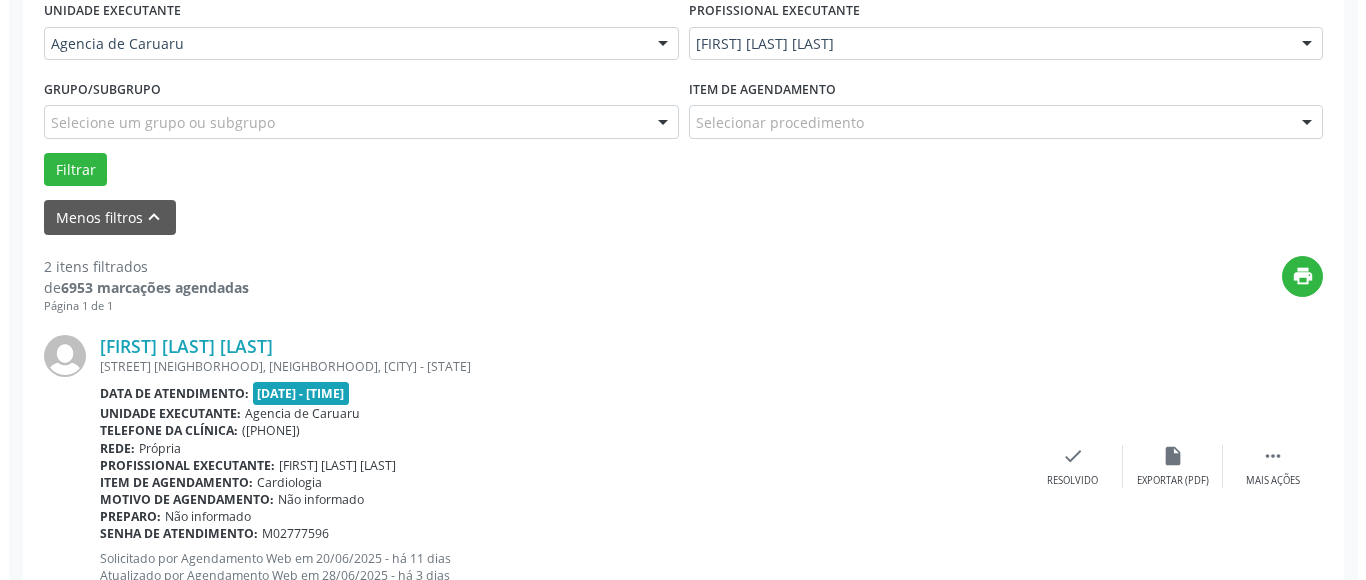 scroll, scrollTop: 493, scrollLeft: 0, axis: vertical 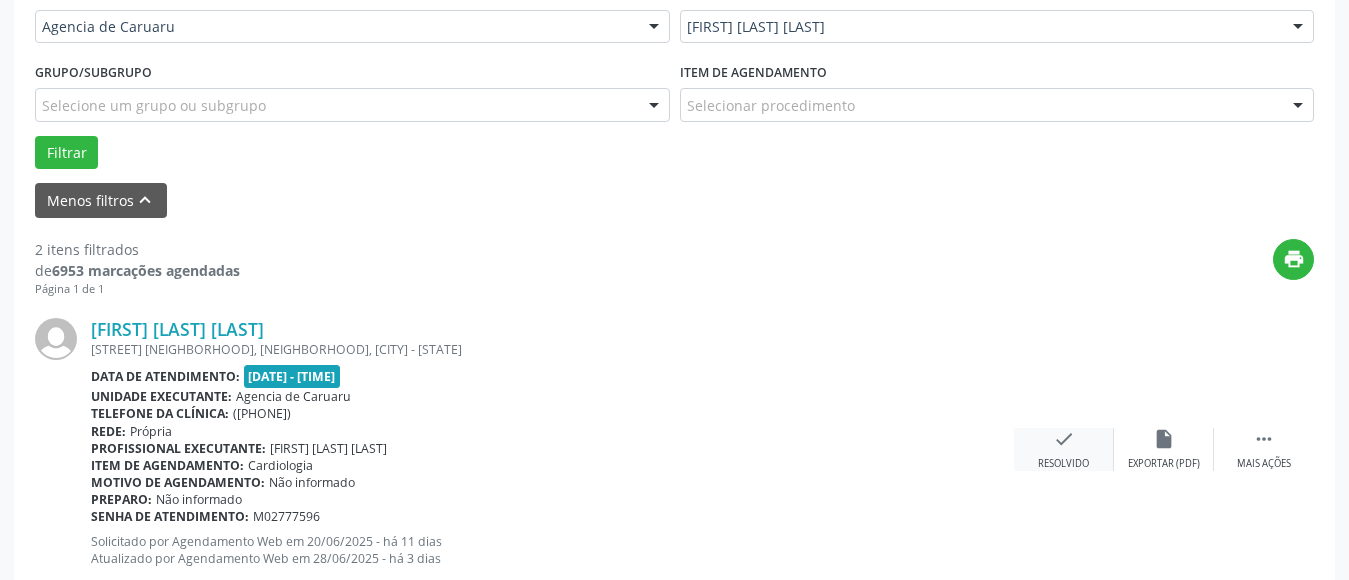 click on "check
Resolvido" at bounding box center (1064, 449) 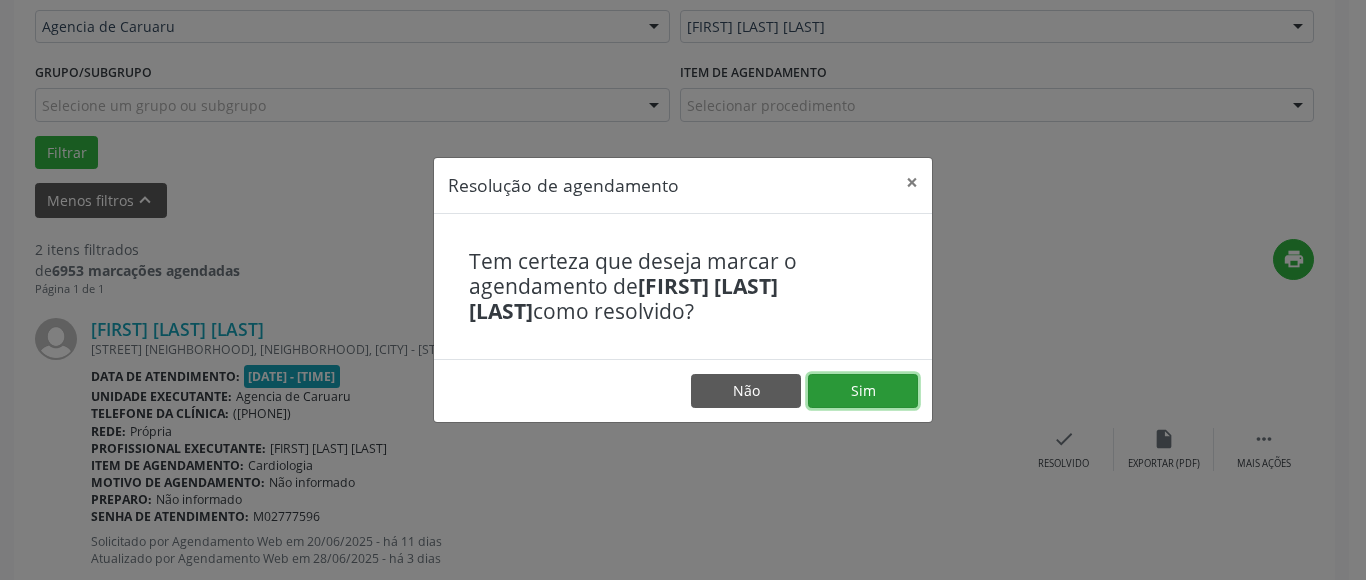 click on "Sim" at bounding box center [863, 391] 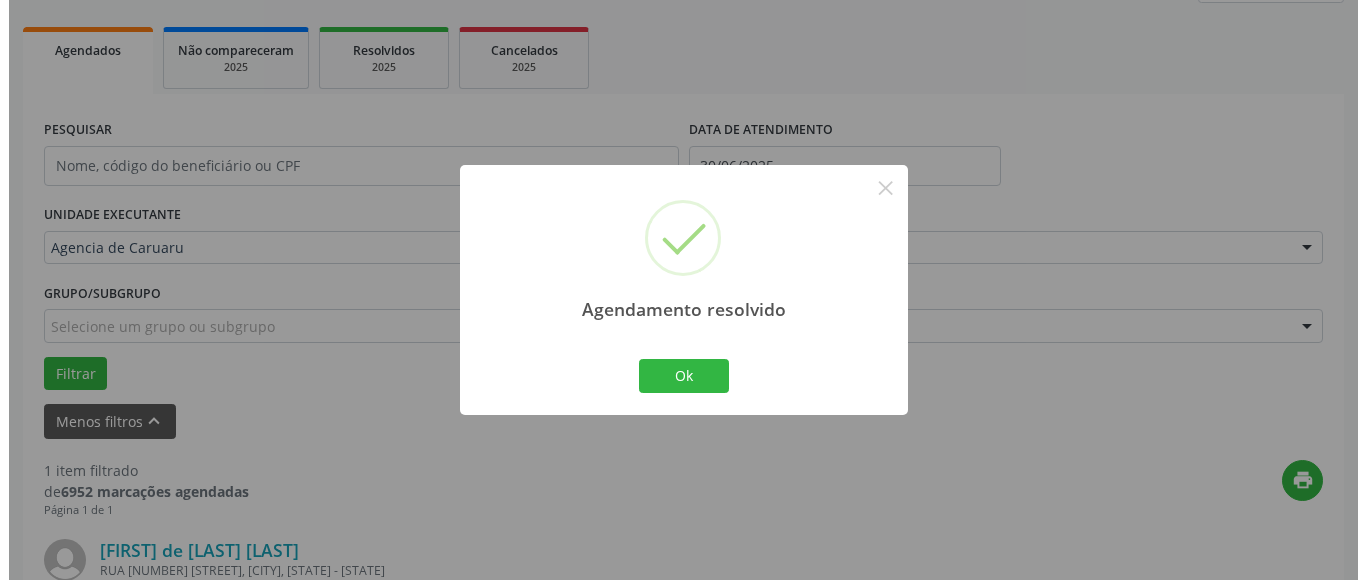 scroll, scrollTop: 493, scrollLeft: 0, axis: vertical 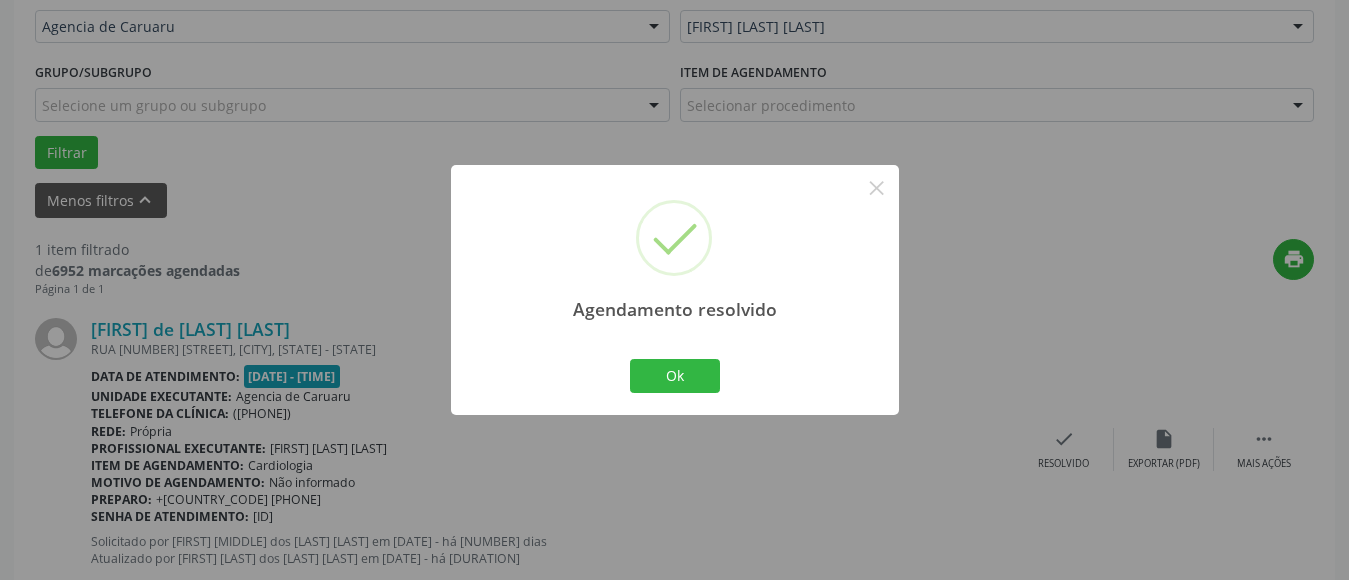 click on "Agendamento resolvido × Ok Cancel" at bounding box center (675, 289) 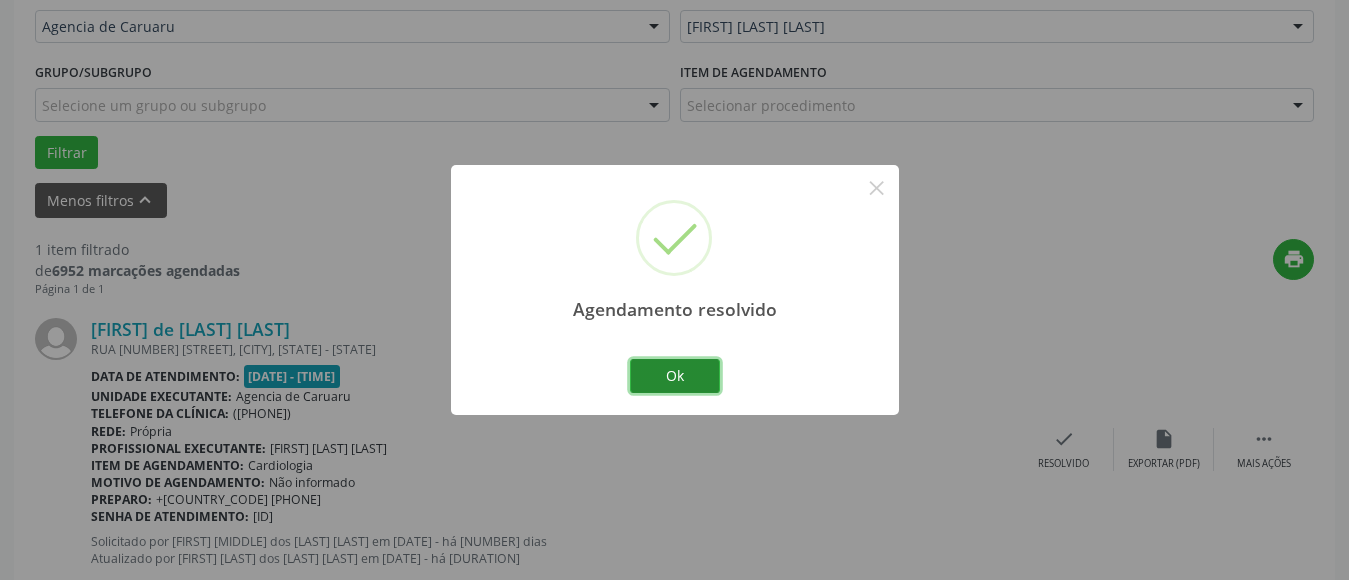 click on "Ok" at bounding box center (675, 376) 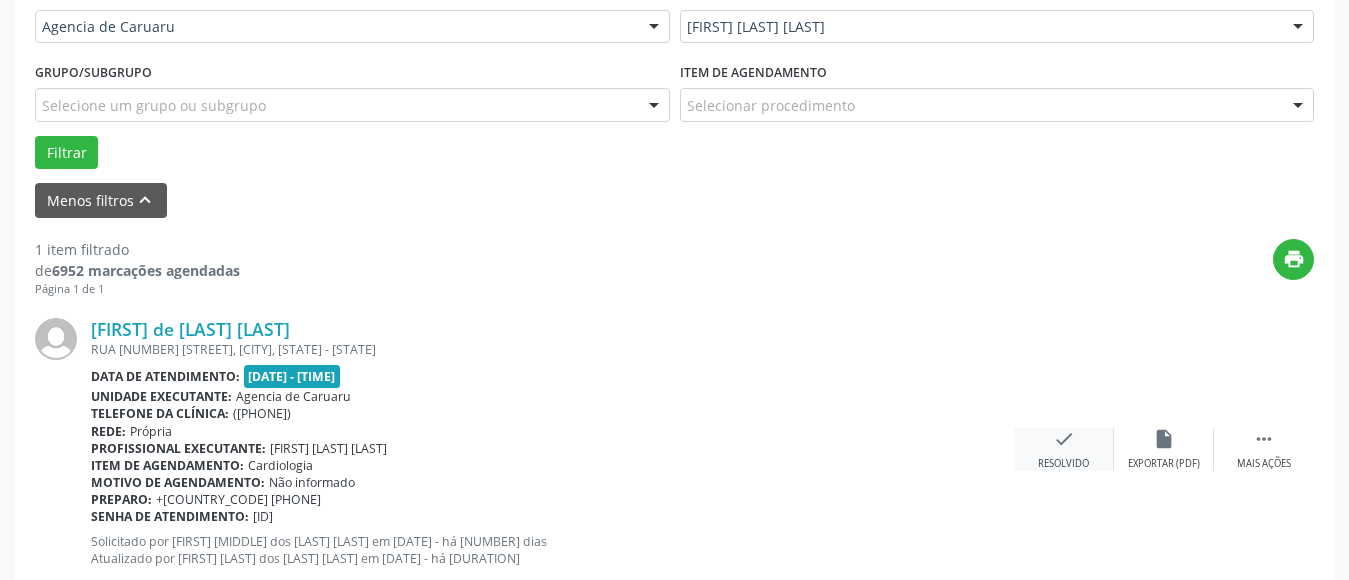 click on "check
Resolvido" at bounding box center (1064, 449) 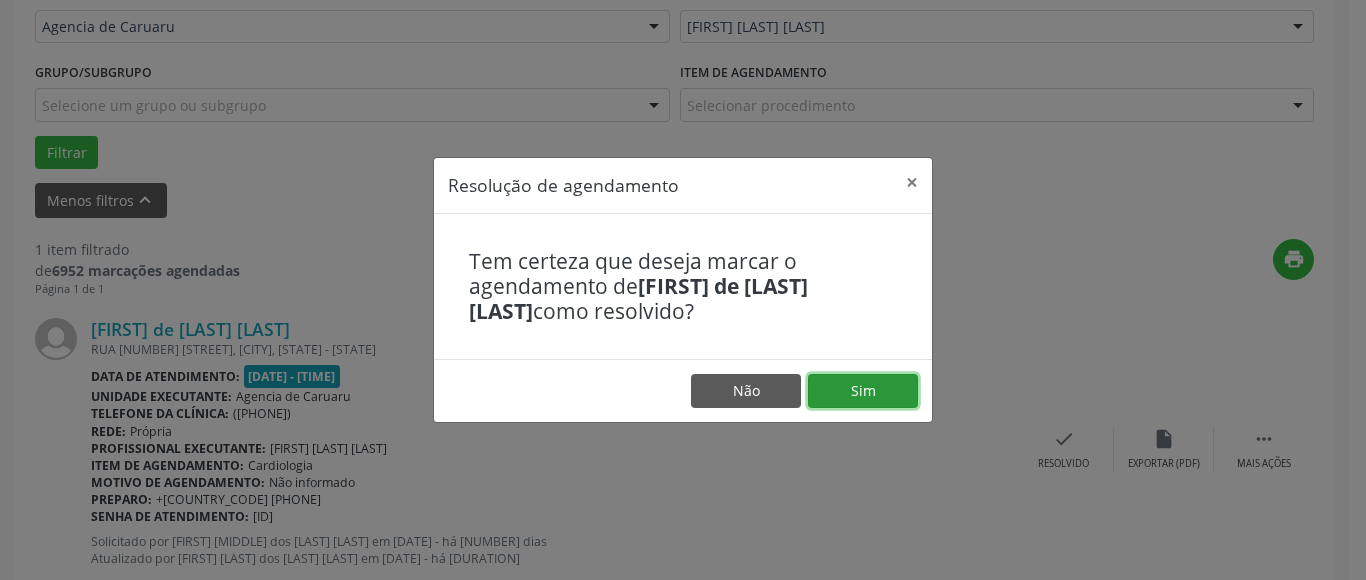 click on "Sim" at bounding box center [863, 391] 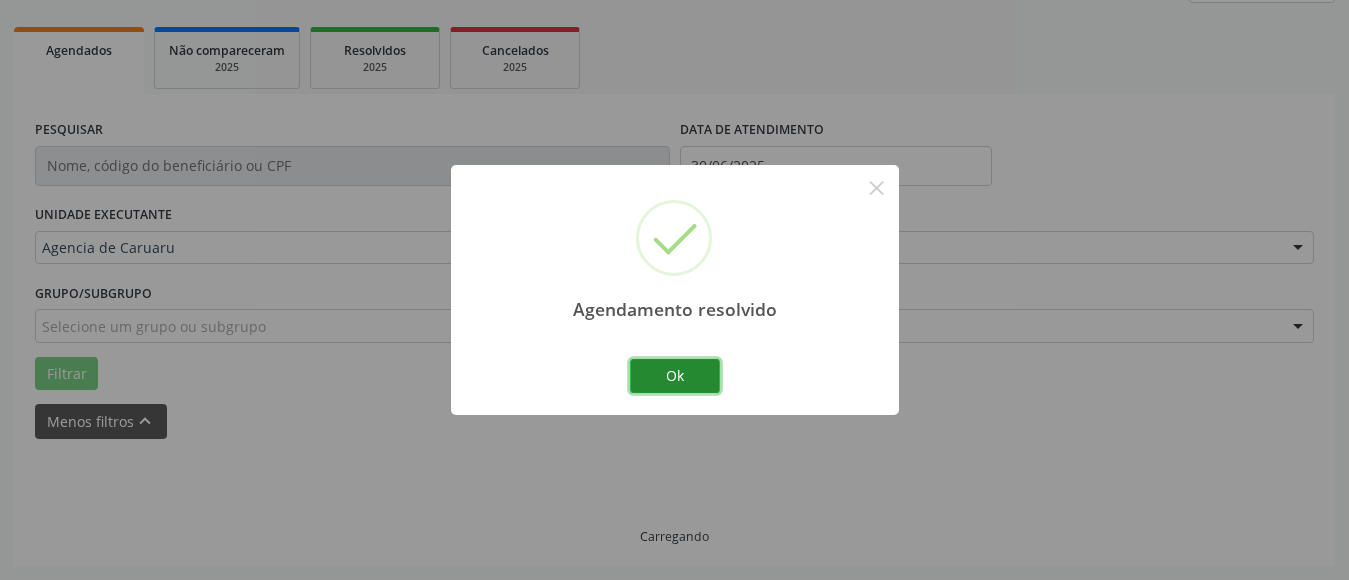 click on "Ok" at bounding box center (675, 376) 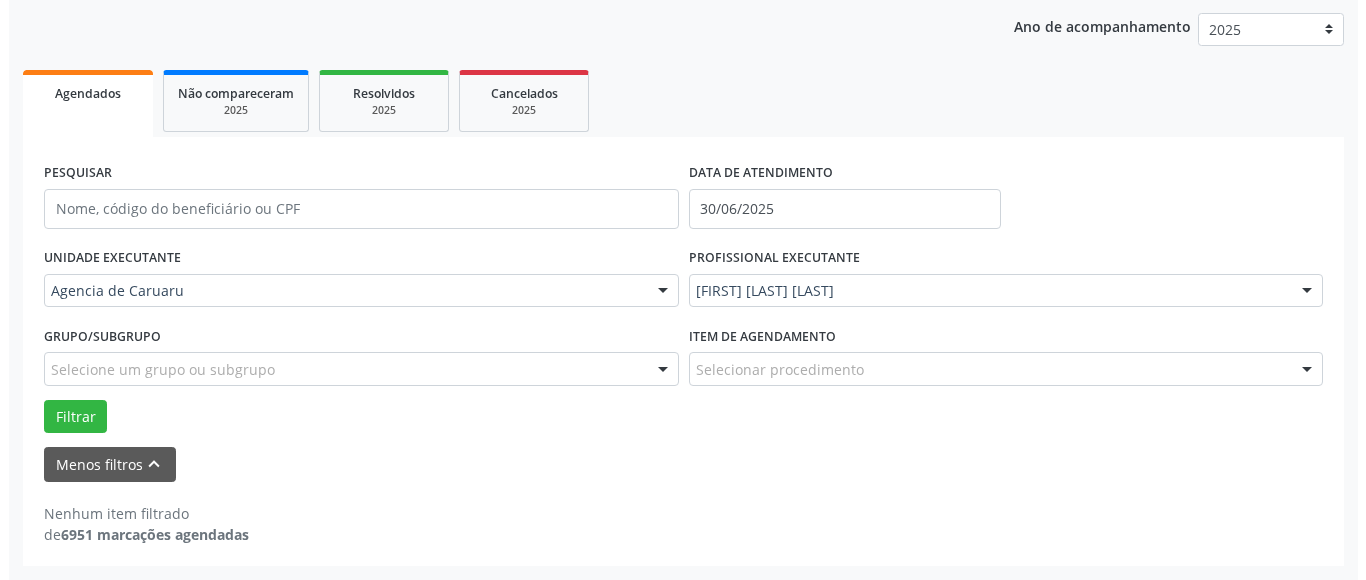 scroll, scrollTop: 0, scrollLeft: 0, axis: both 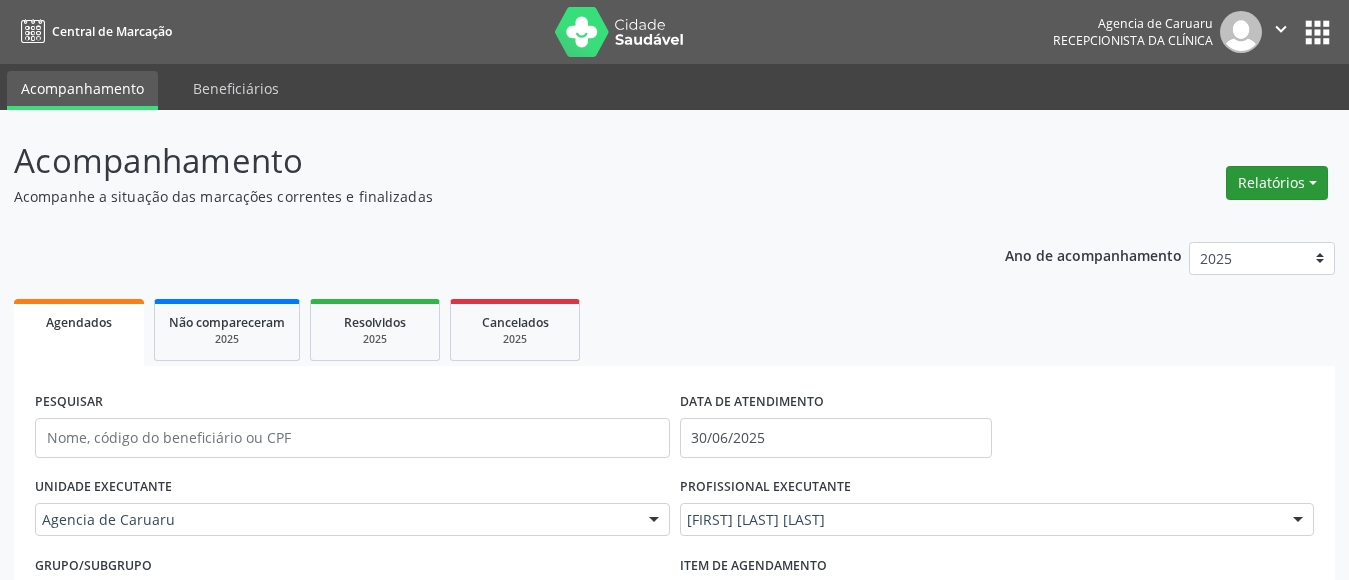 click on "Relatórios" at bounding box center (1277, 183) 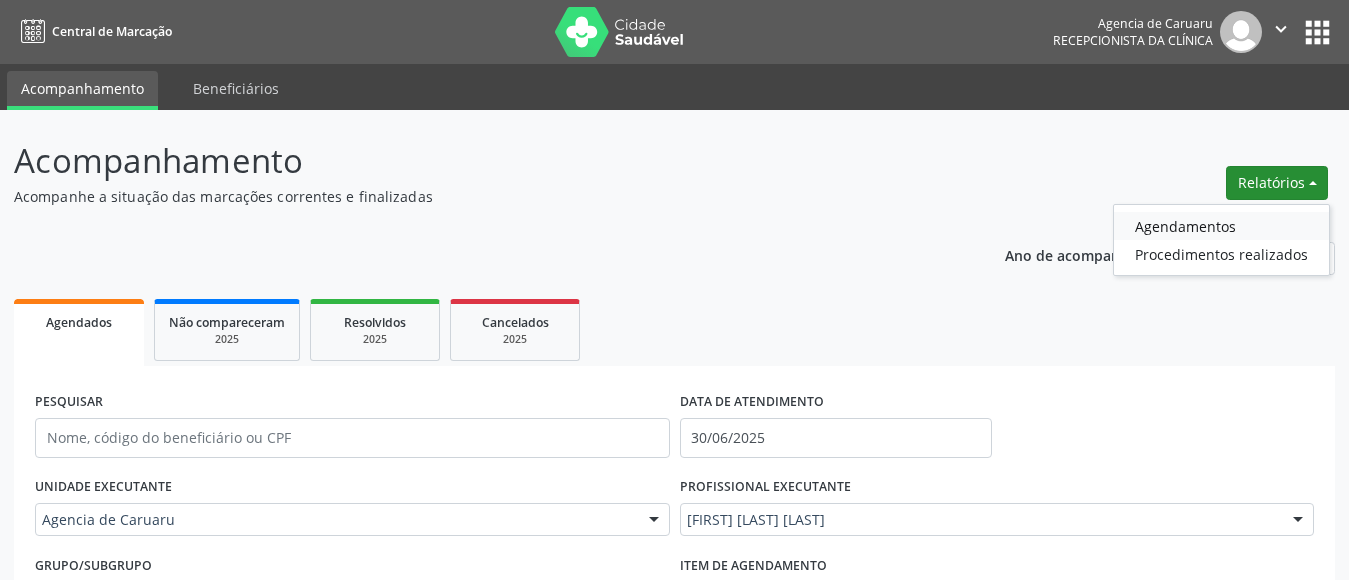 click on "Agendamentos" at bounding box center (1221, 226) 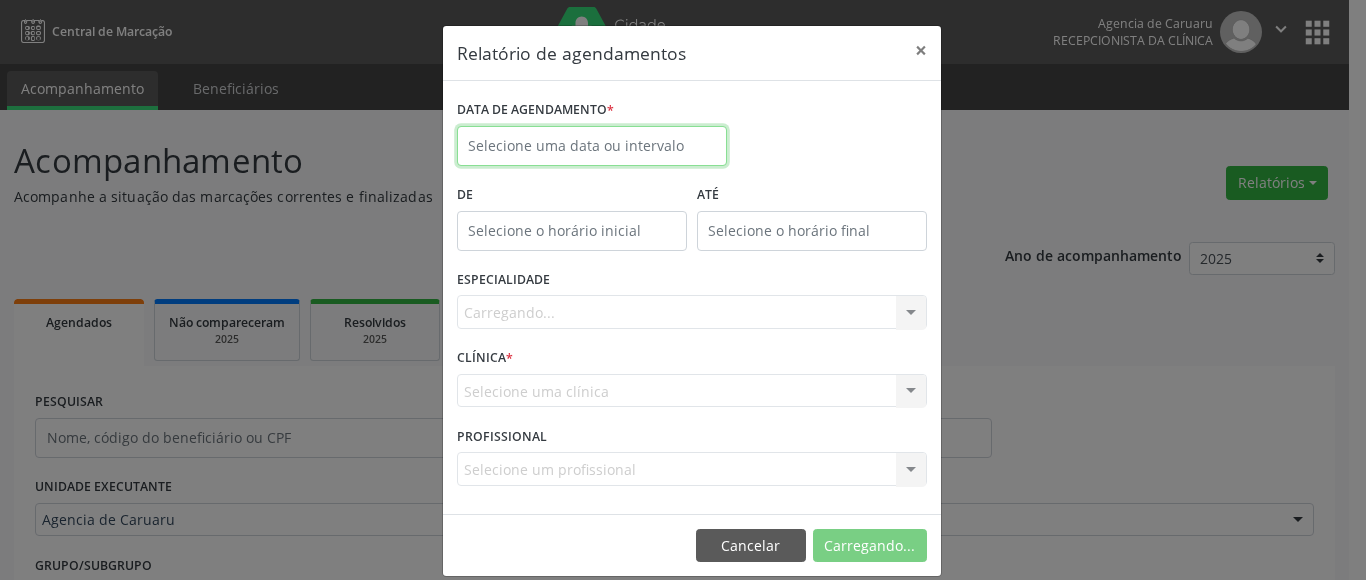 click at bounding box center (592, 146) 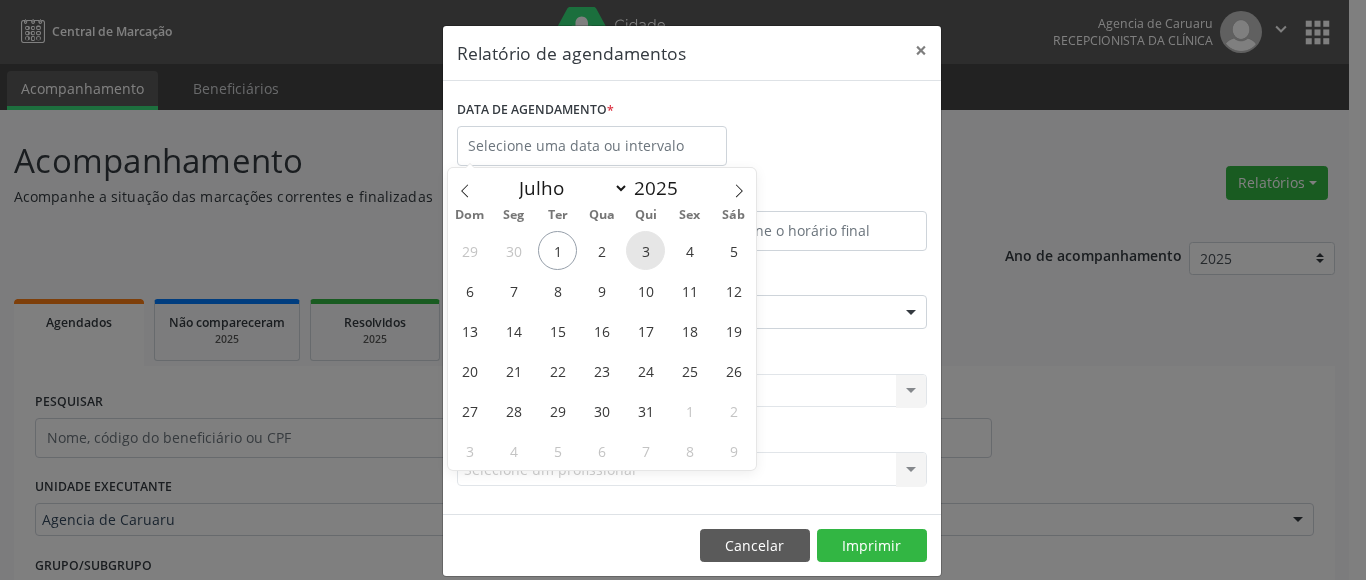 click on "3" at bounding box center (645, 250) 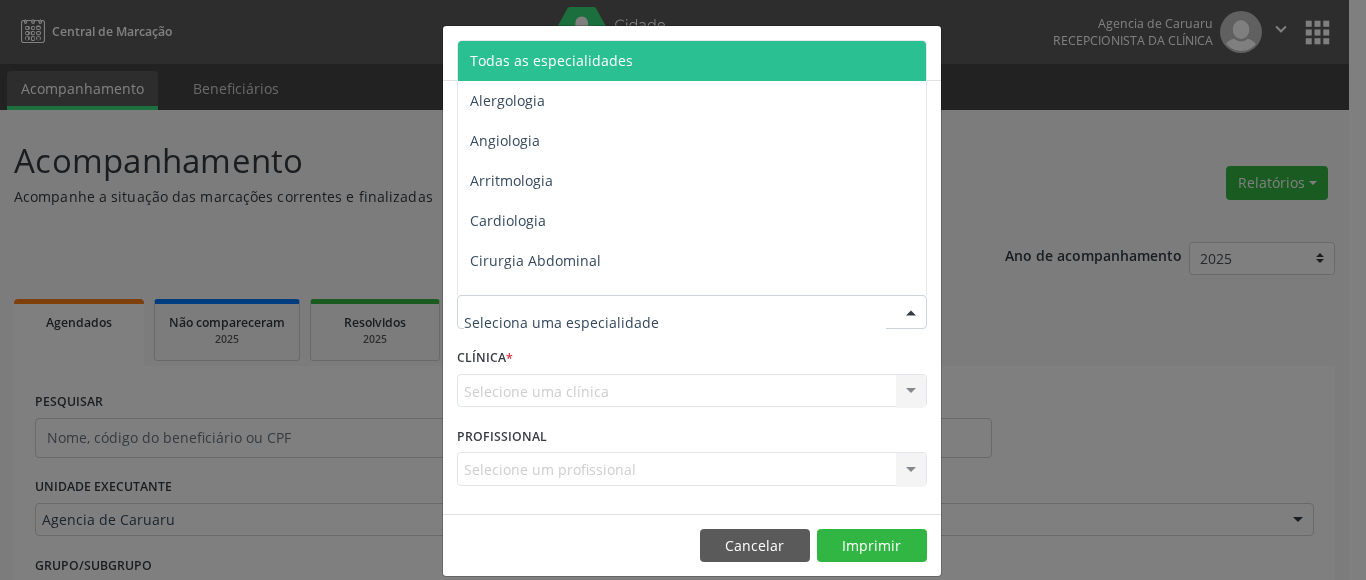 click on "Todas as especialidades" at bounding box center (551, 60) 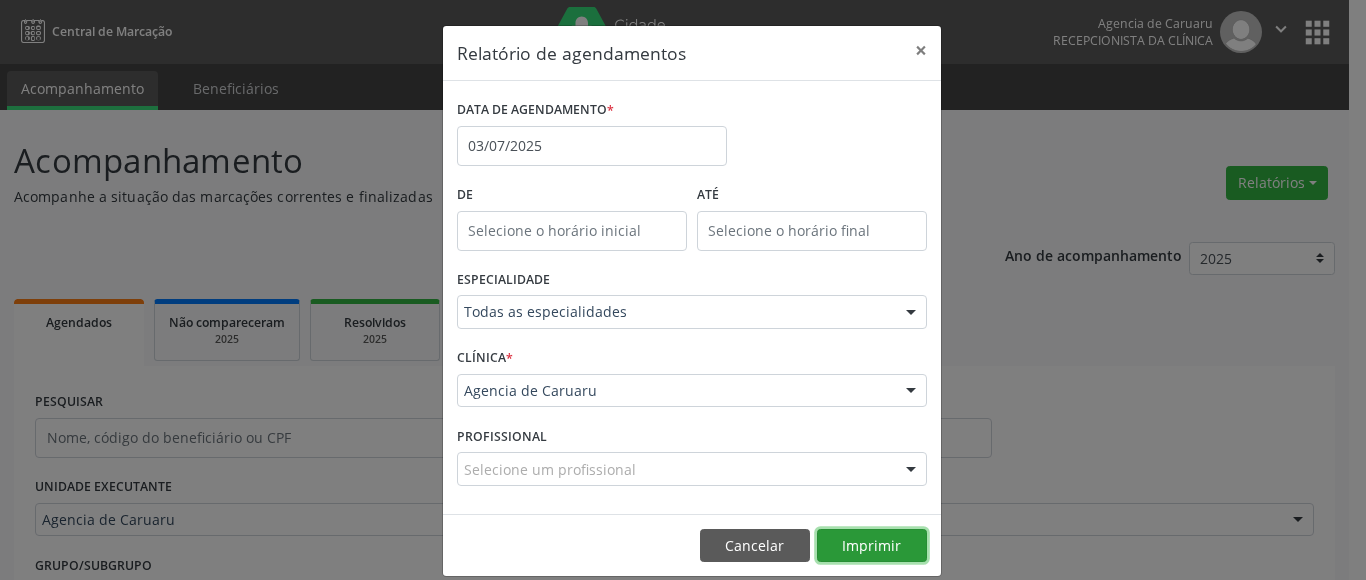 click on "Imprimir" at bounding box center (872, 546) 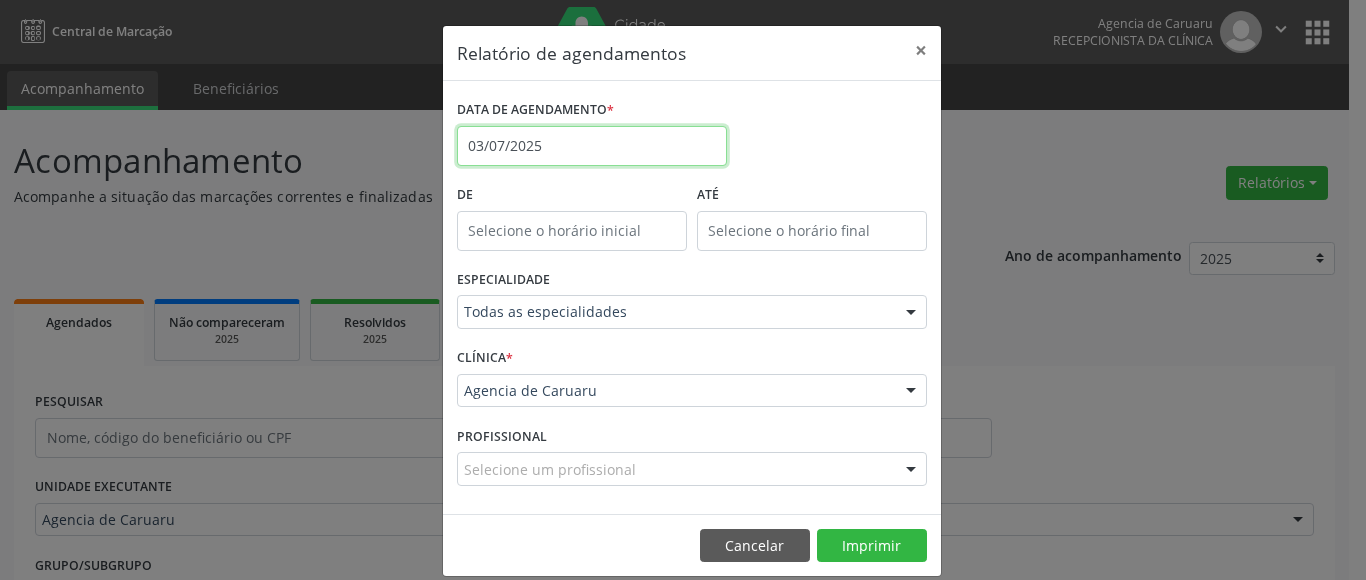 click on "03/07/2025" at bounding box center [592, 146] 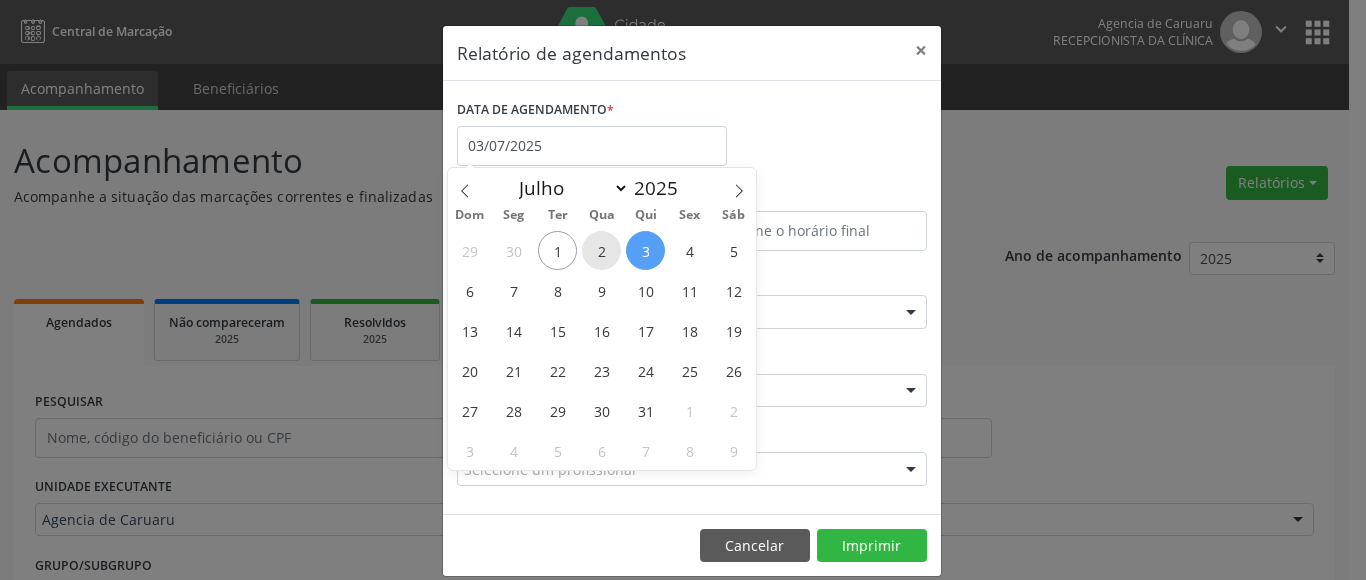 click on "2" at bounding box center (601, 250) 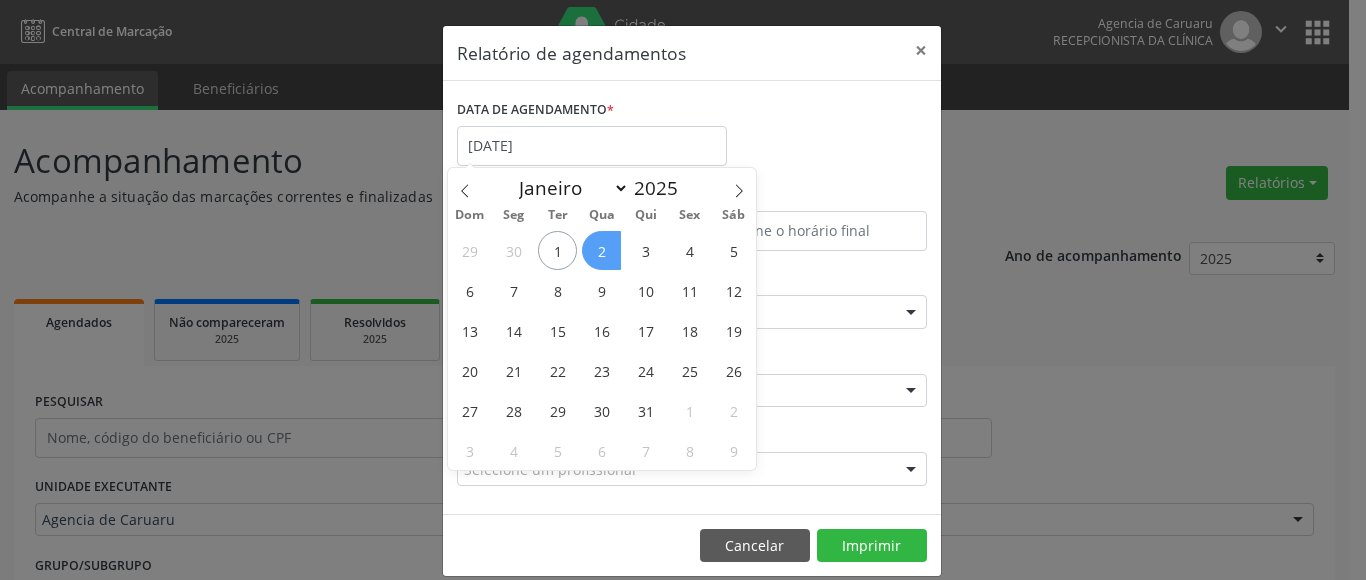 click on "2" at bounding box center (601, 250) 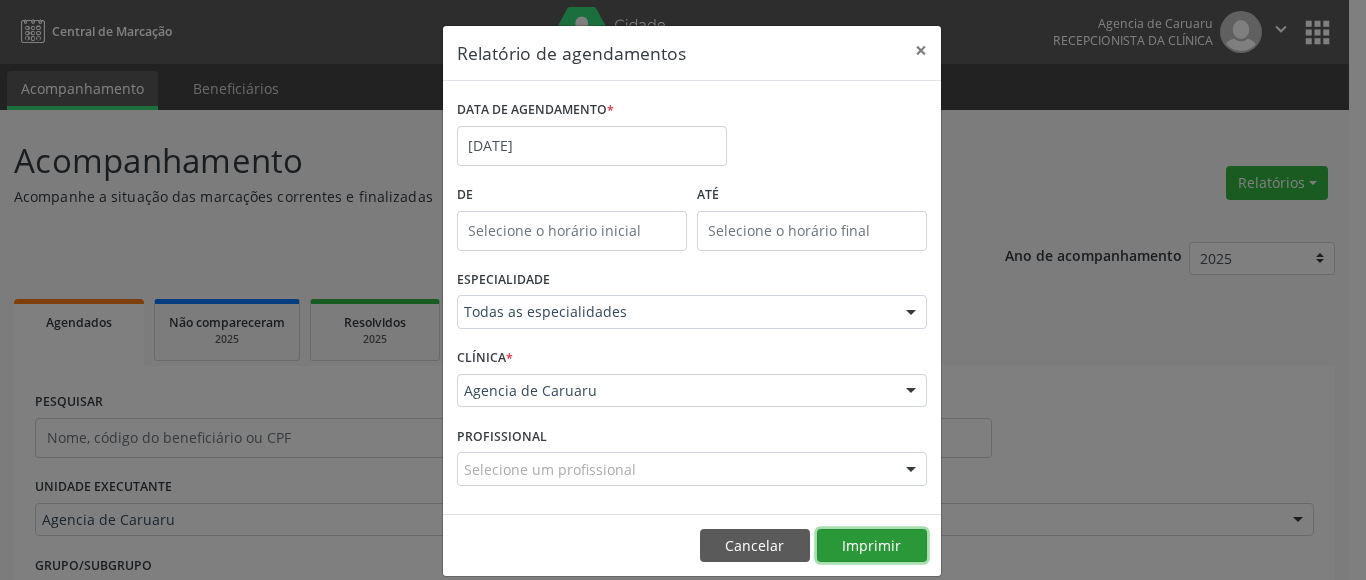 click on "Imprimir" at bounding box center [872, 546] 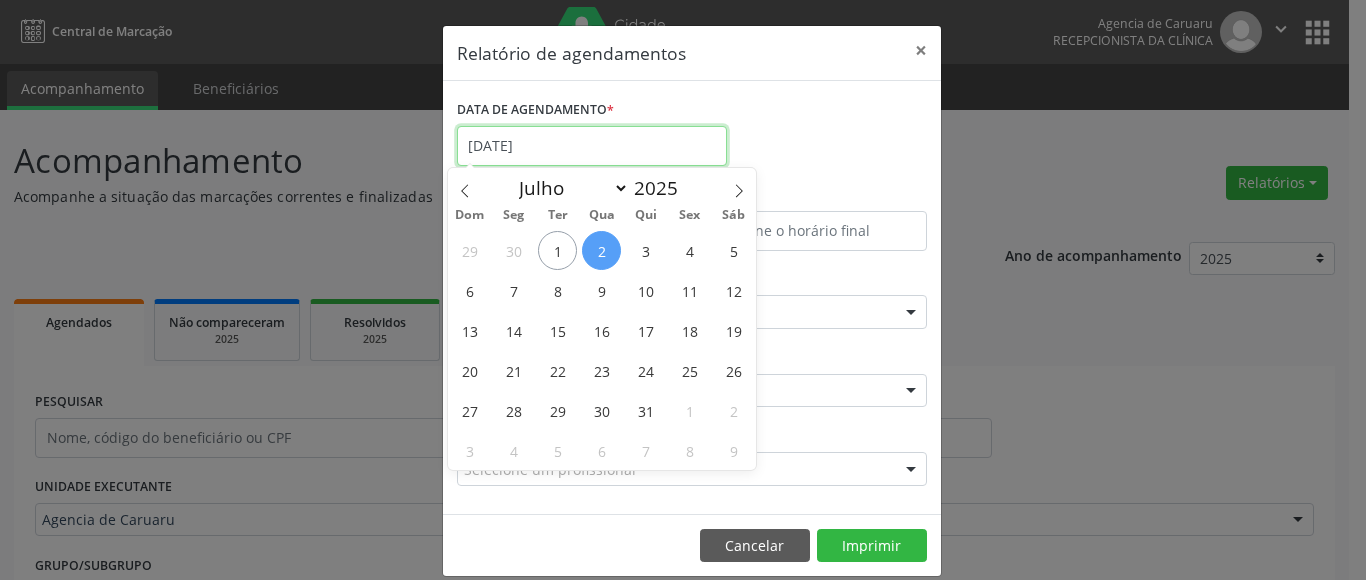 click on "[DATE]" at bounding box center [592, 146] 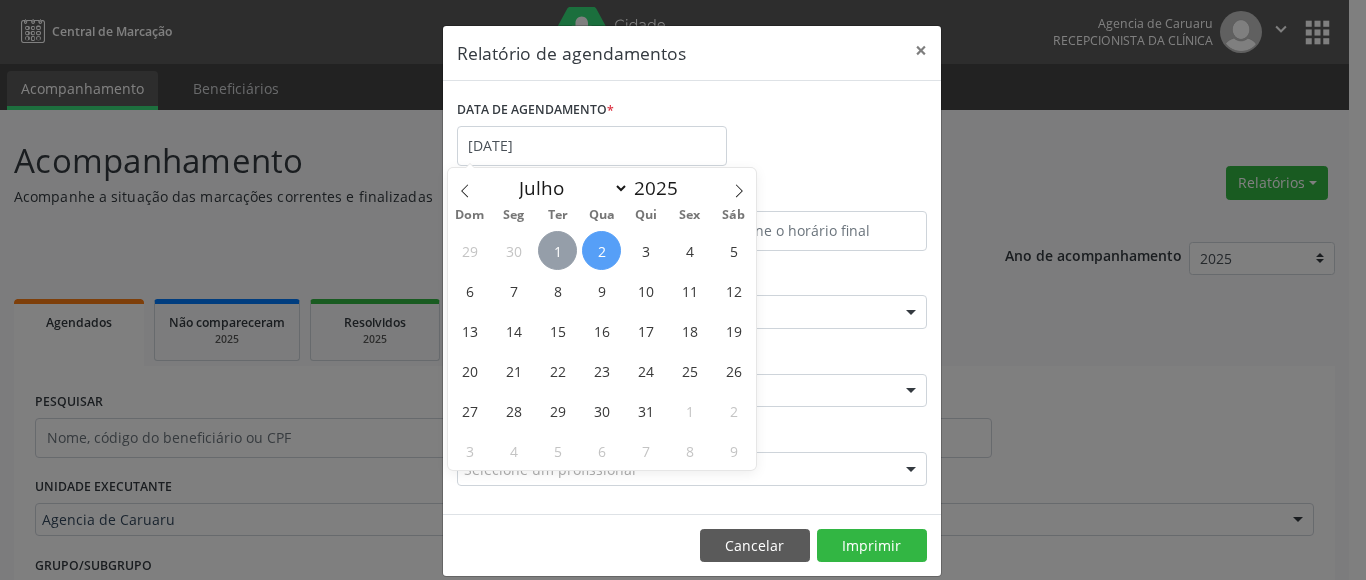 click on "1" at bounding box center [557, 250] 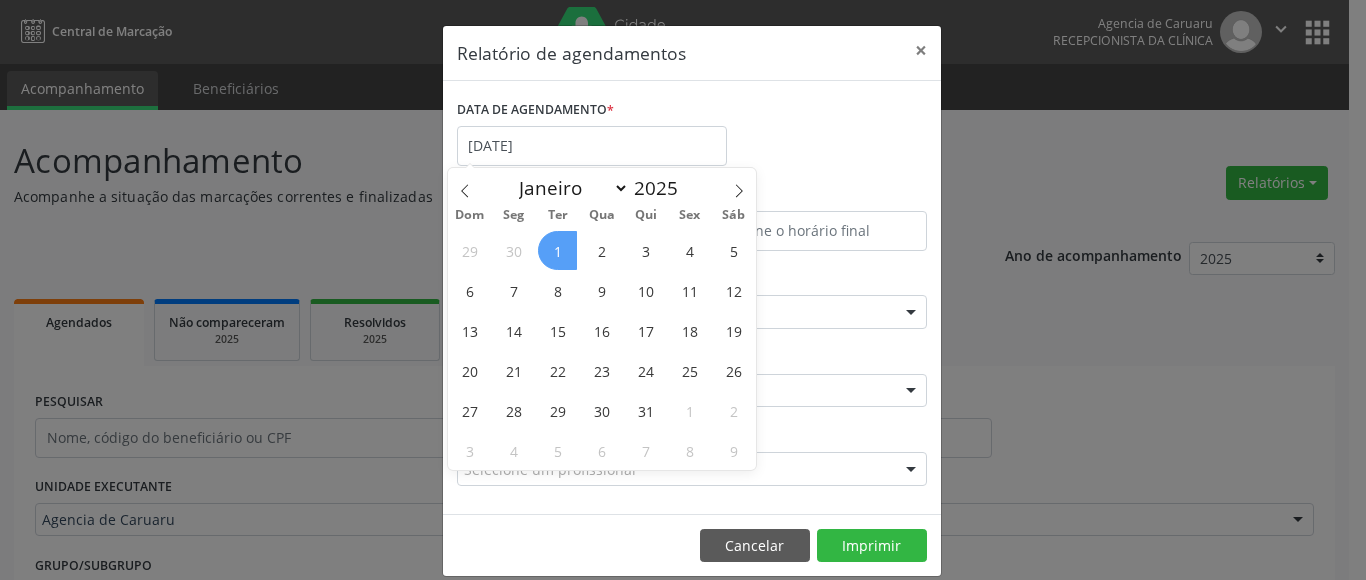 click on "1" at bounding box center (557, 250) 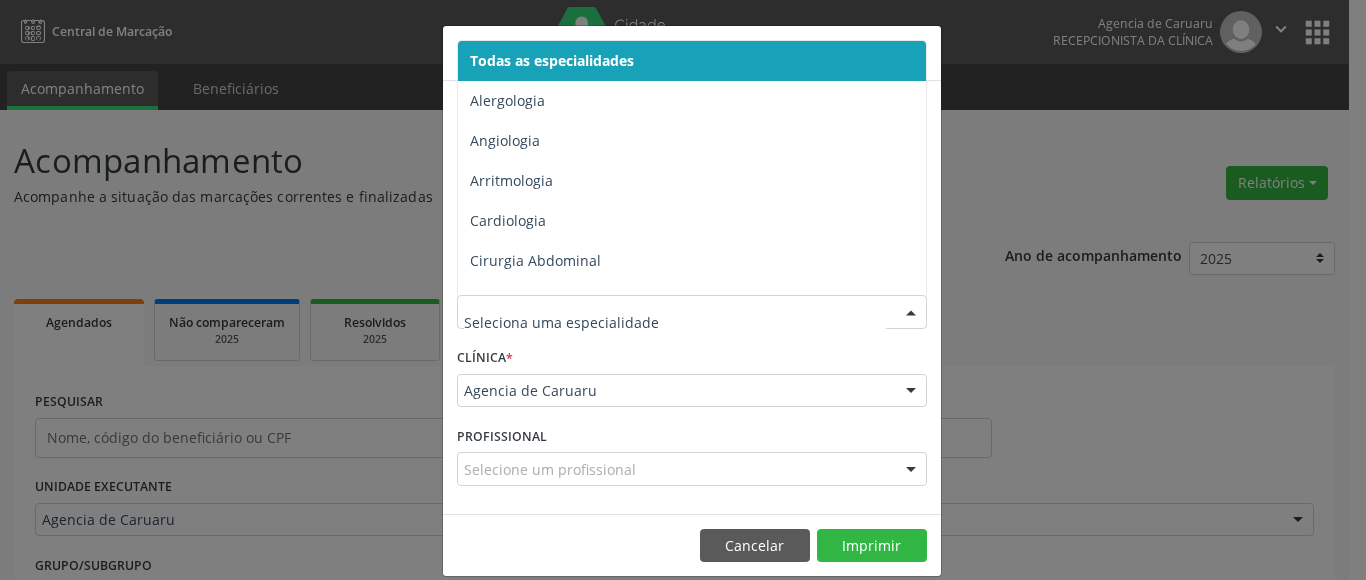 click on "Todas as especialidades" at bounding box center [552, 60] 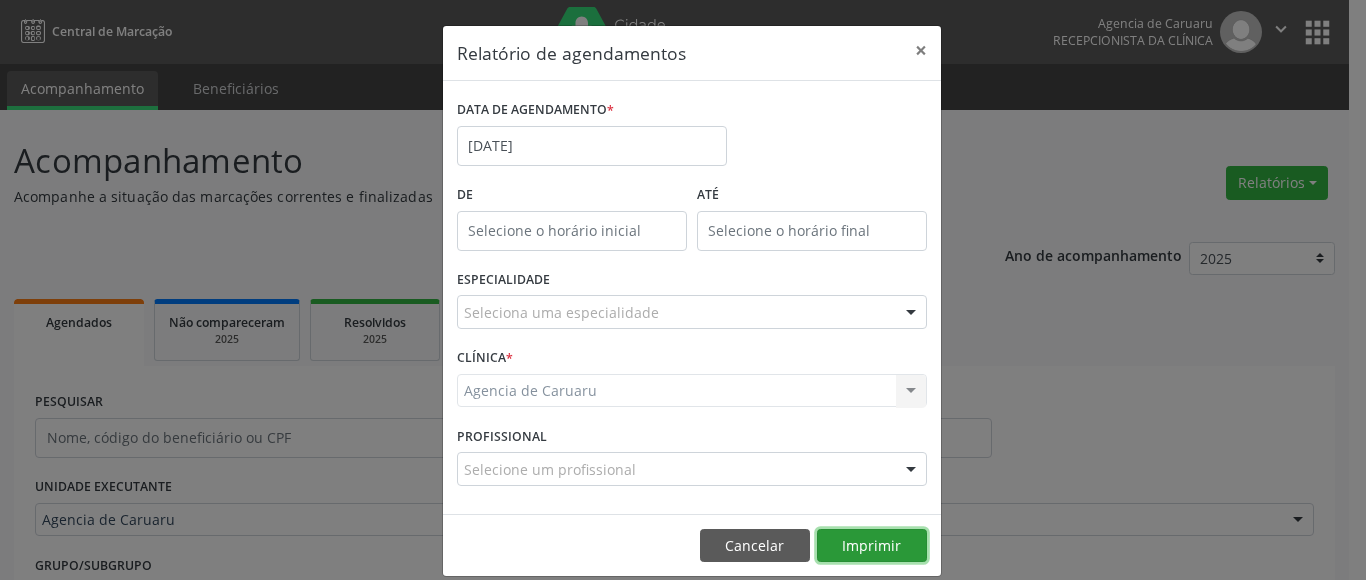click on "Imprimir" at bounding box center (872, 546) 